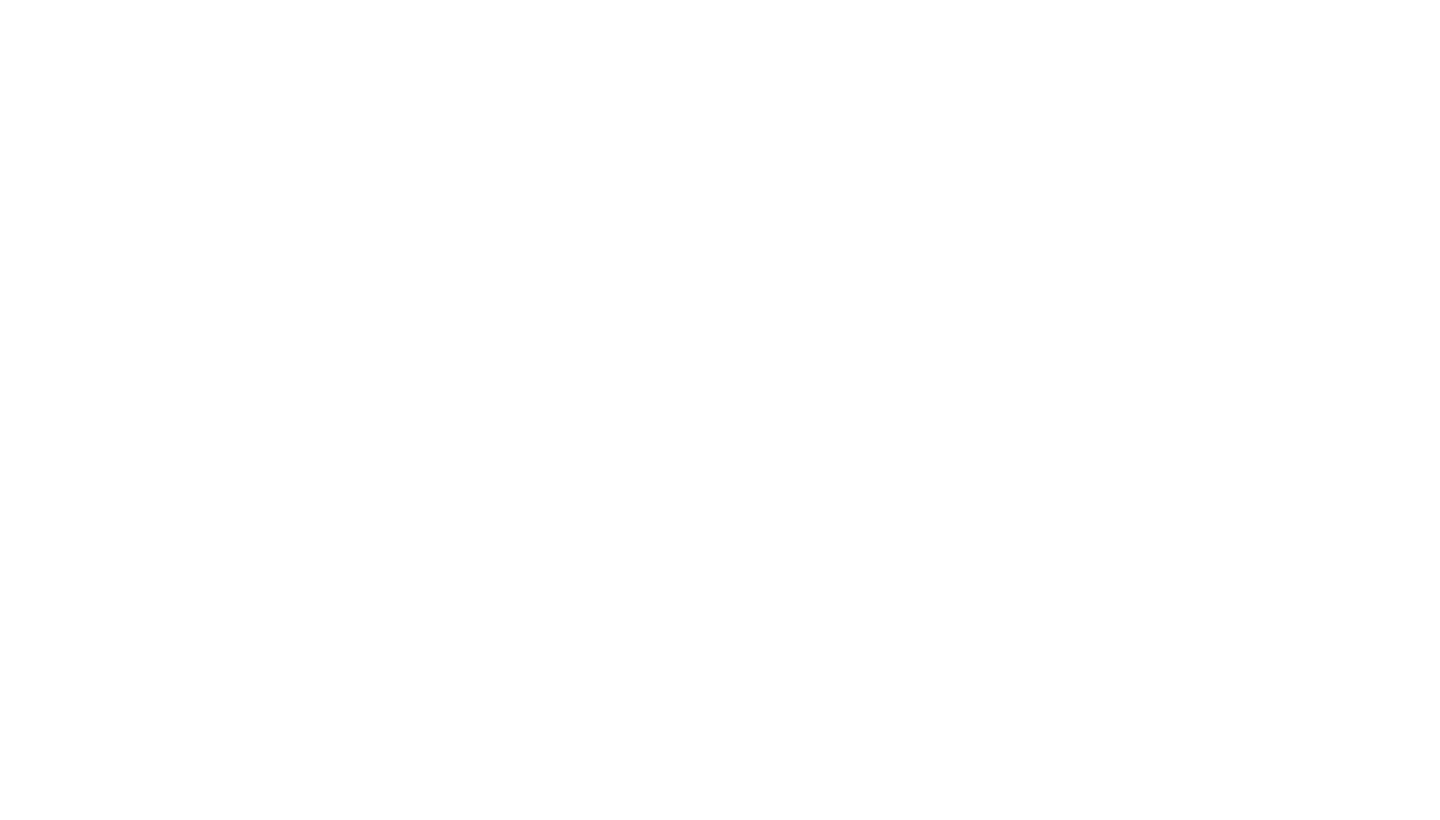 scroll, scrollTop: 0, scrollLeft: 0, axis: both 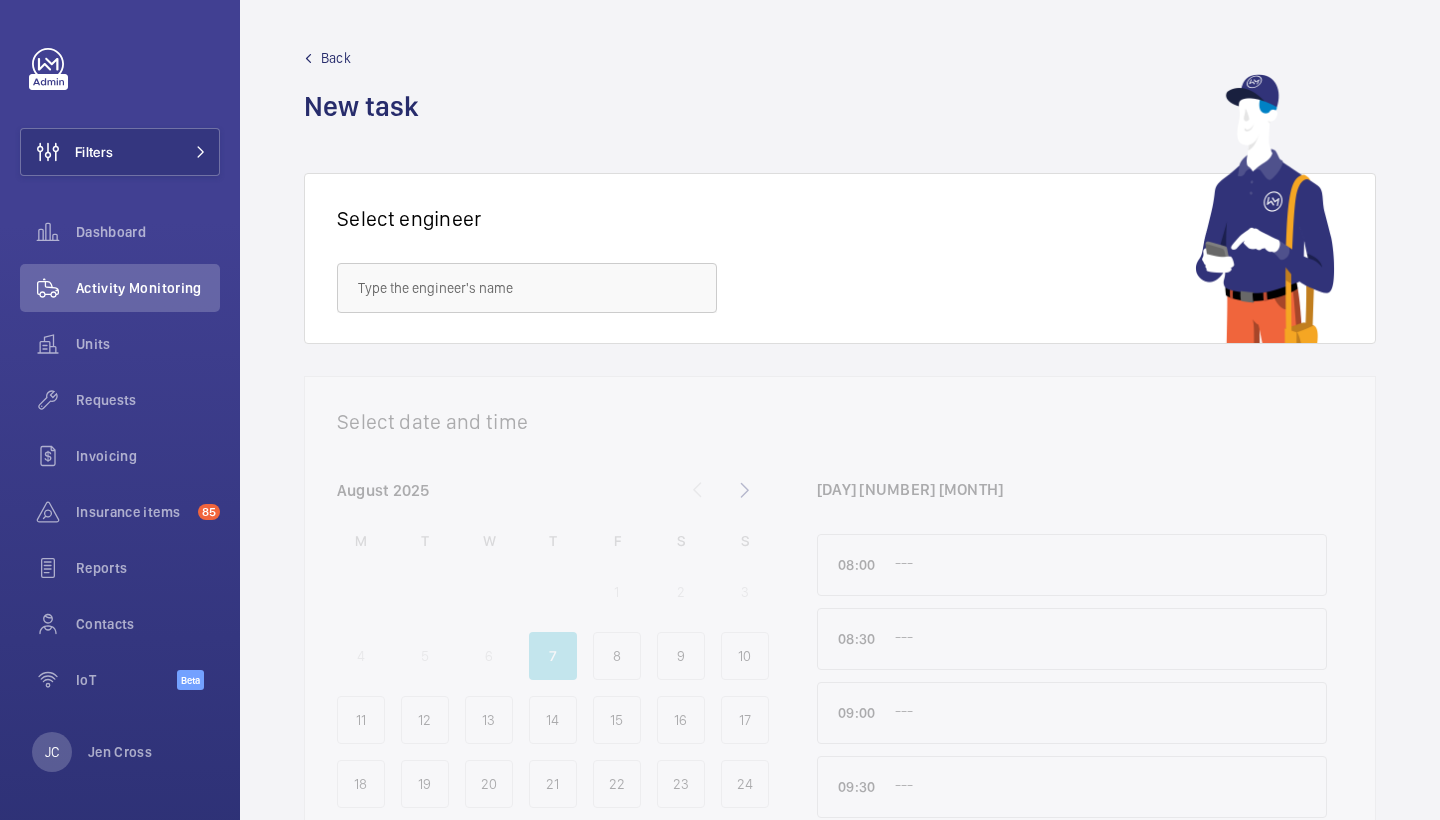 click on "Back  New task" 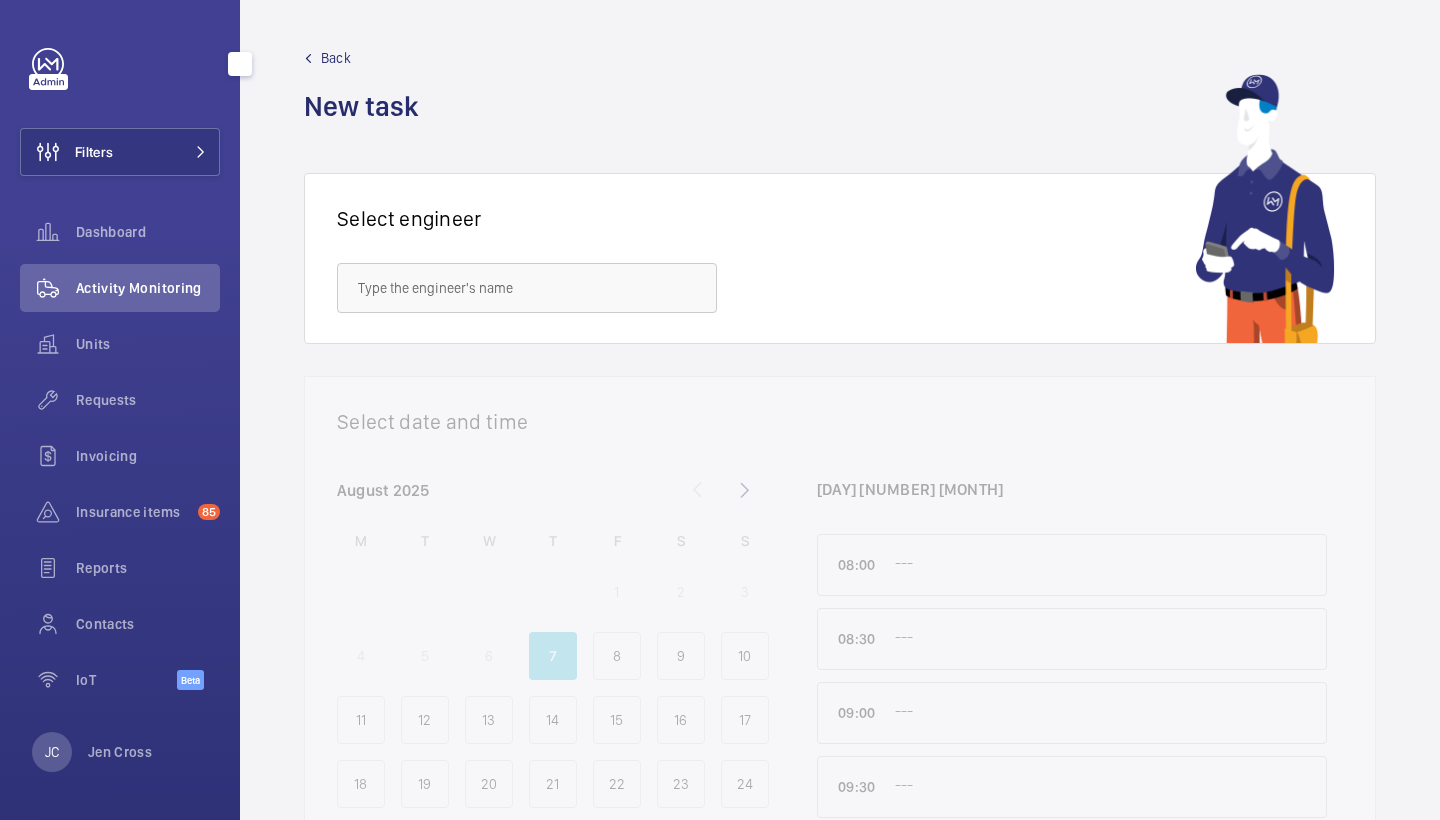 click on "Filters Dashboard Activity Monitoring Units Requests Invoicing Insurance items 85 Reports Contacts IoT Beta" 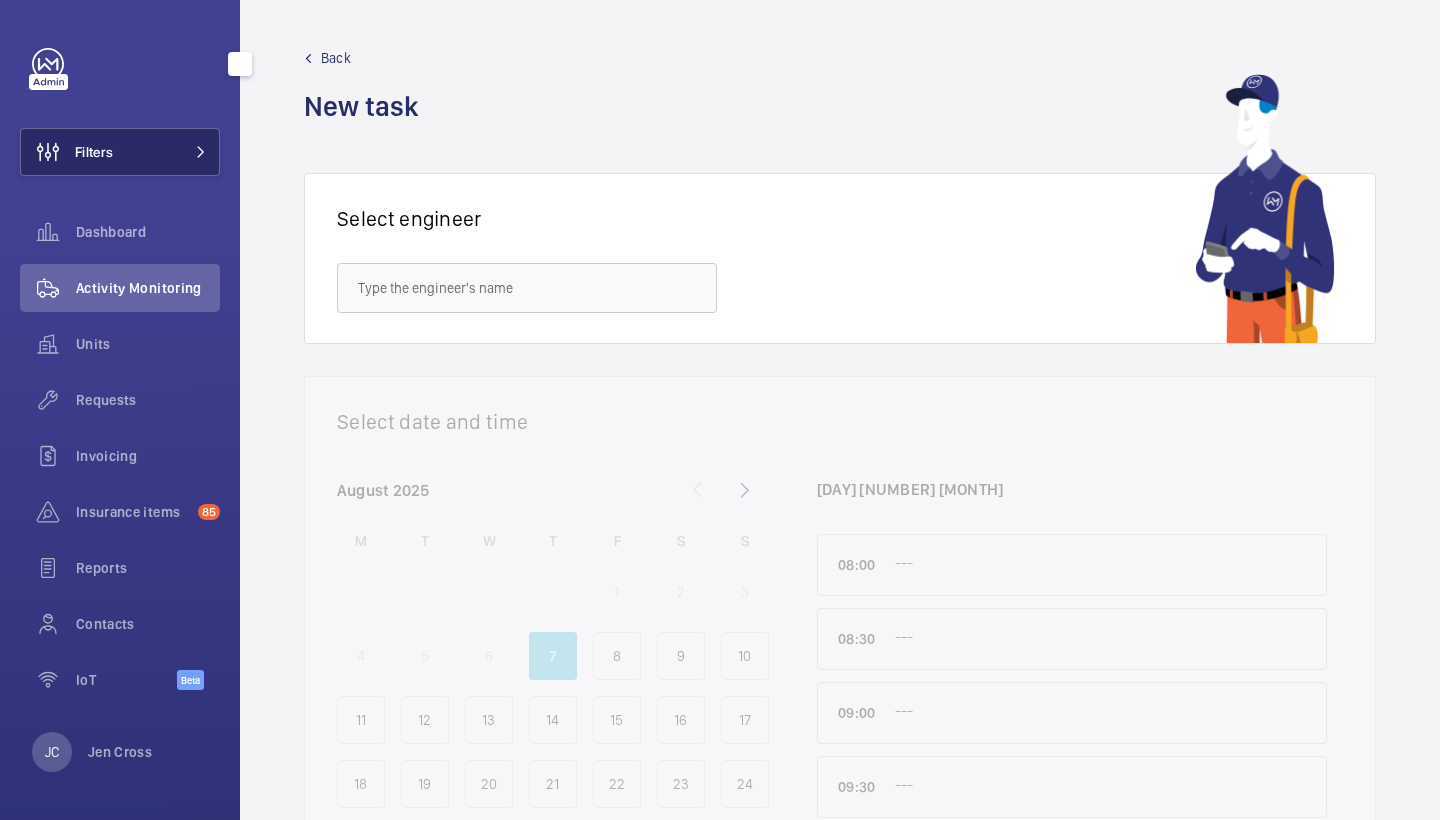 click on "Filters" 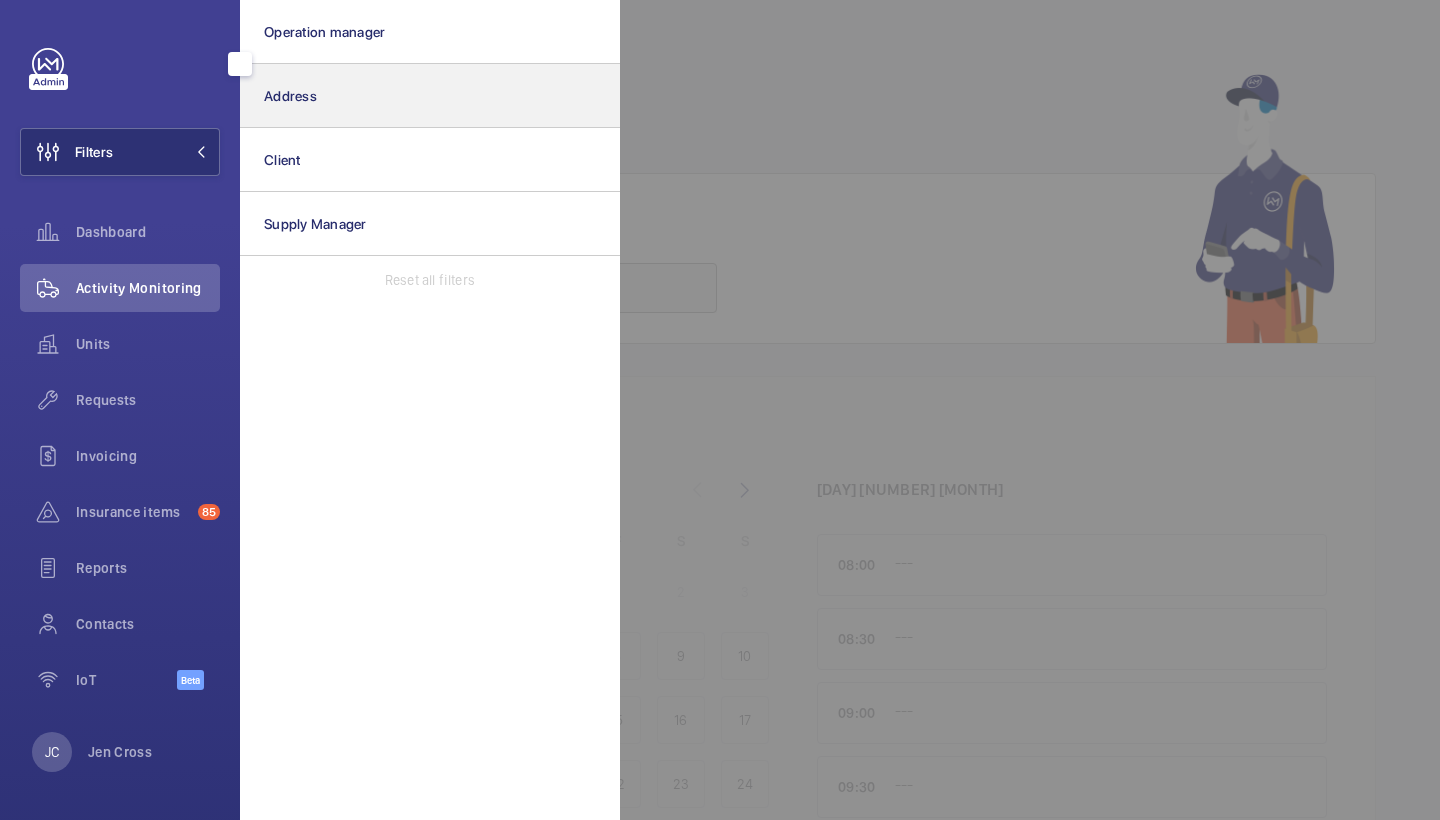 click on "Address" 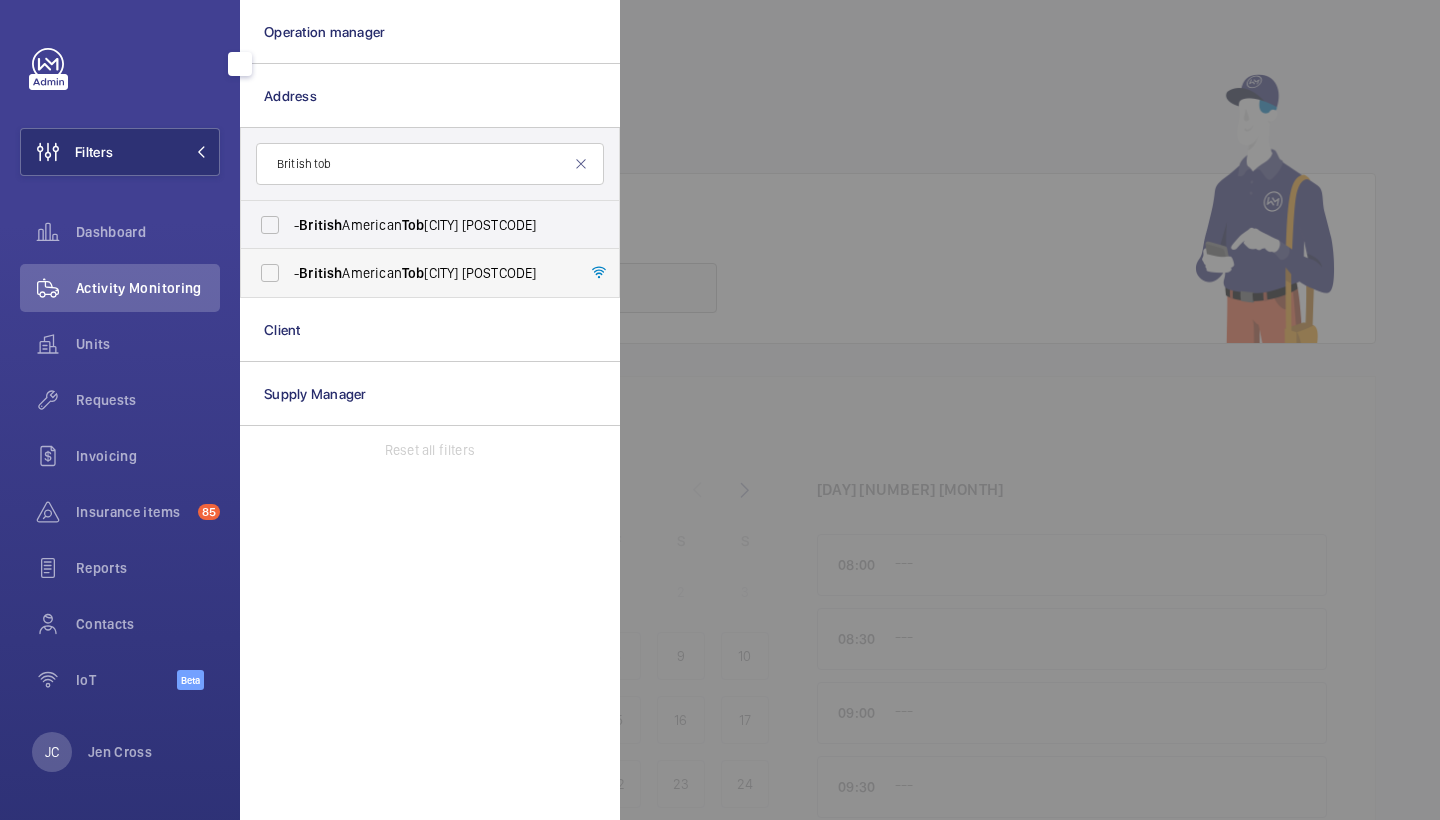 type on "British tob" 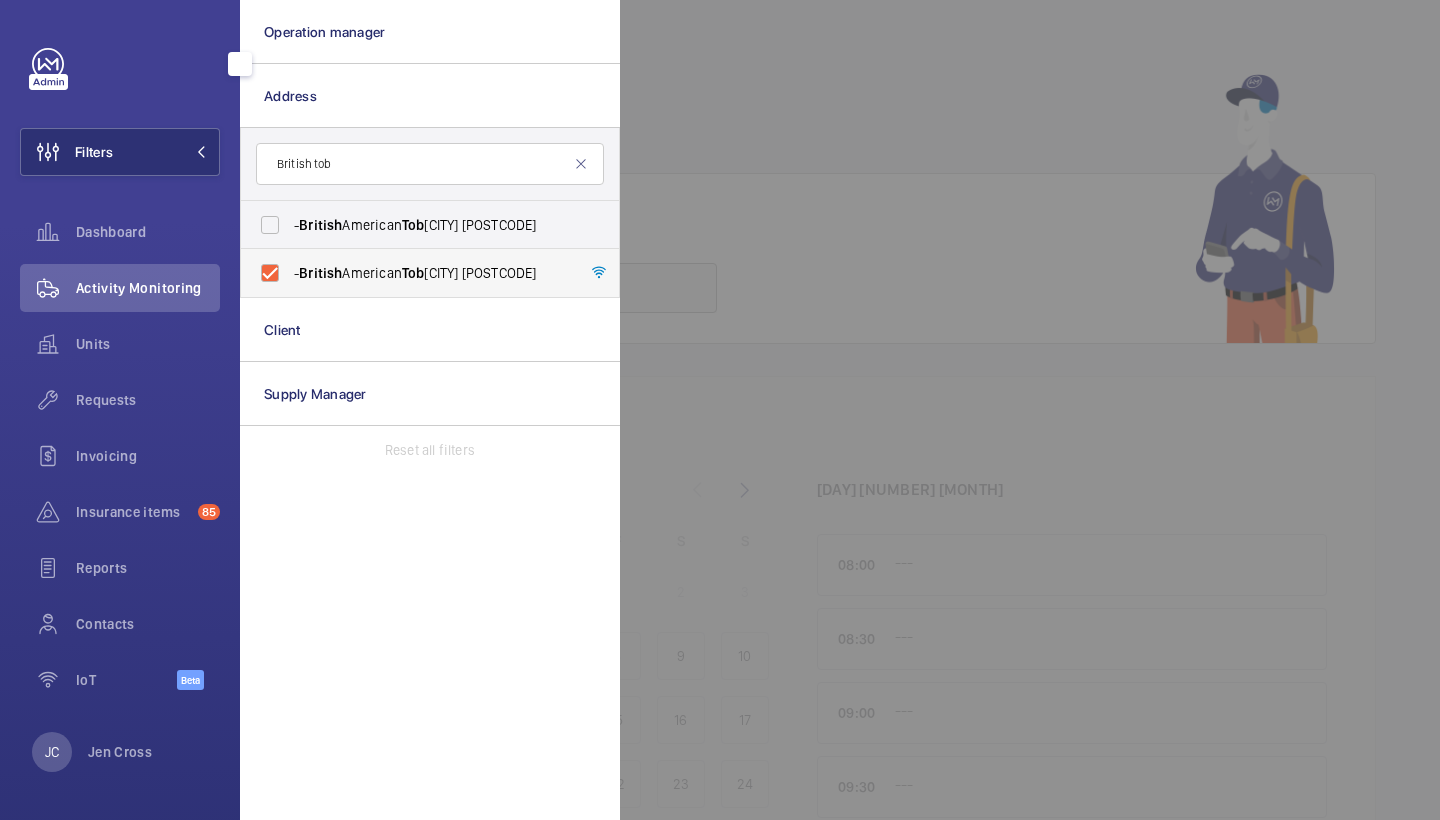 checkbox on "true" 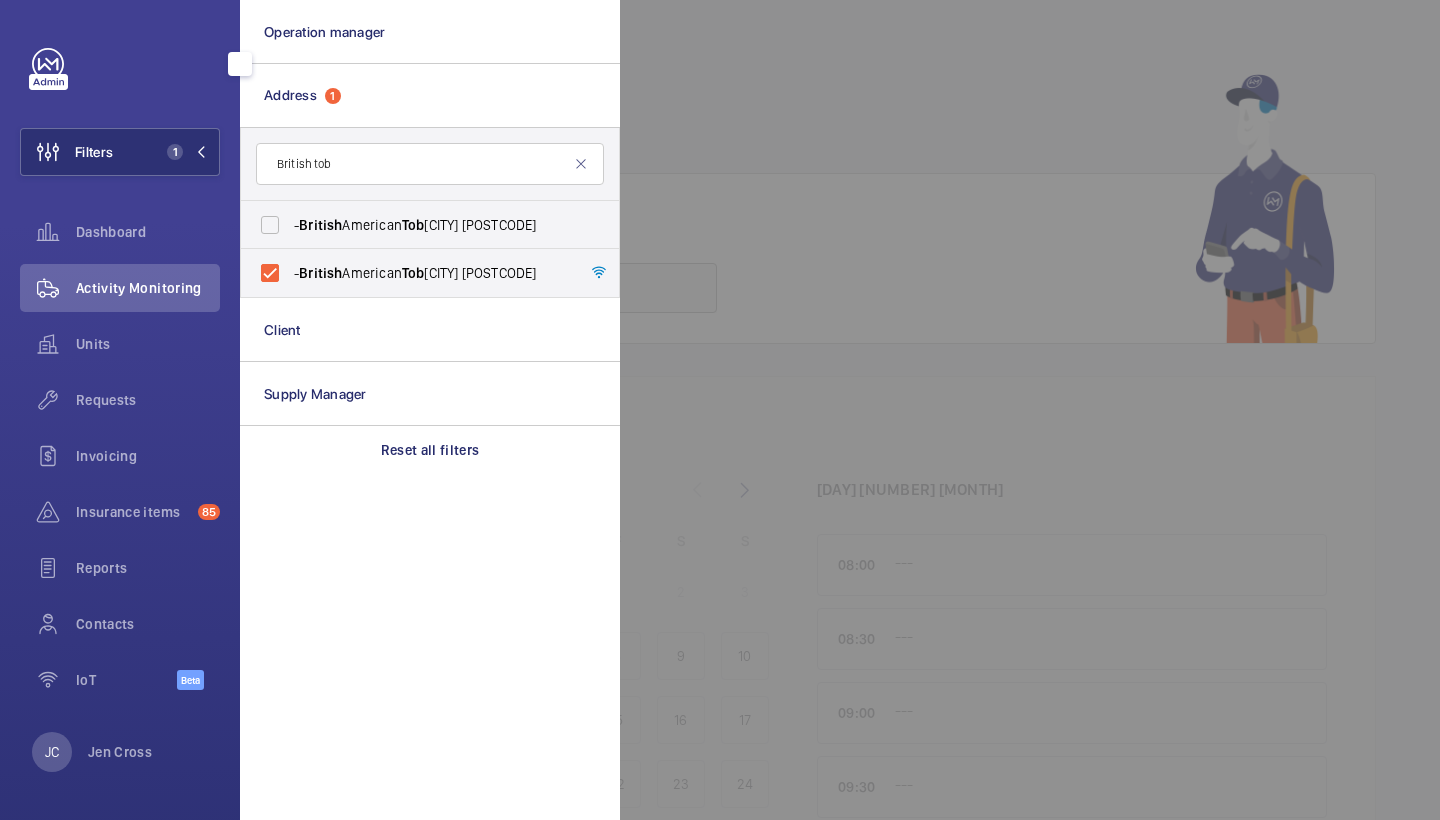 click on "Activity Monitoring" 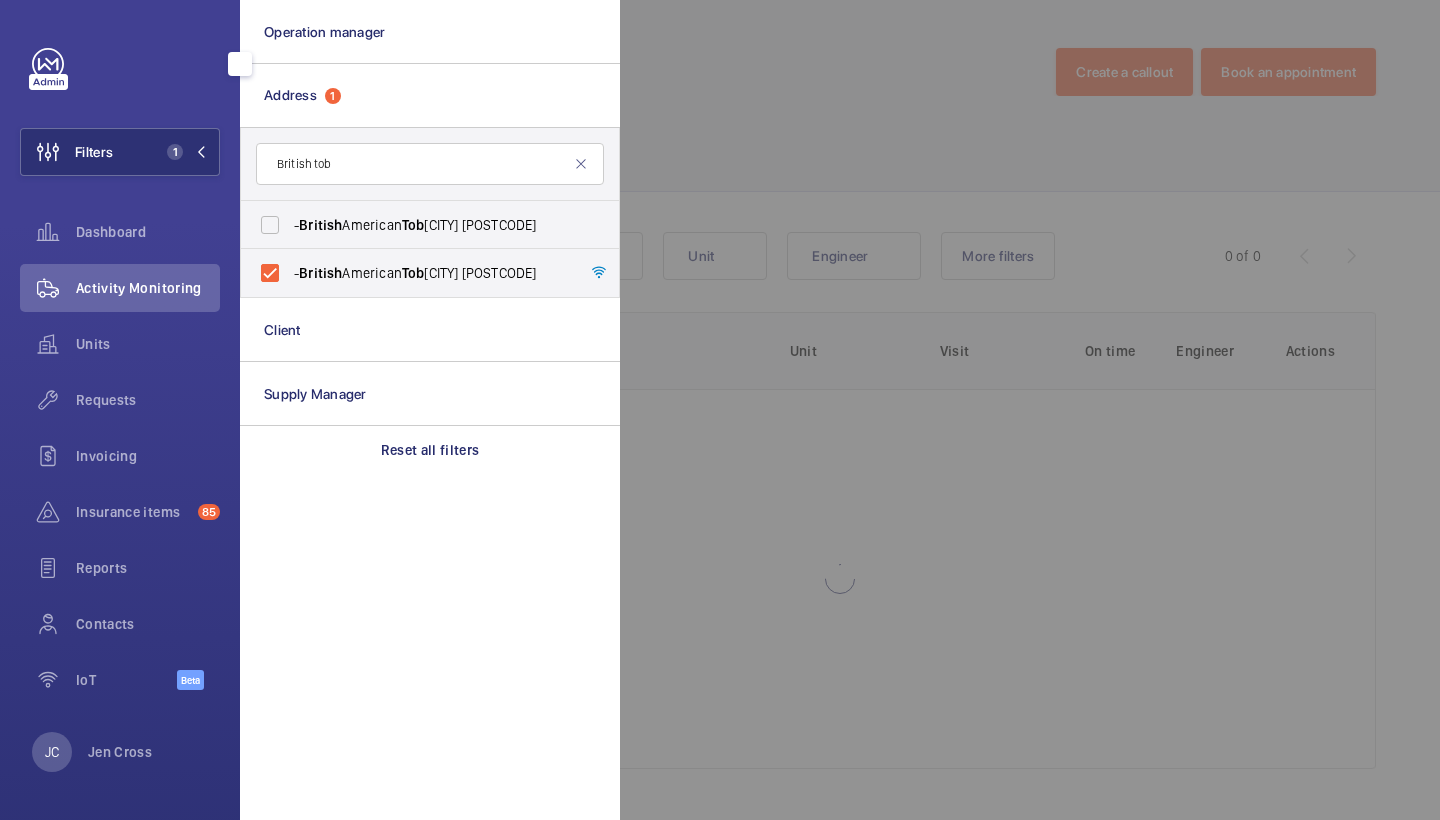 click 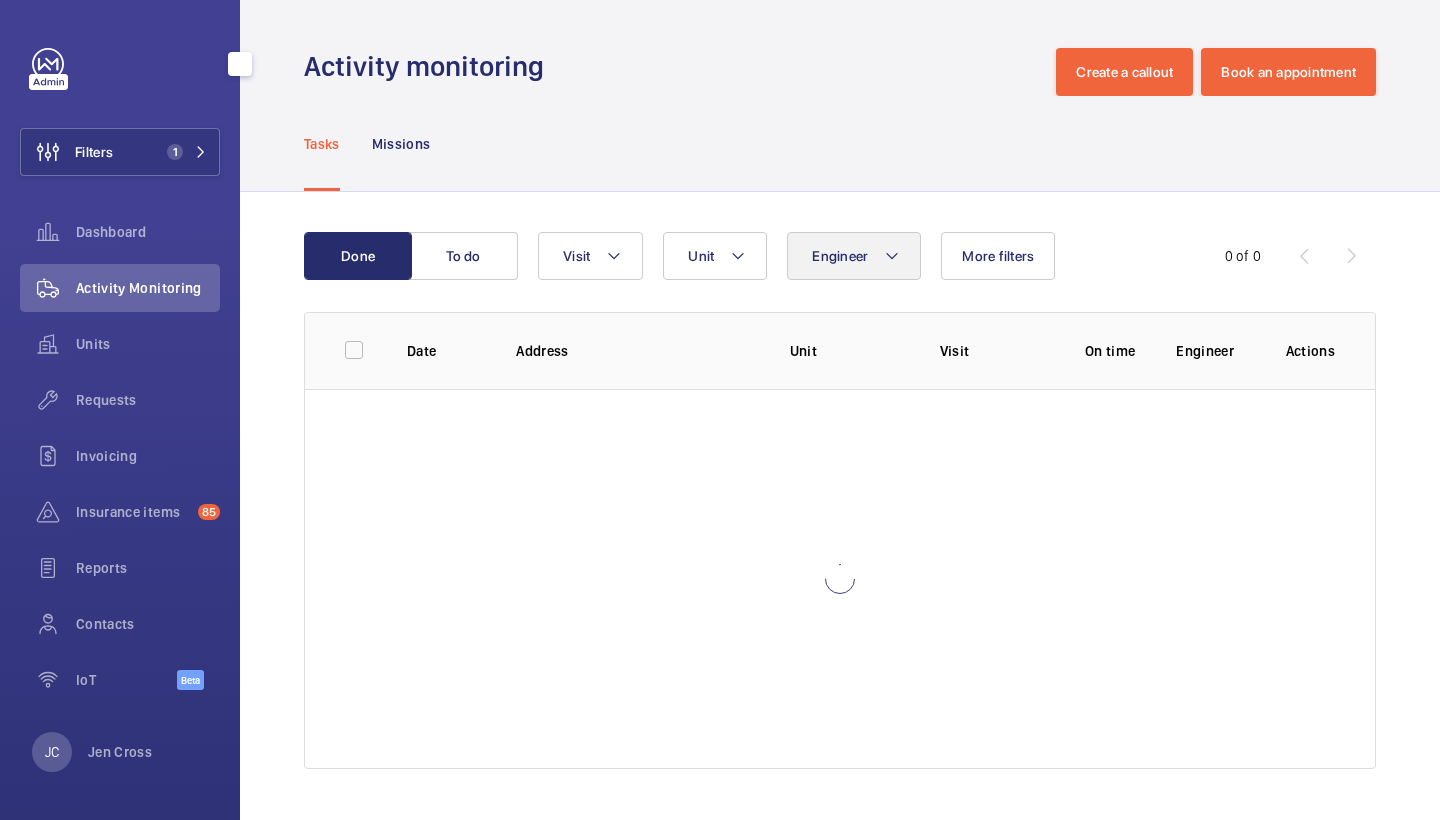 click on "Engineer" 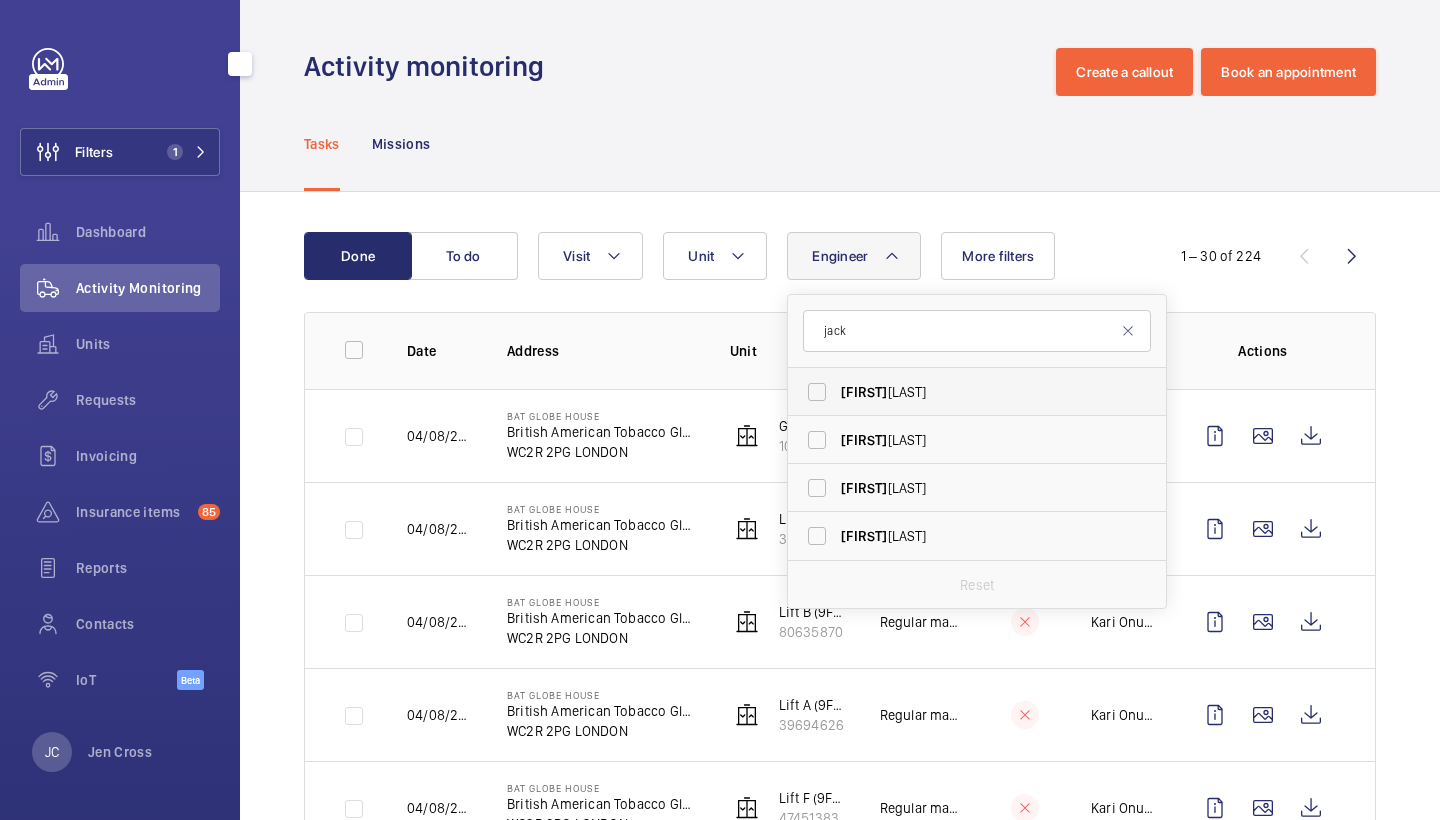 type on "jack" 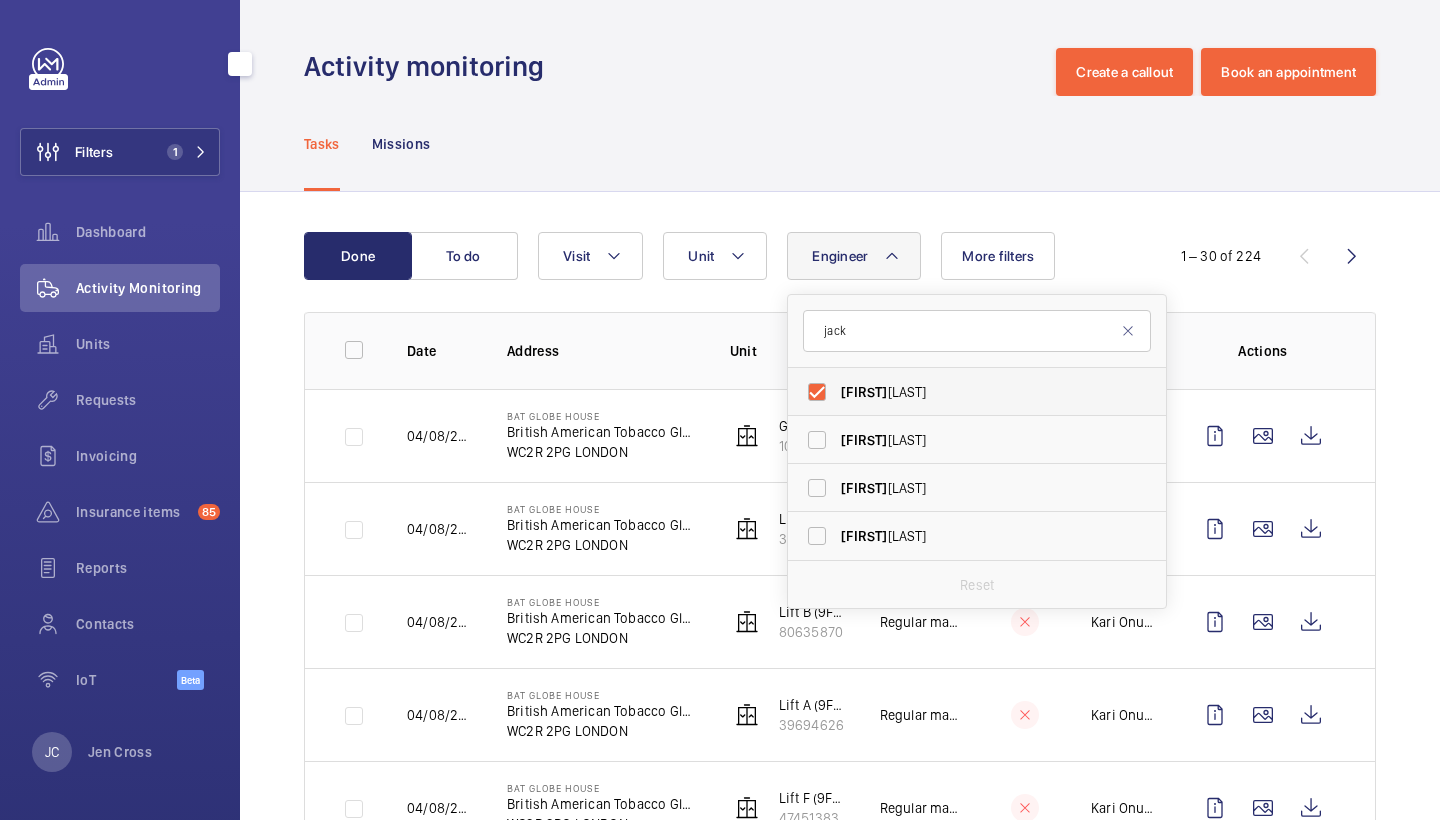 checkbox on "true" 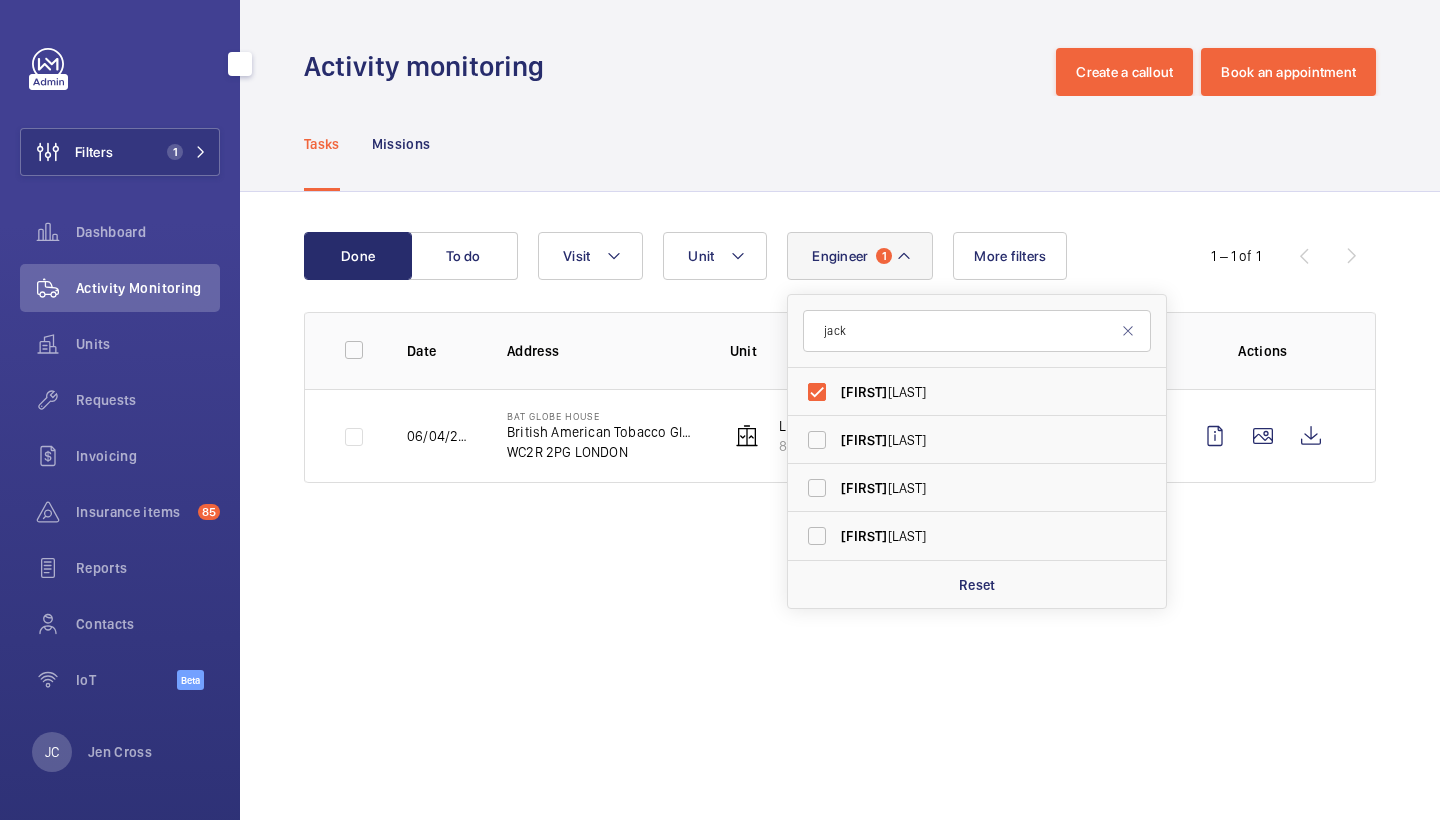 click on "Done To do Engineer 1 jack Jack  Gambie Jack  Rousell Jack  Bennett Jack  Whitehead Reset Unit Visit More filters  1 – 1 of 1  Date Address Unit Visit On time Engineer Actions 06/04/2025  BAT Globe House   British American Tobacco Global Headquarters   WC2R 2PG LONDON   Lift B (9FLR)   80635870   Repair  Jack Gambie" 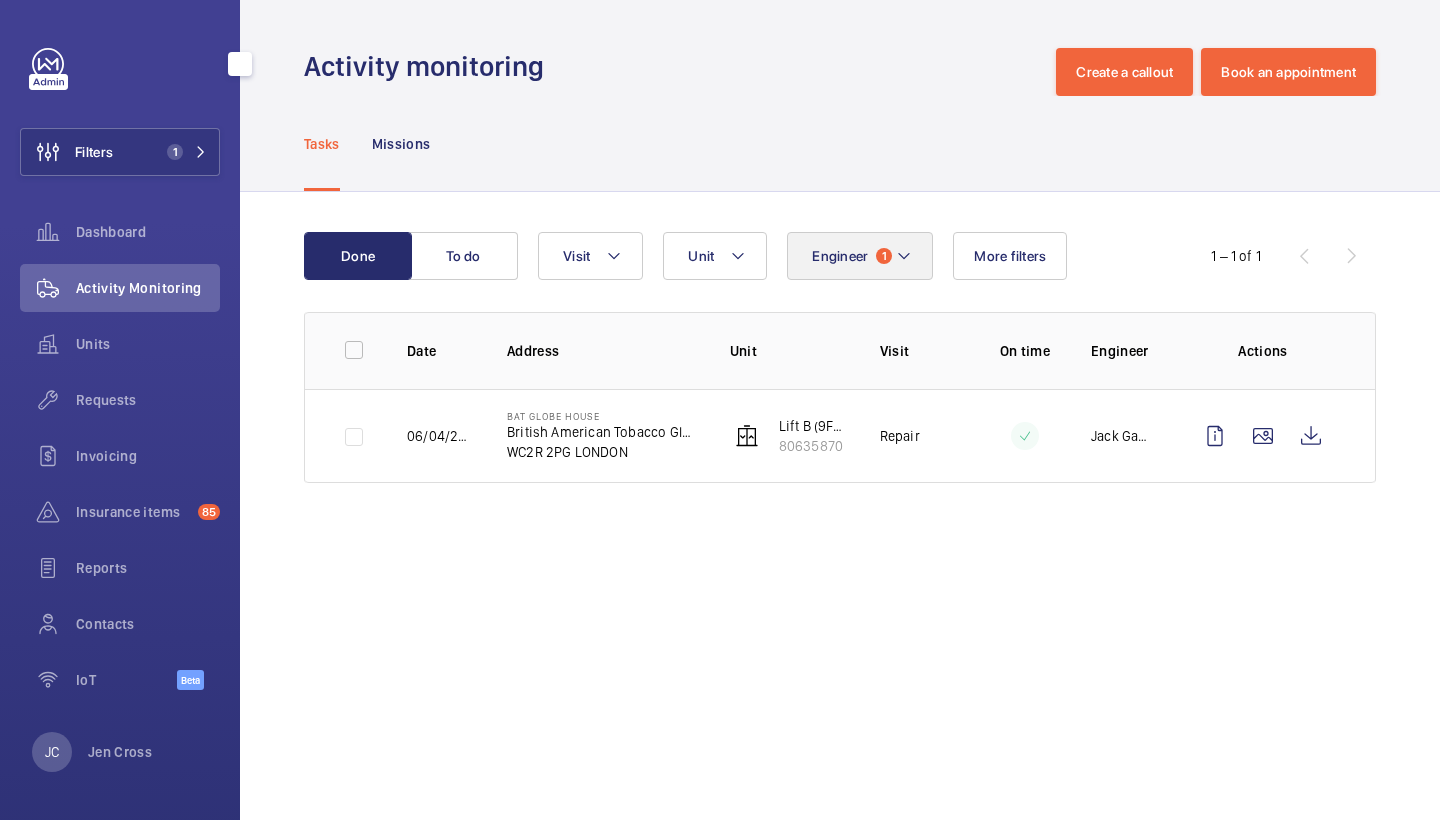 click on "Engineer 1" 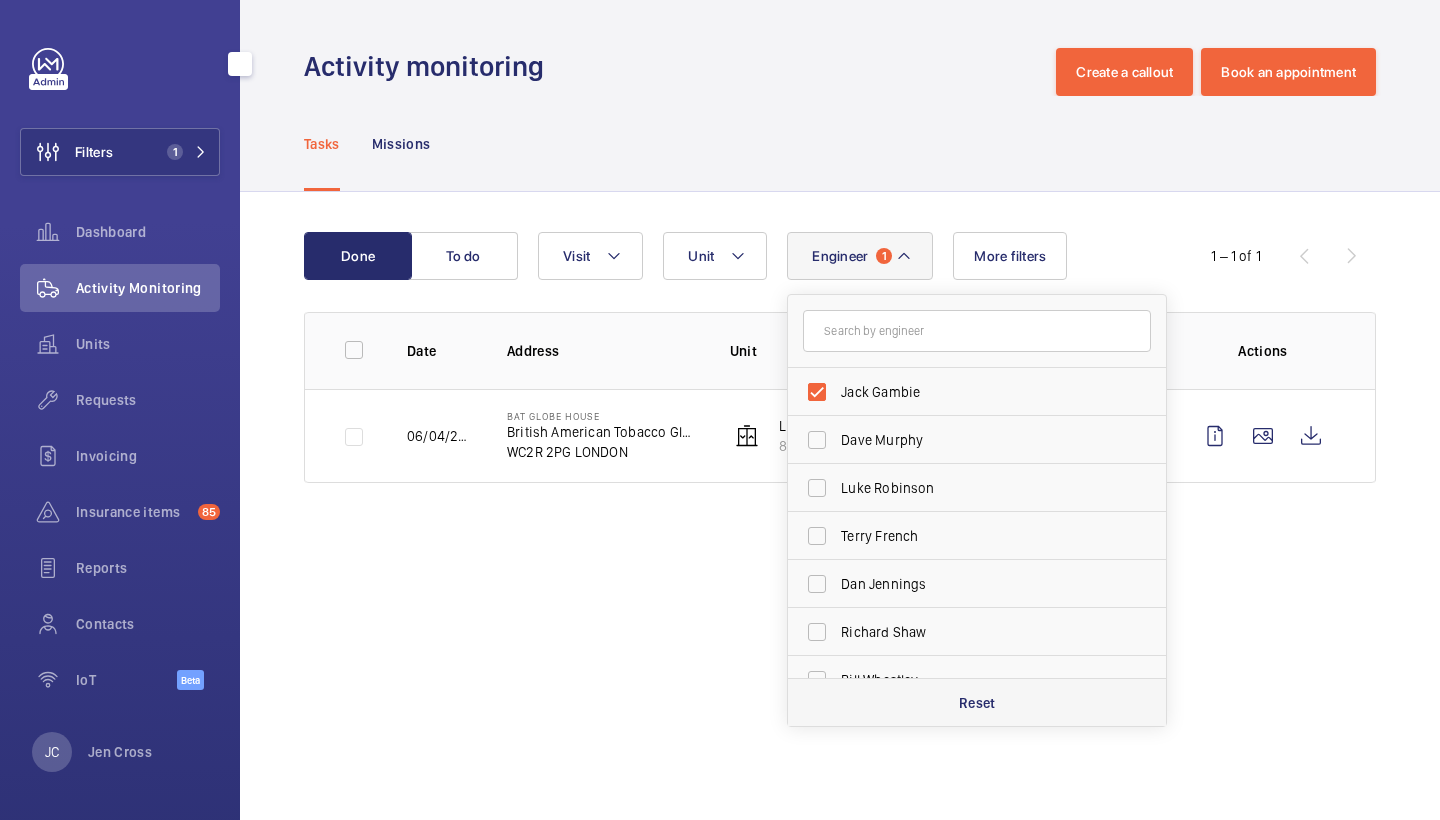 click on "Reset" 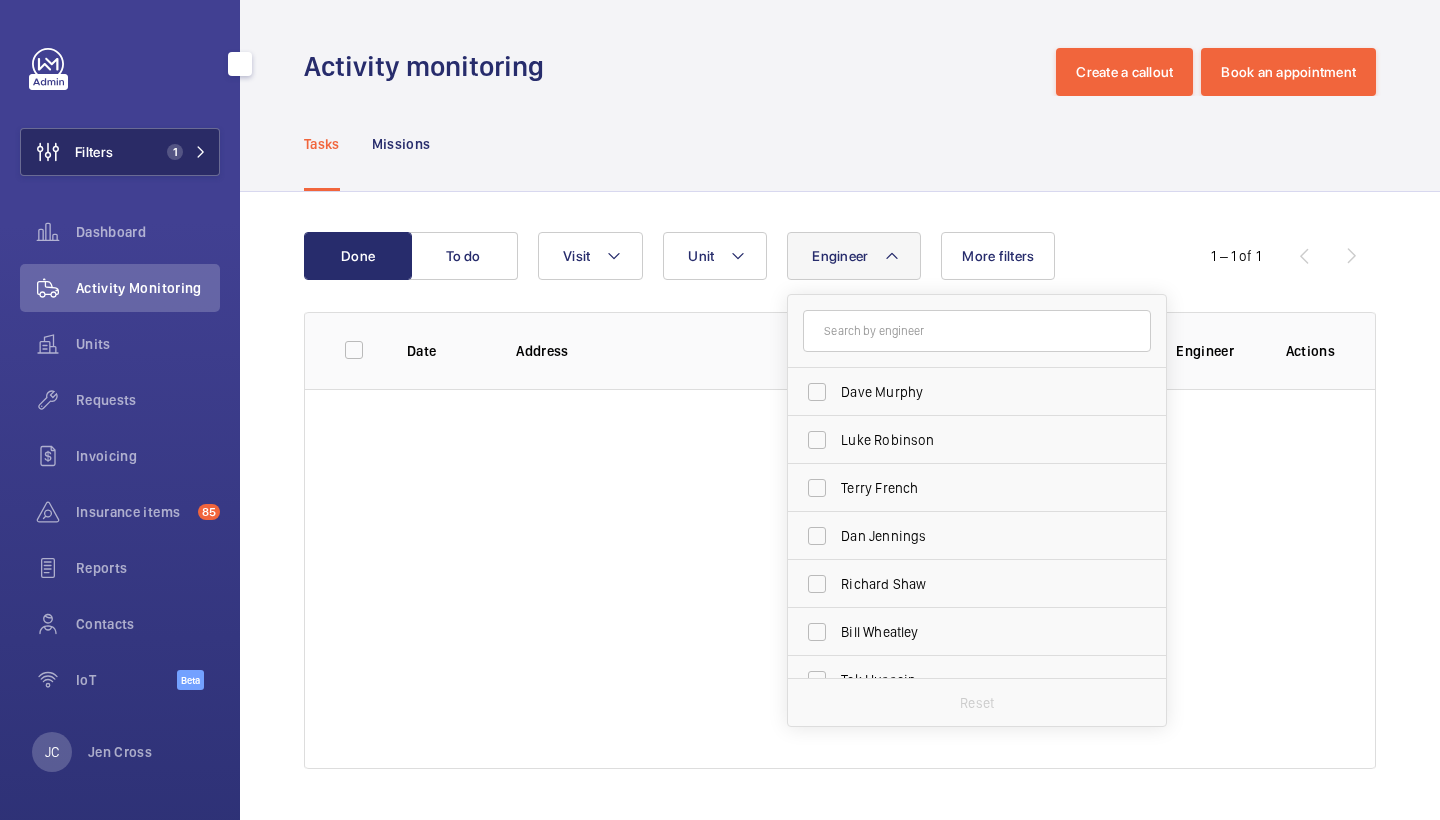 click on "1" 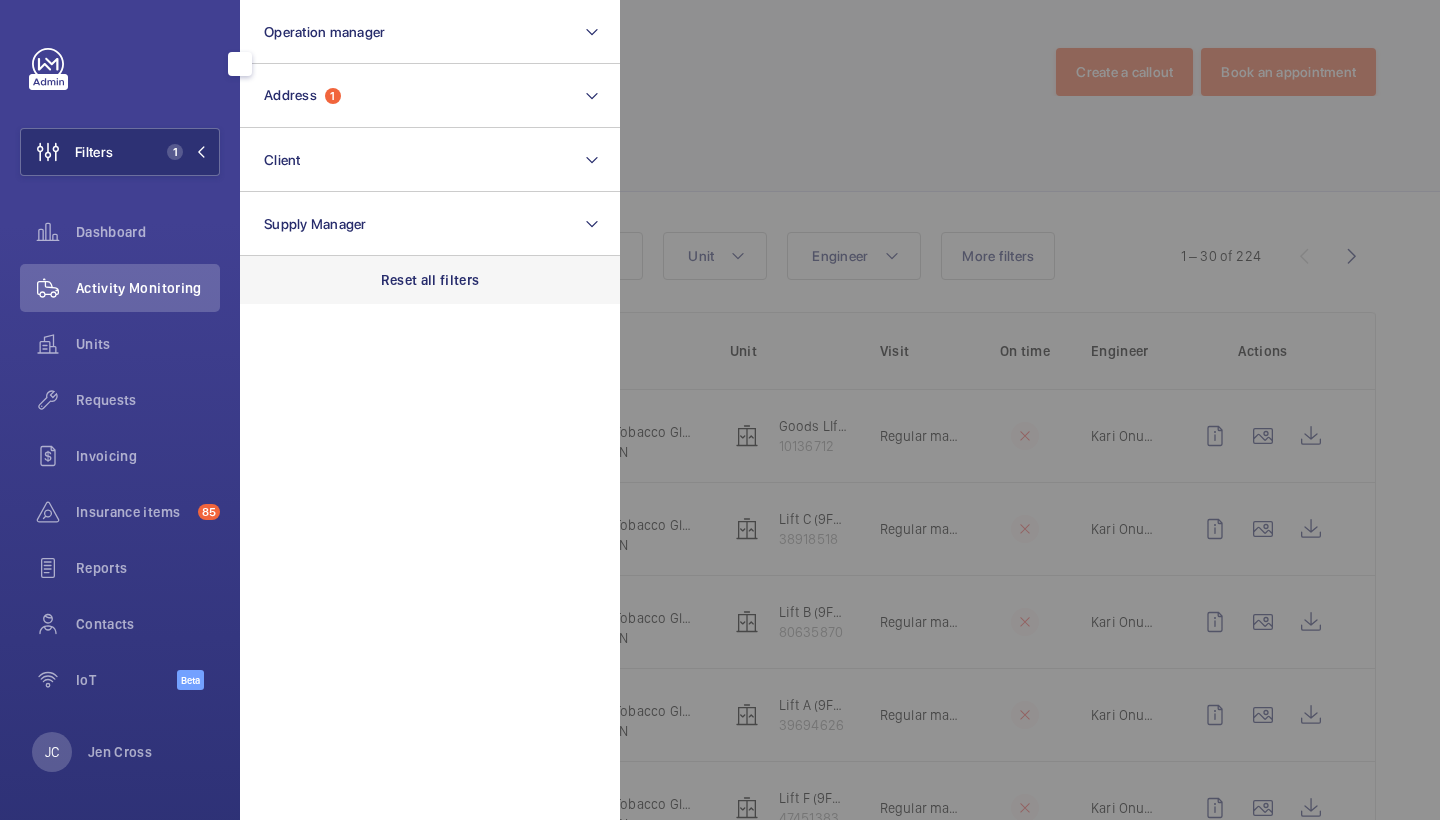 click on "Reset all filters" 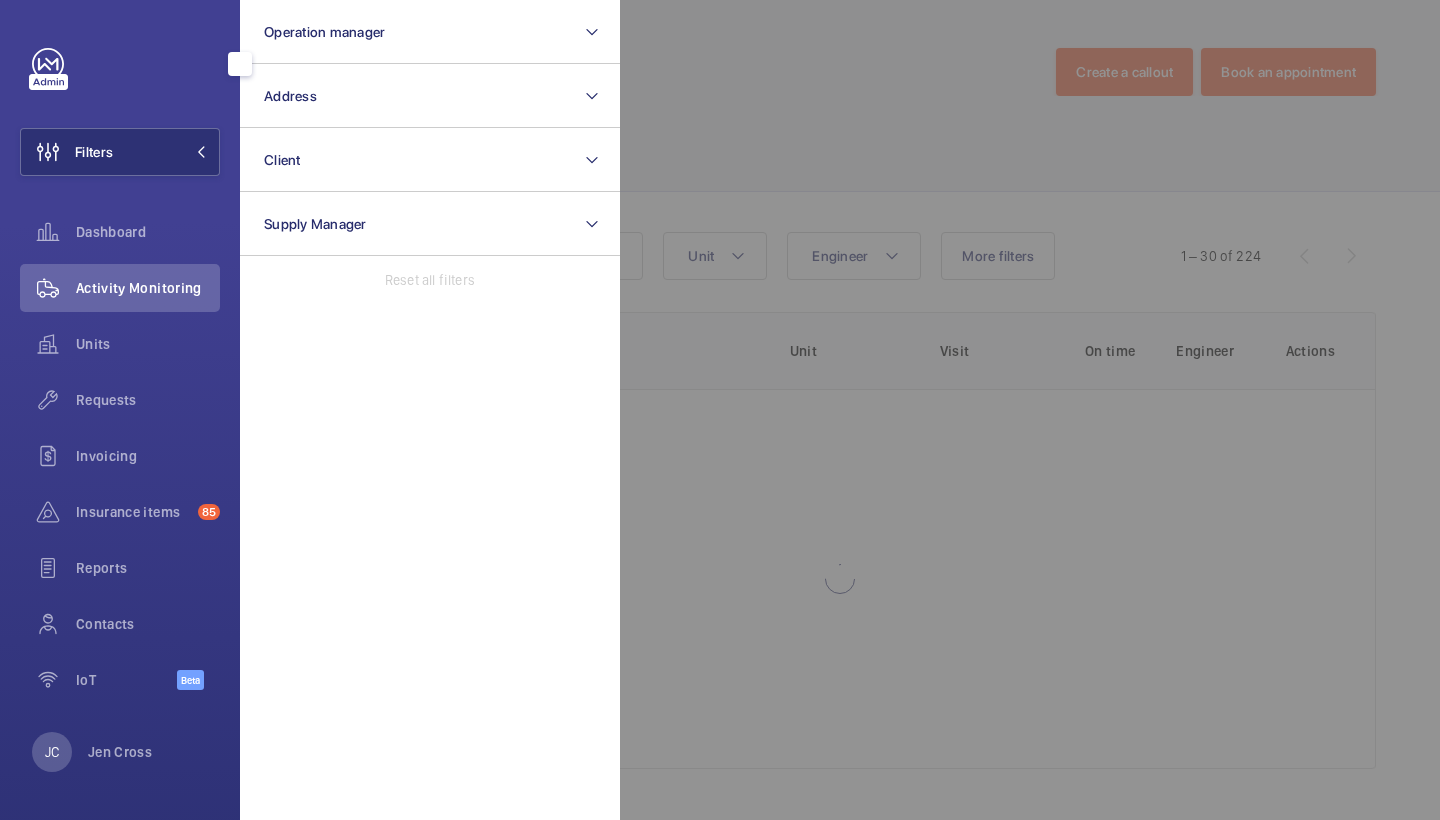 click 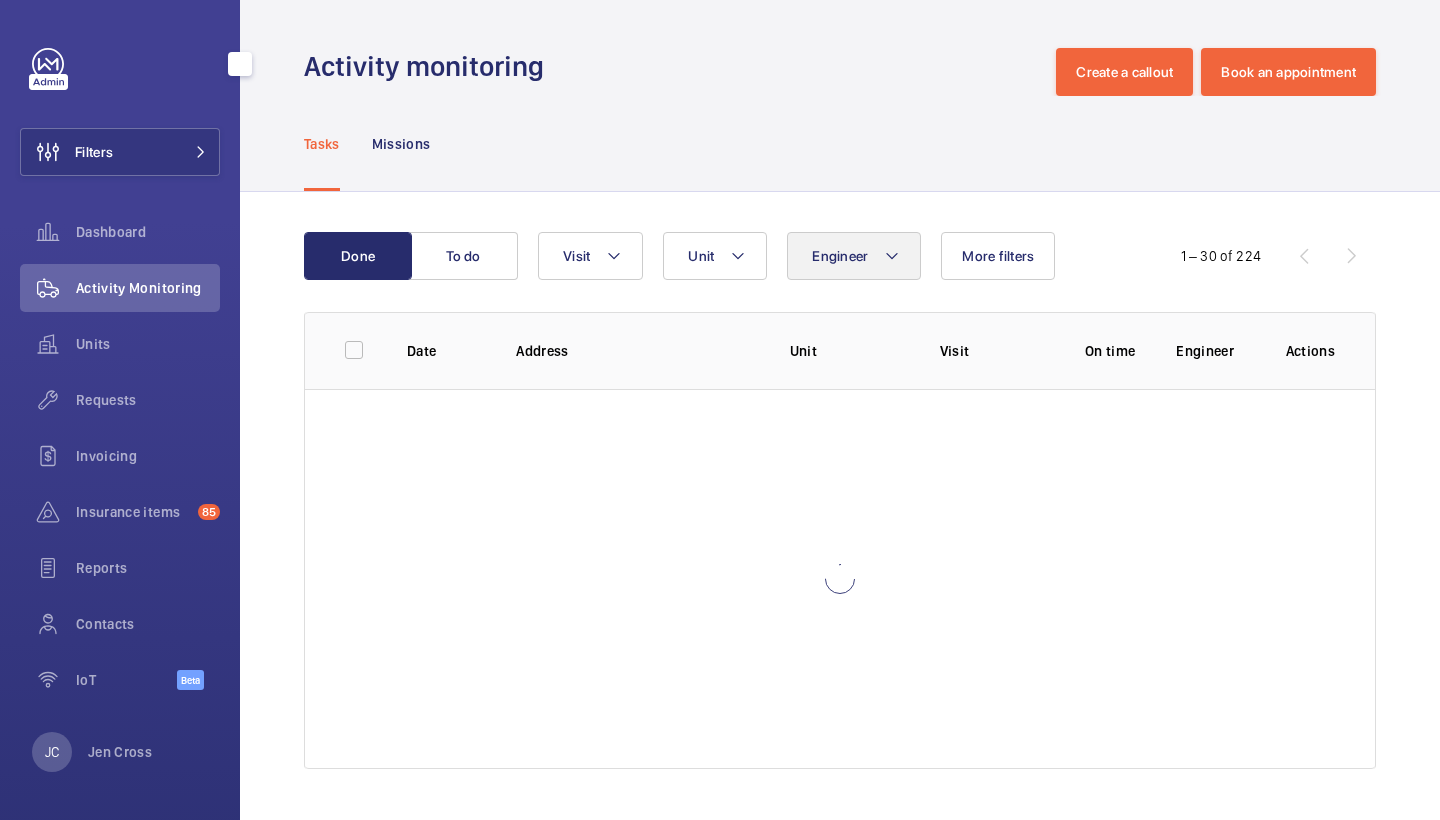 click on "Engineer" 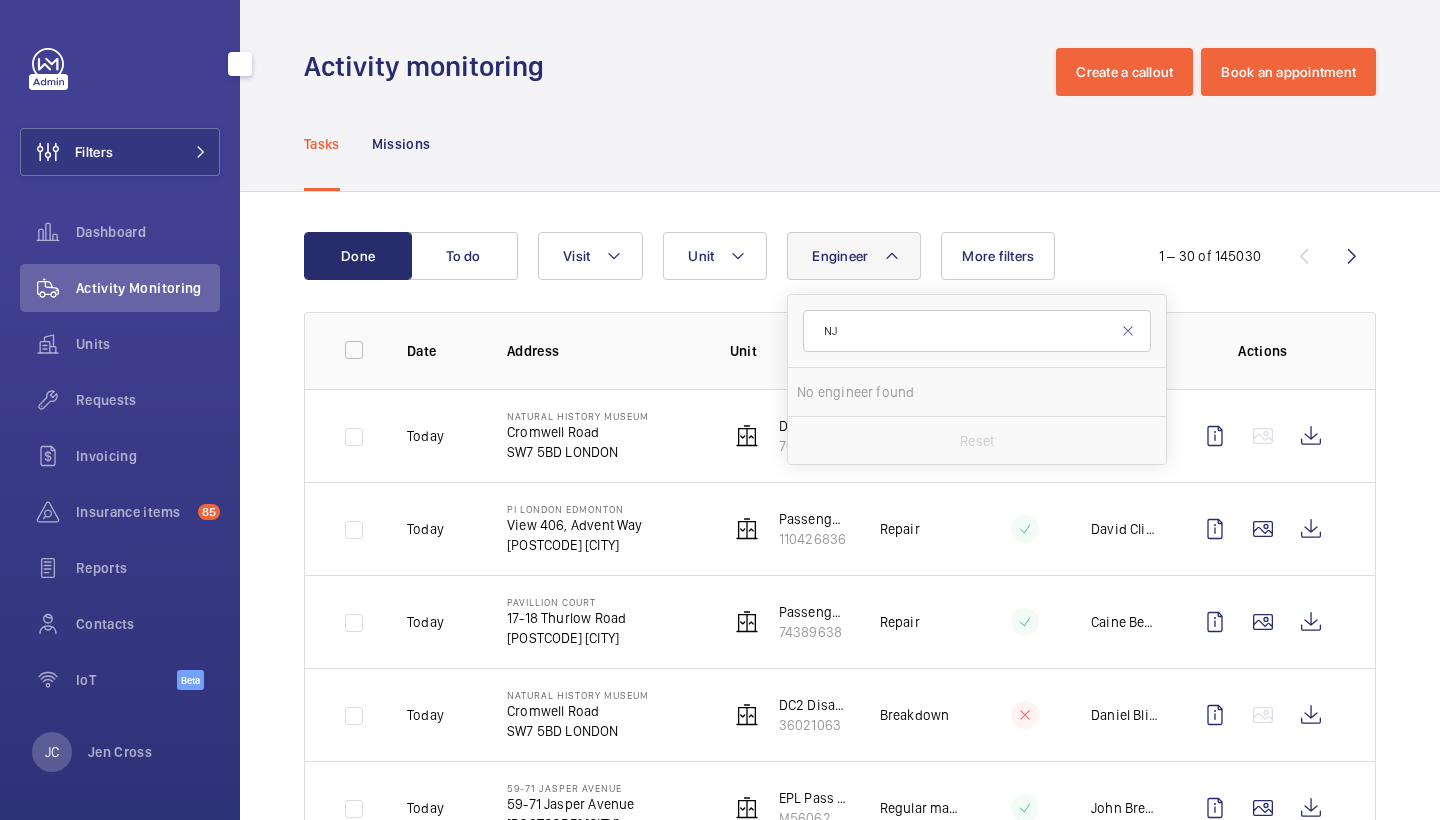 type on "n" 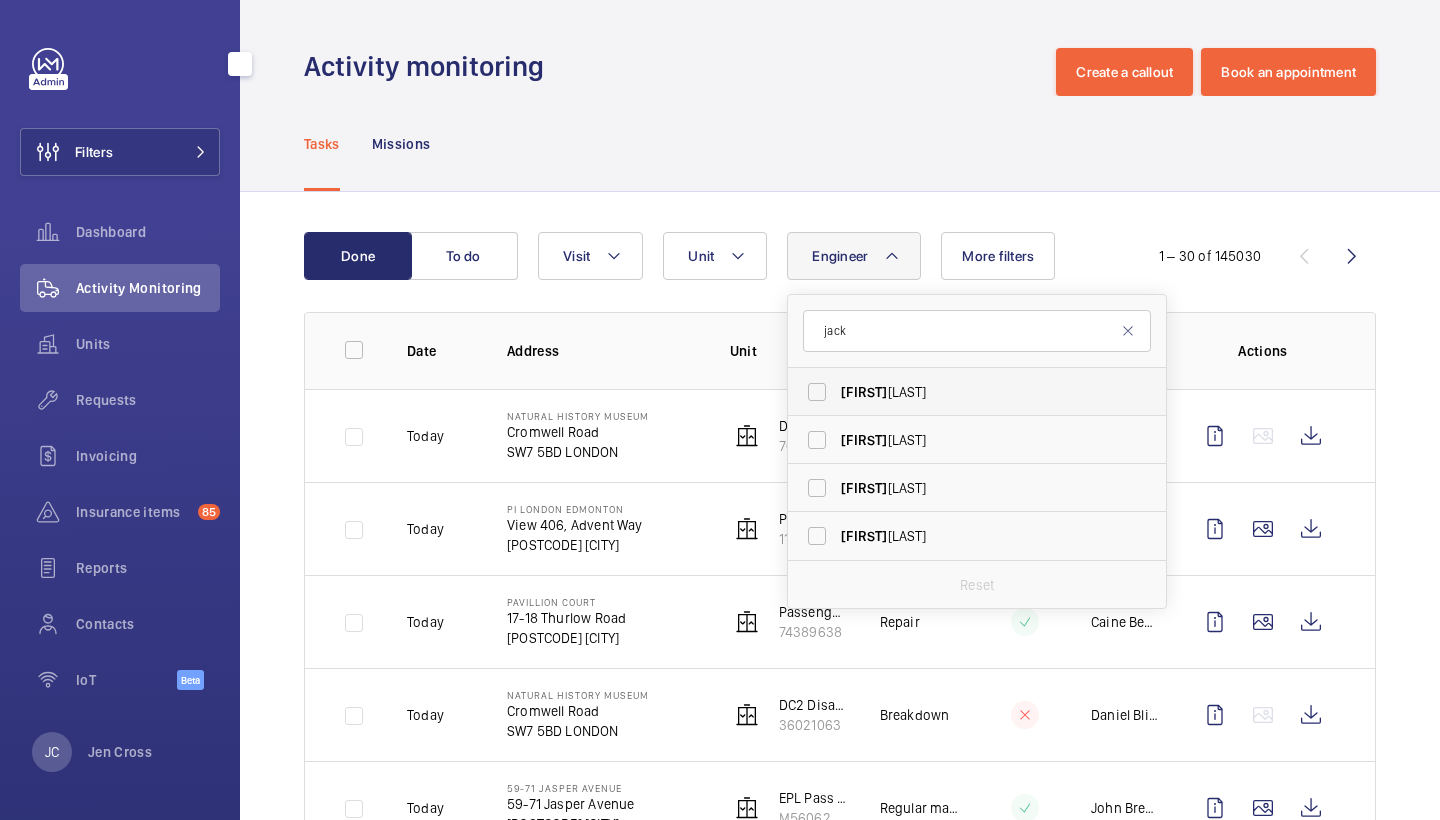 type on "jack" 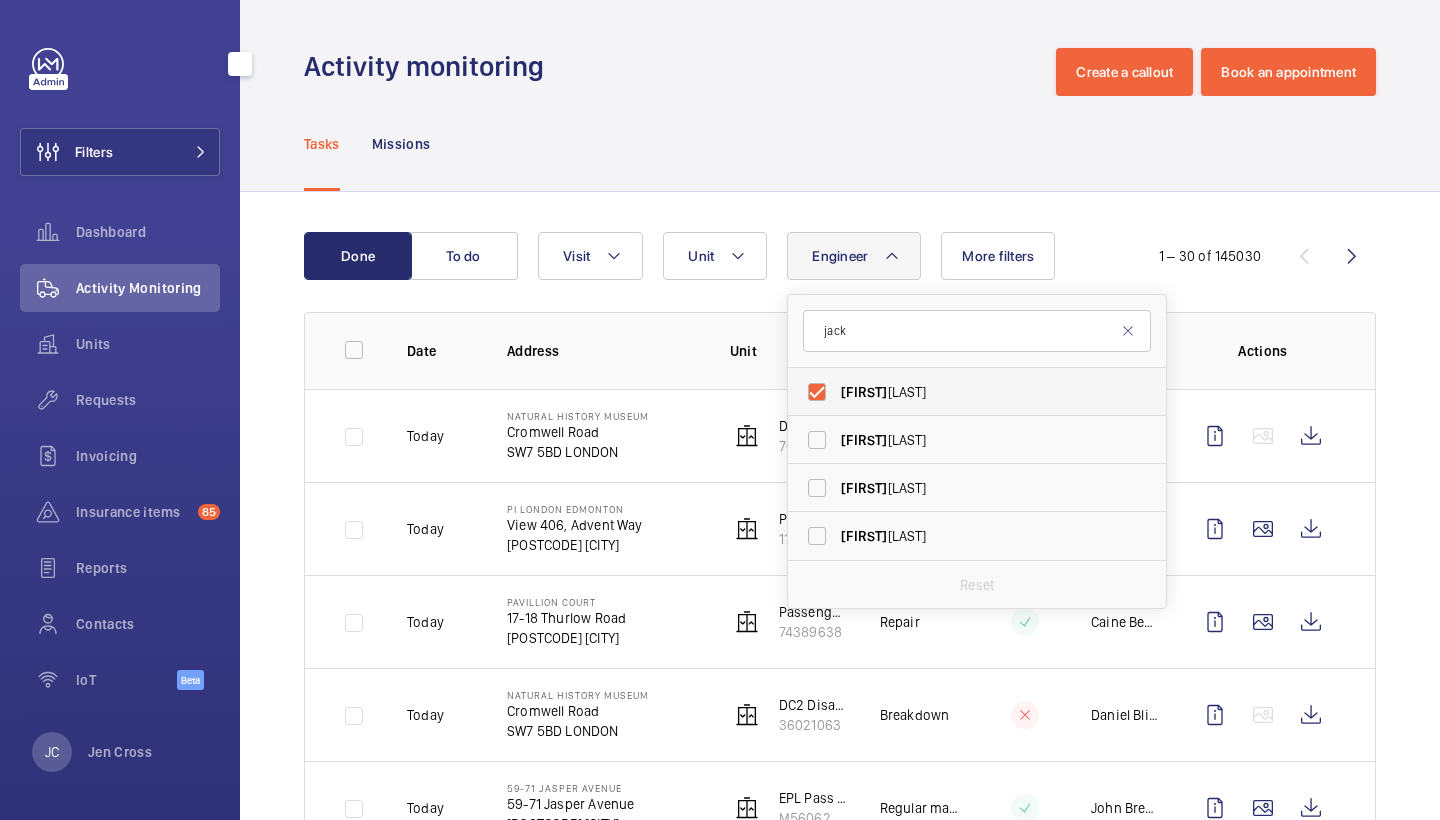 checkbox on "true" 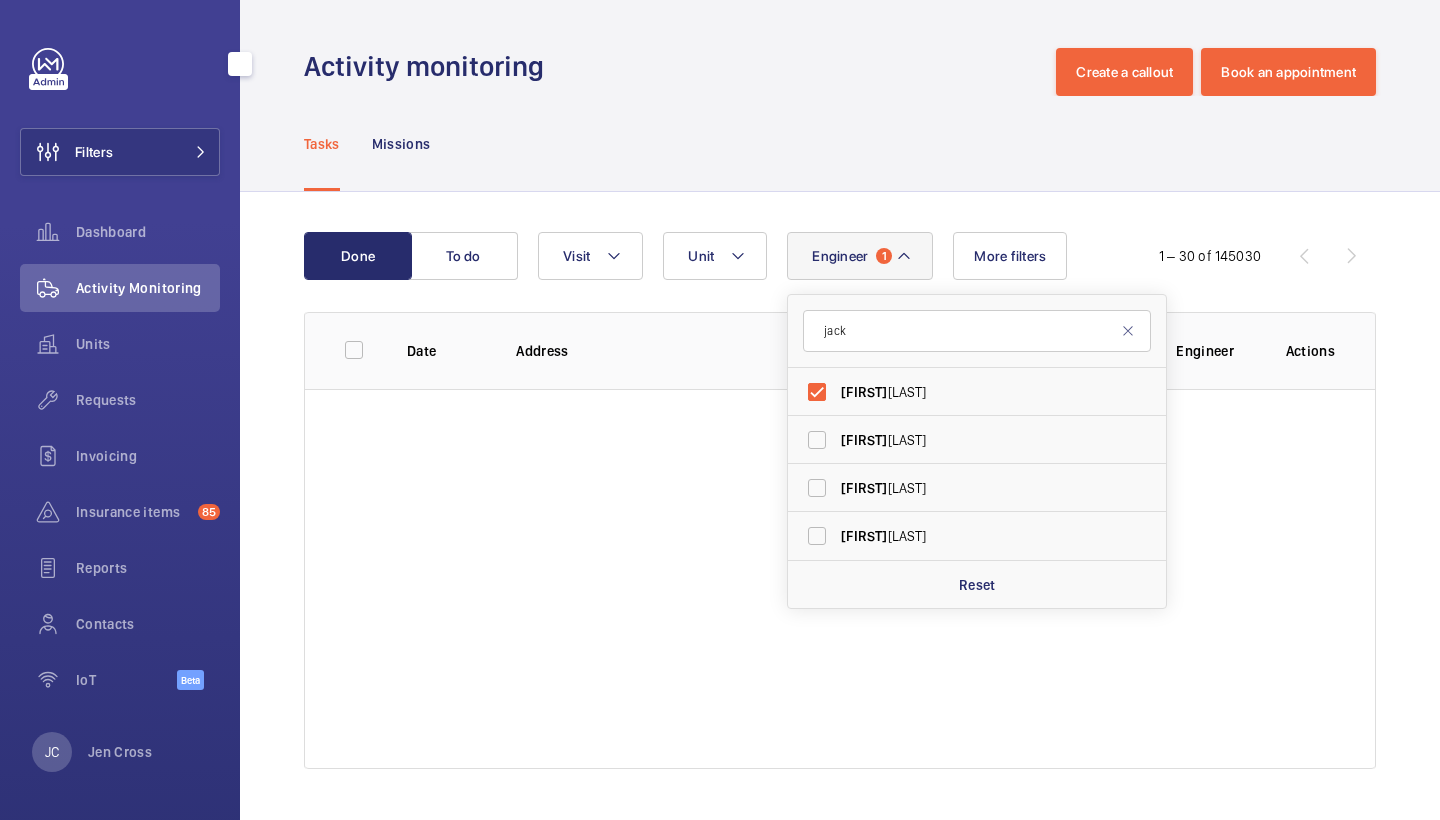 click on "Tasks Missions" 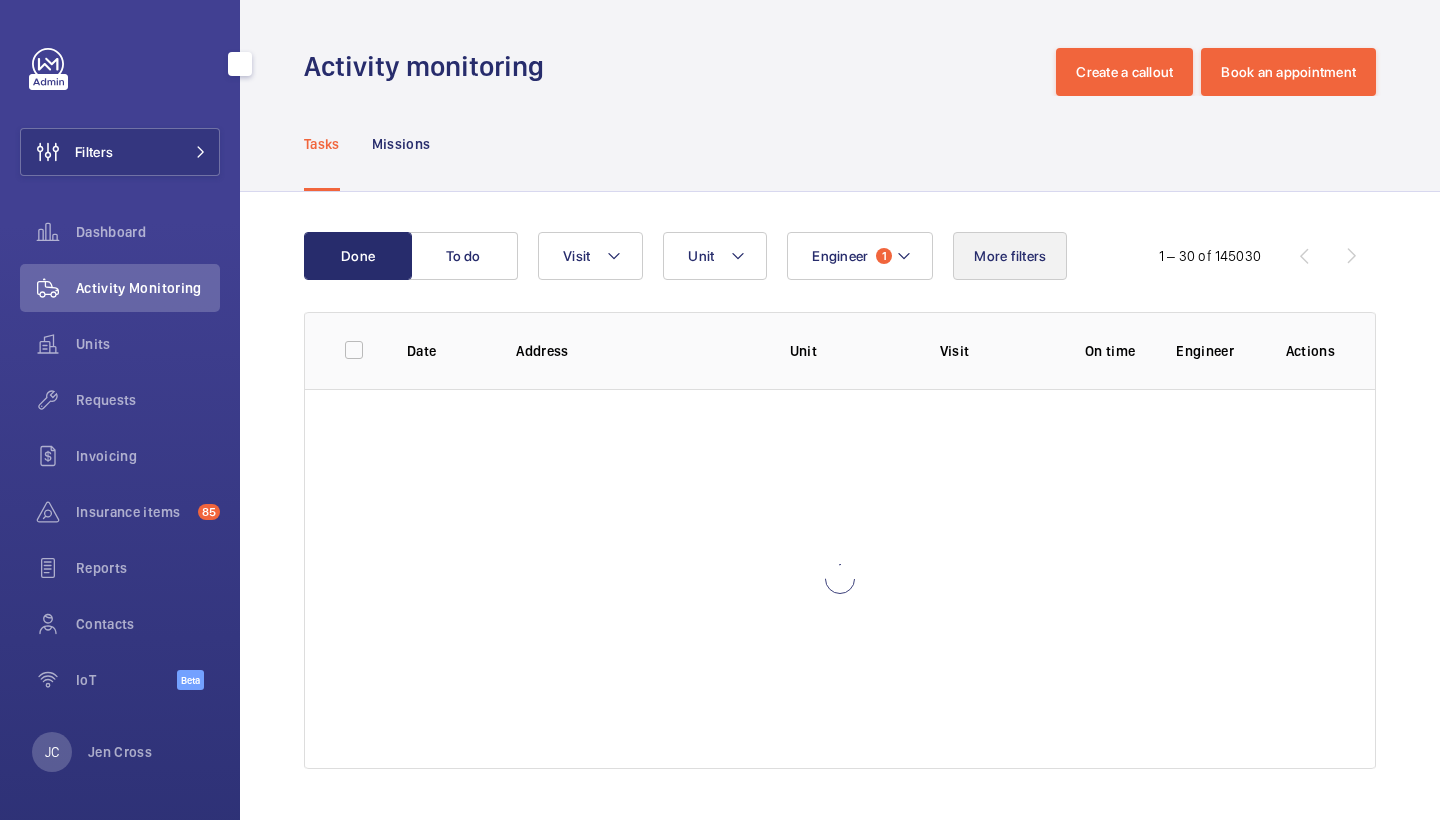 click on "More filters" 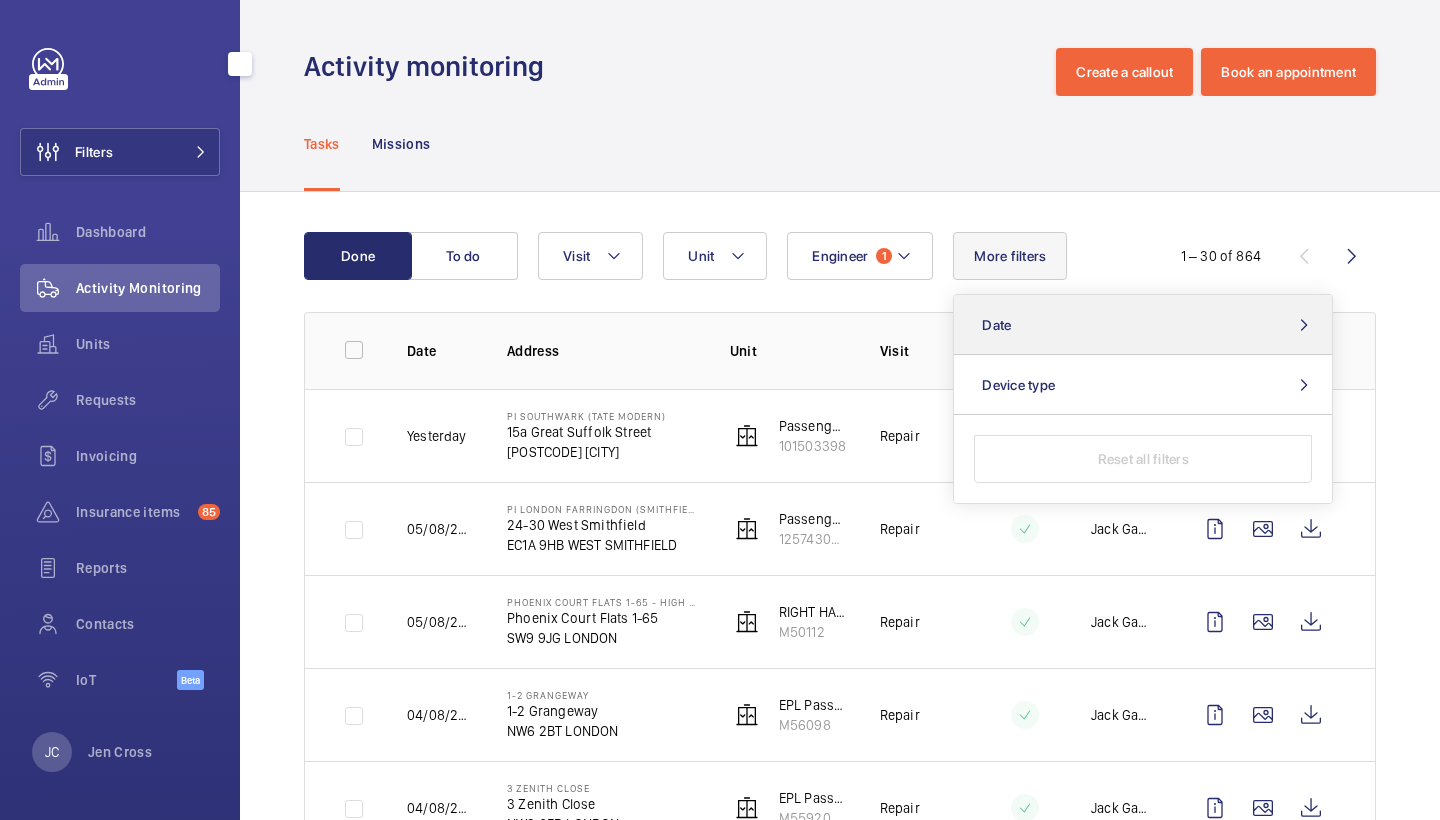 click on "Date" 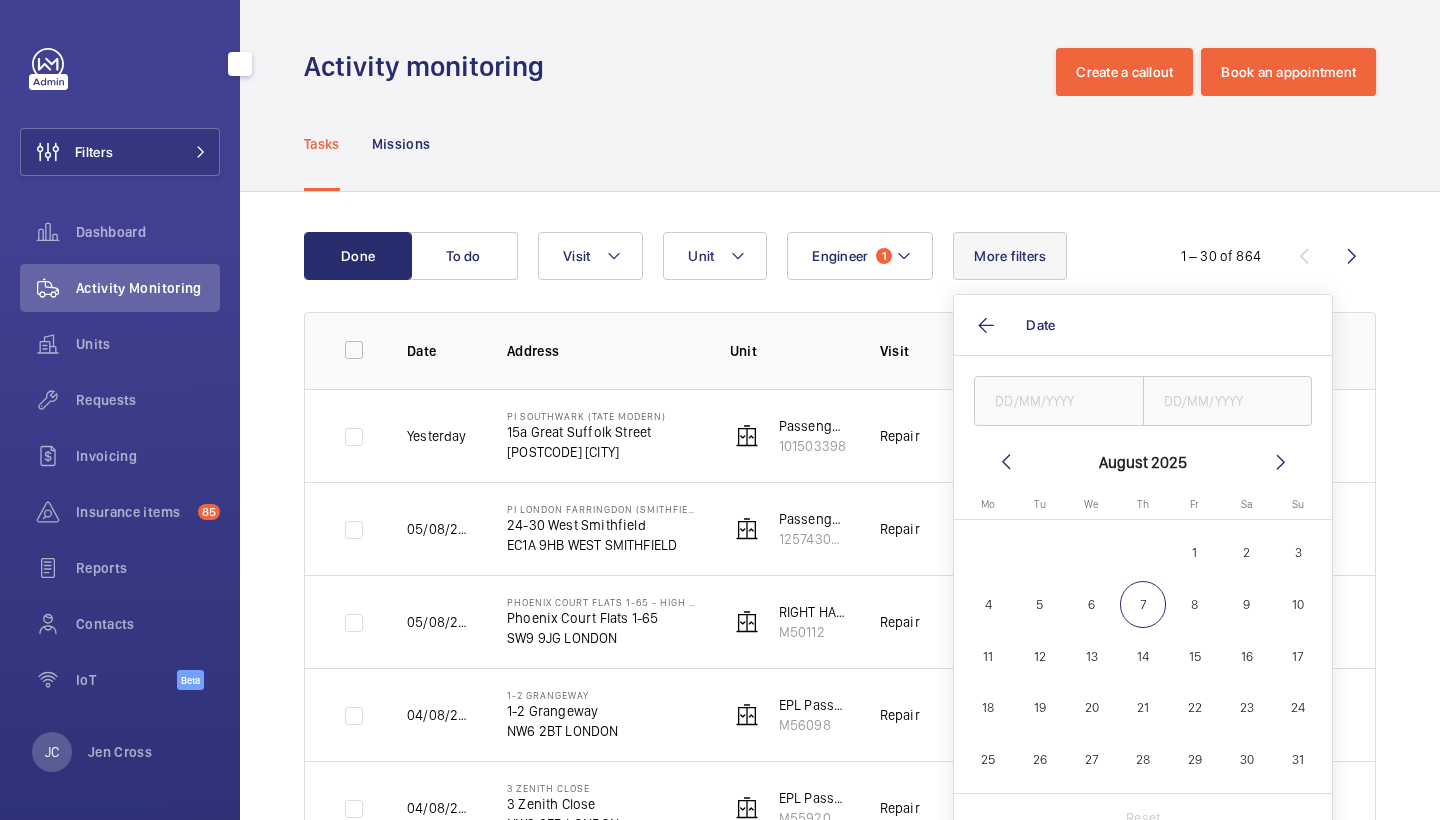 click 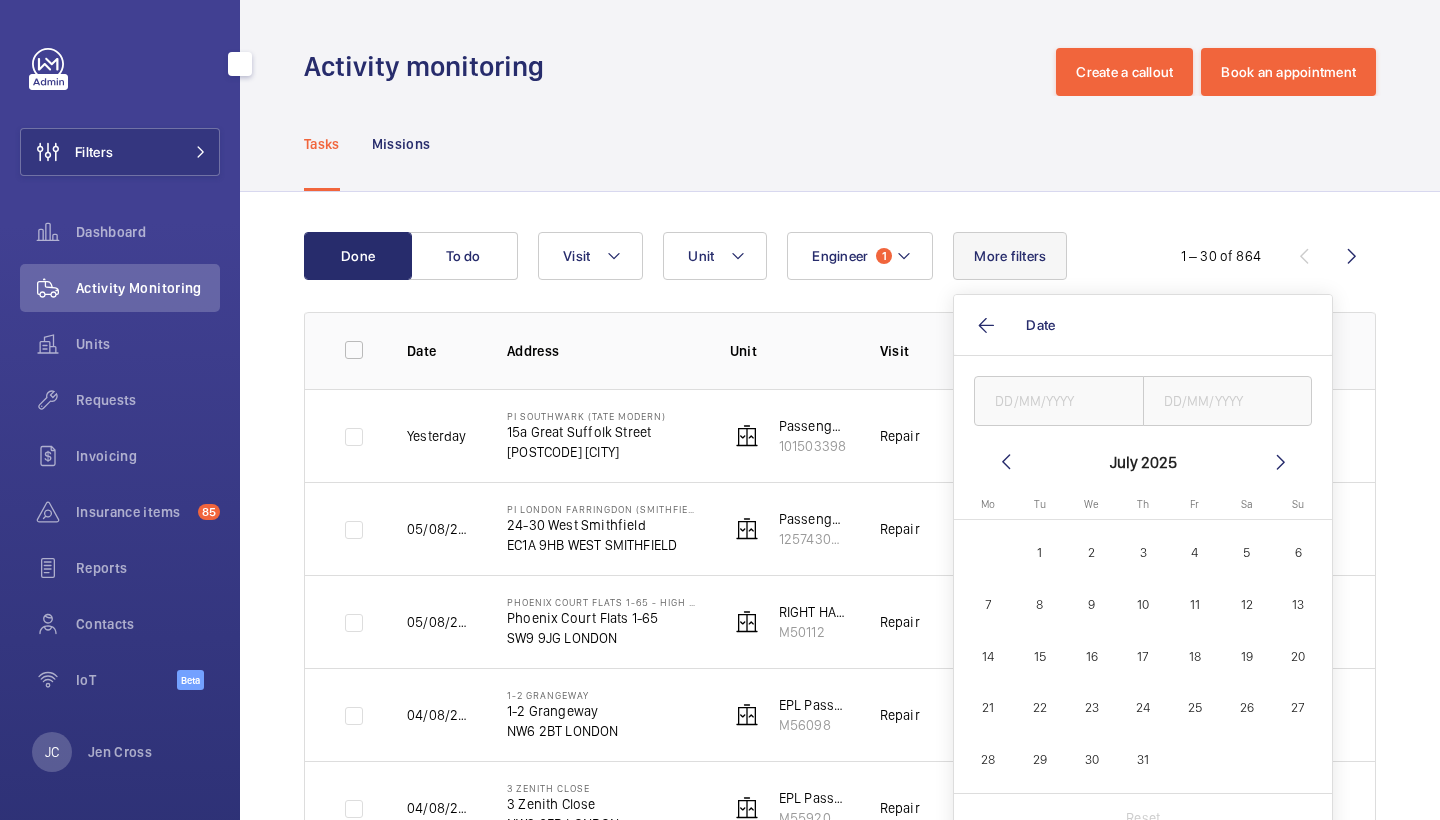 click on "21" 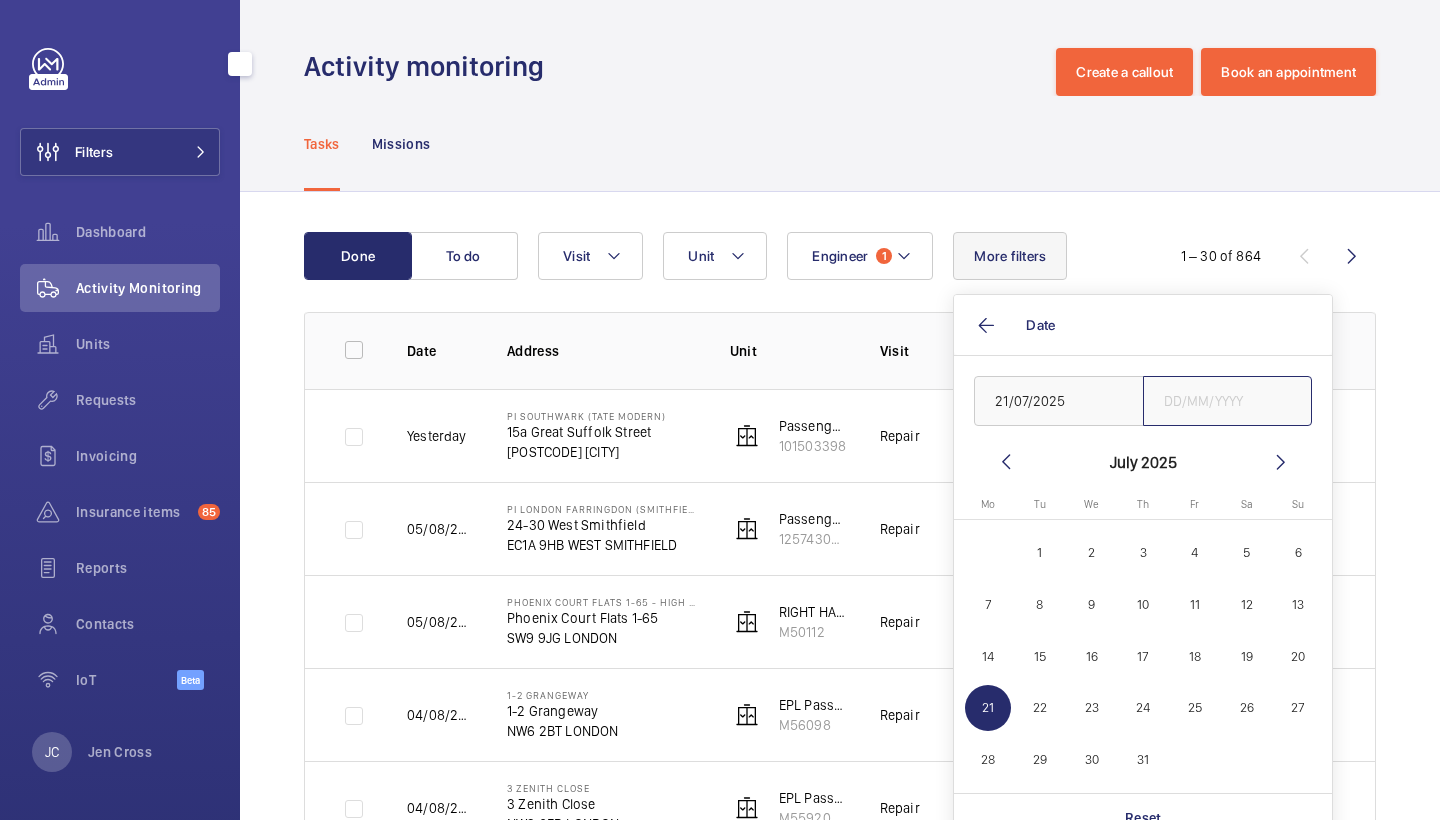 click 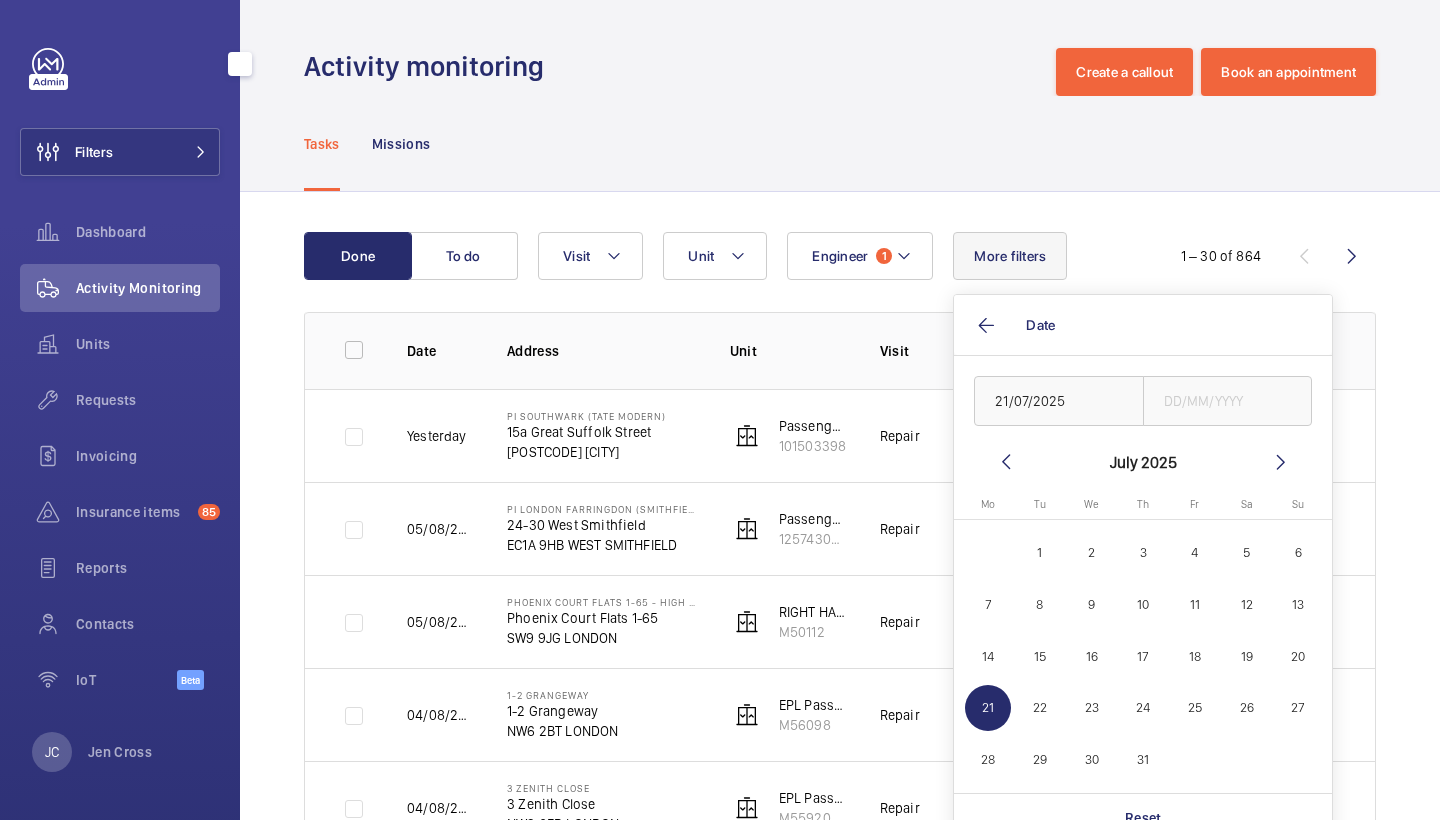 click on "21" 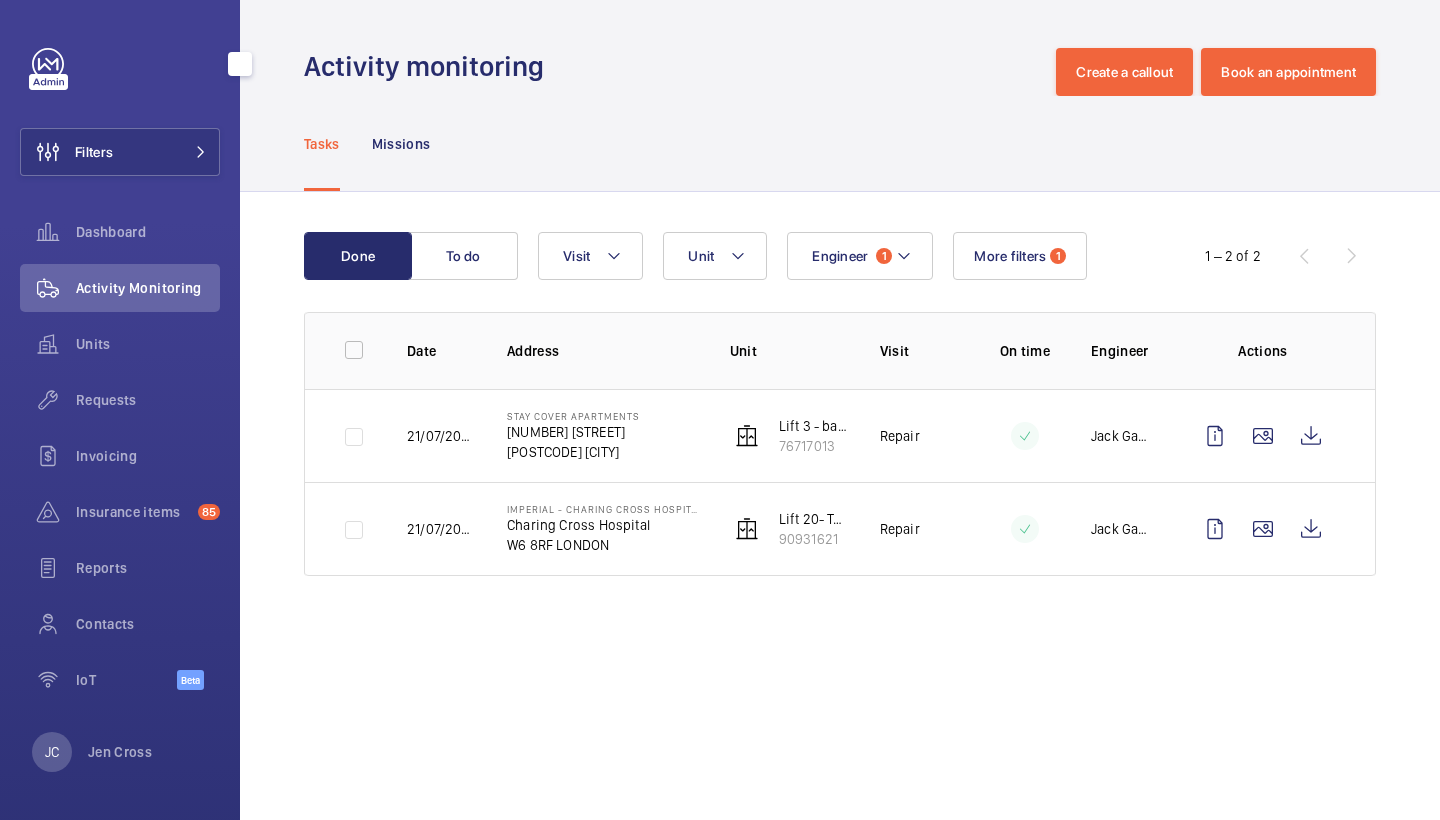 click on "Tasks Missions" 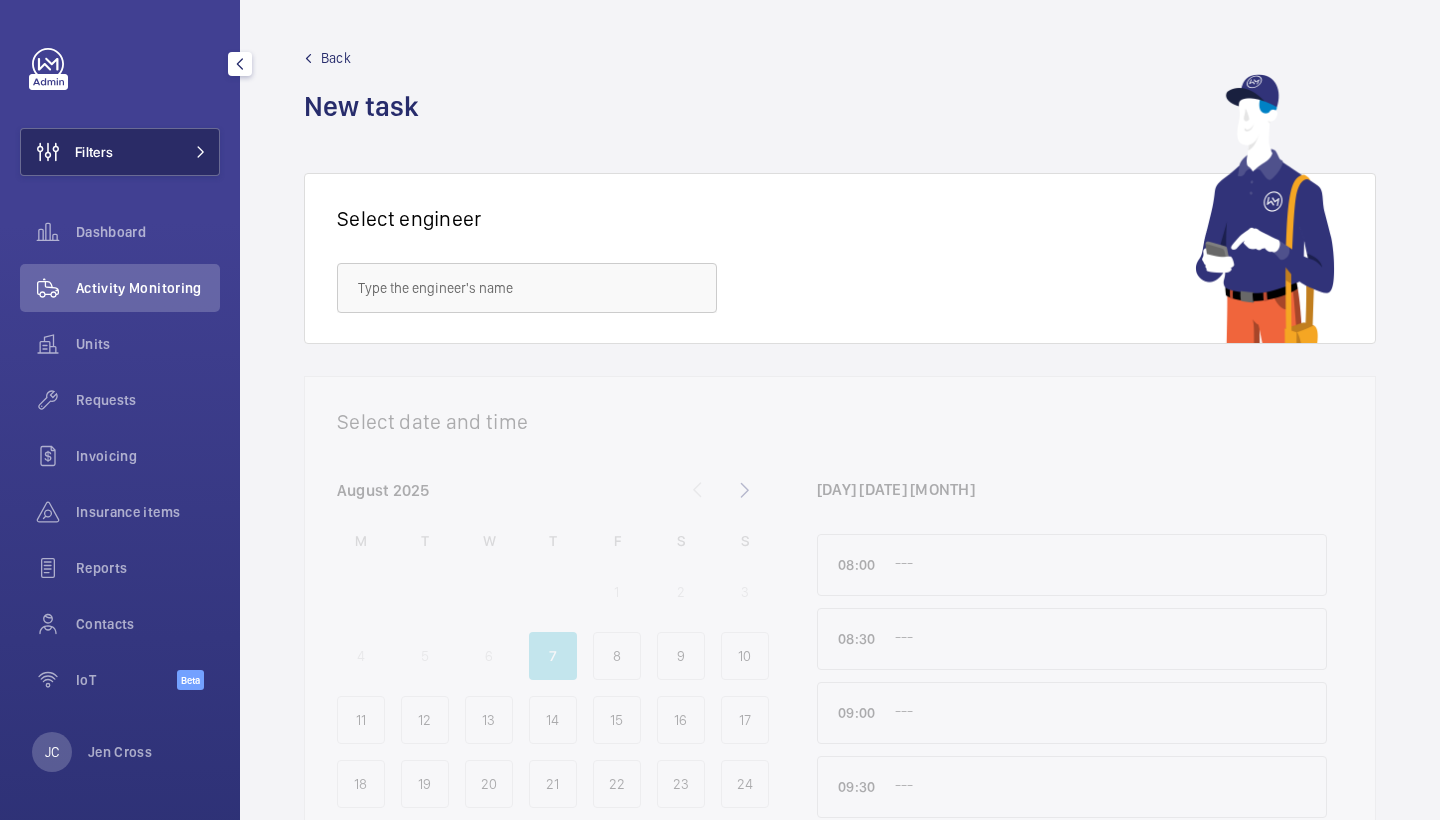 scroll, scrollTop: 0, scrollLeft: 0, axis: both 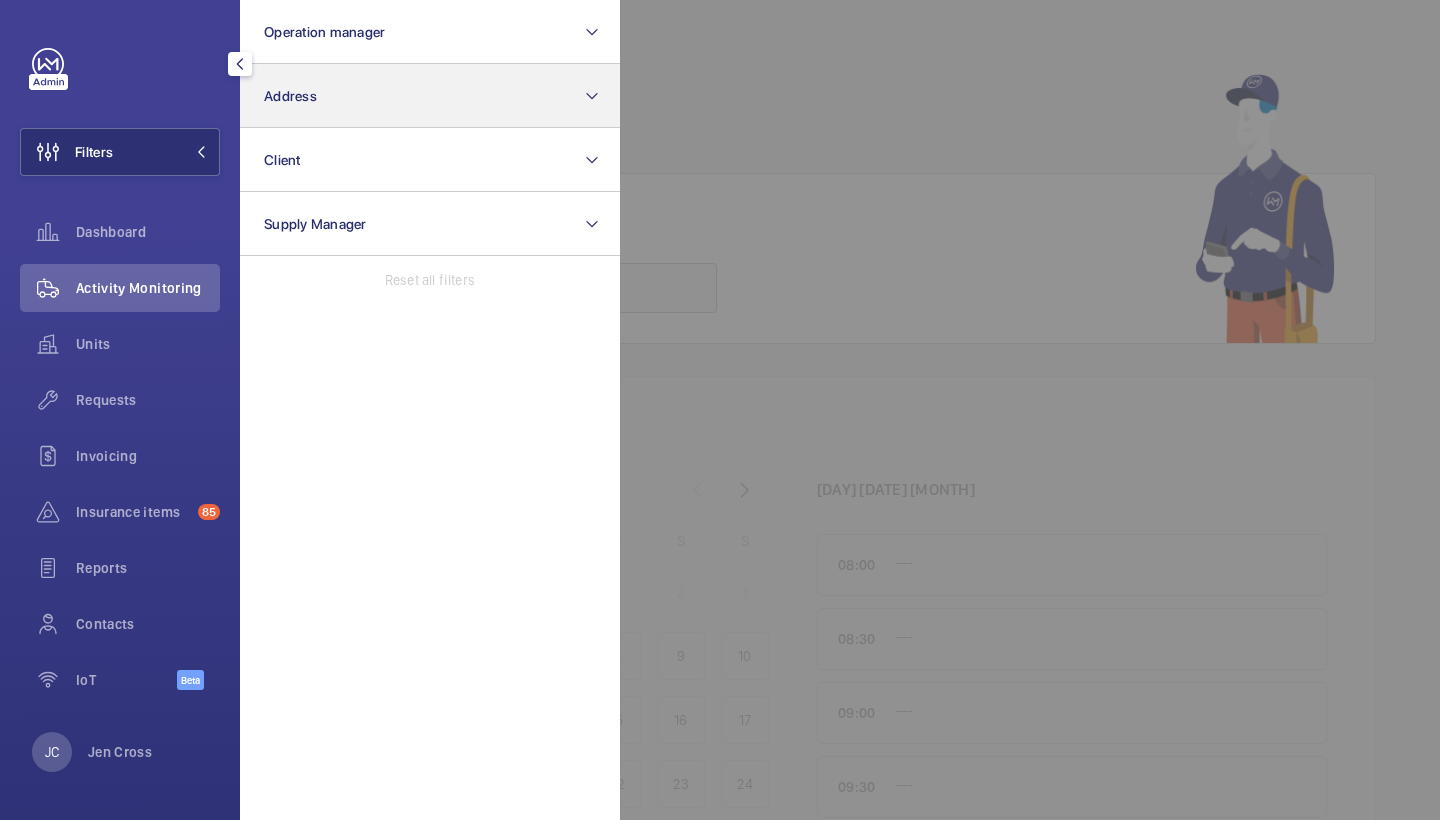 click on "Address" 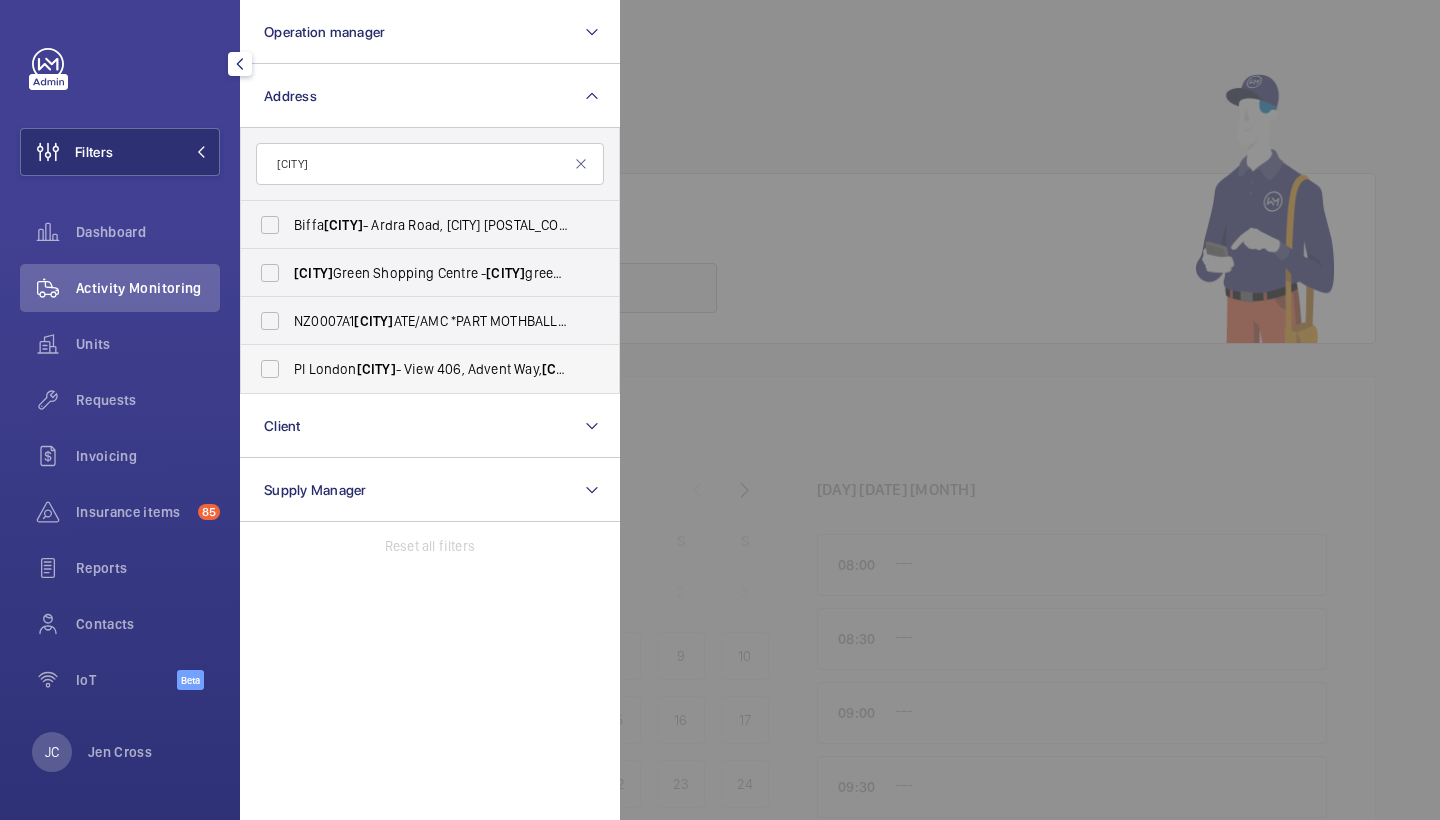type on "edmonton" 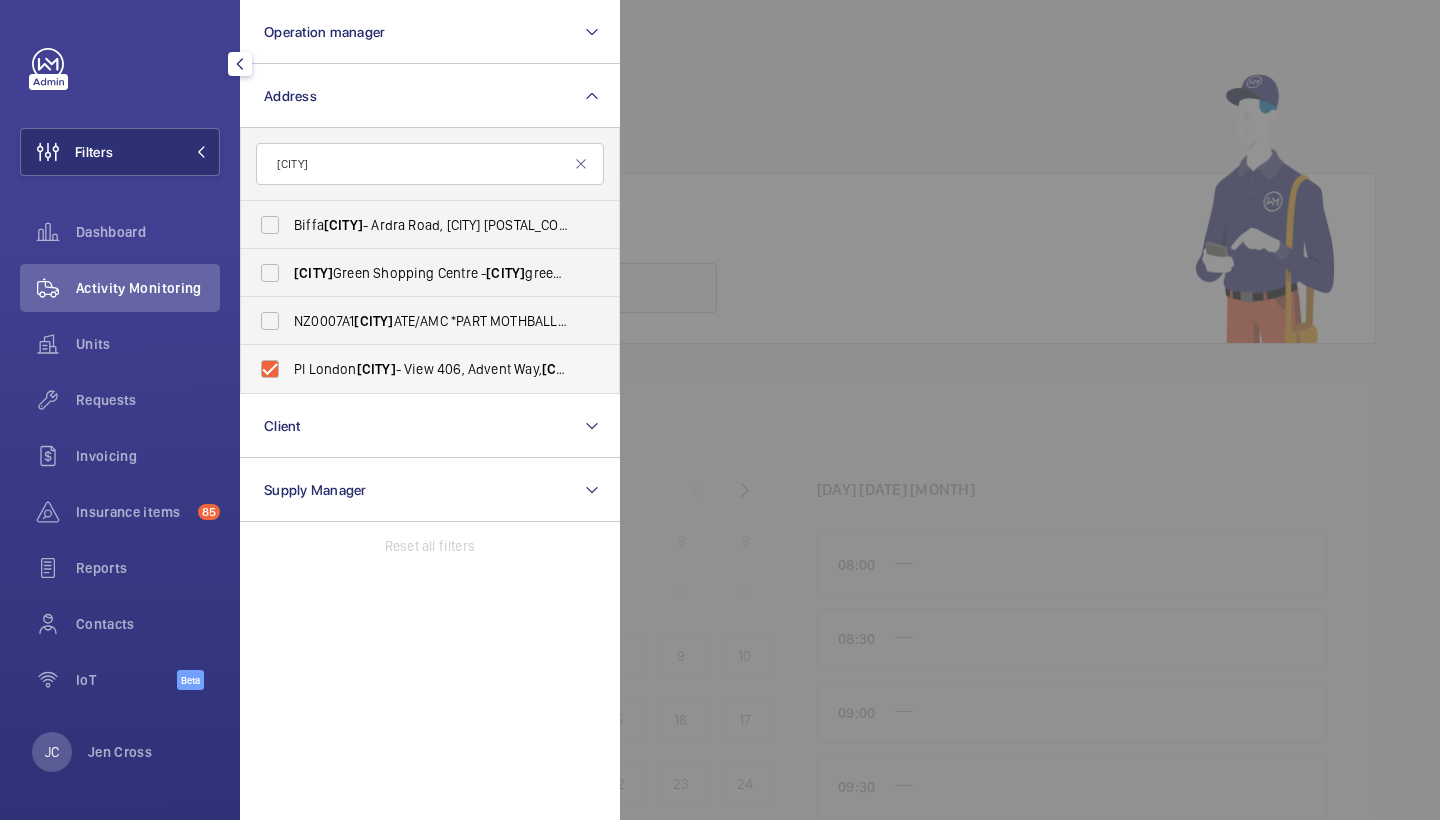 checkbox on "true" 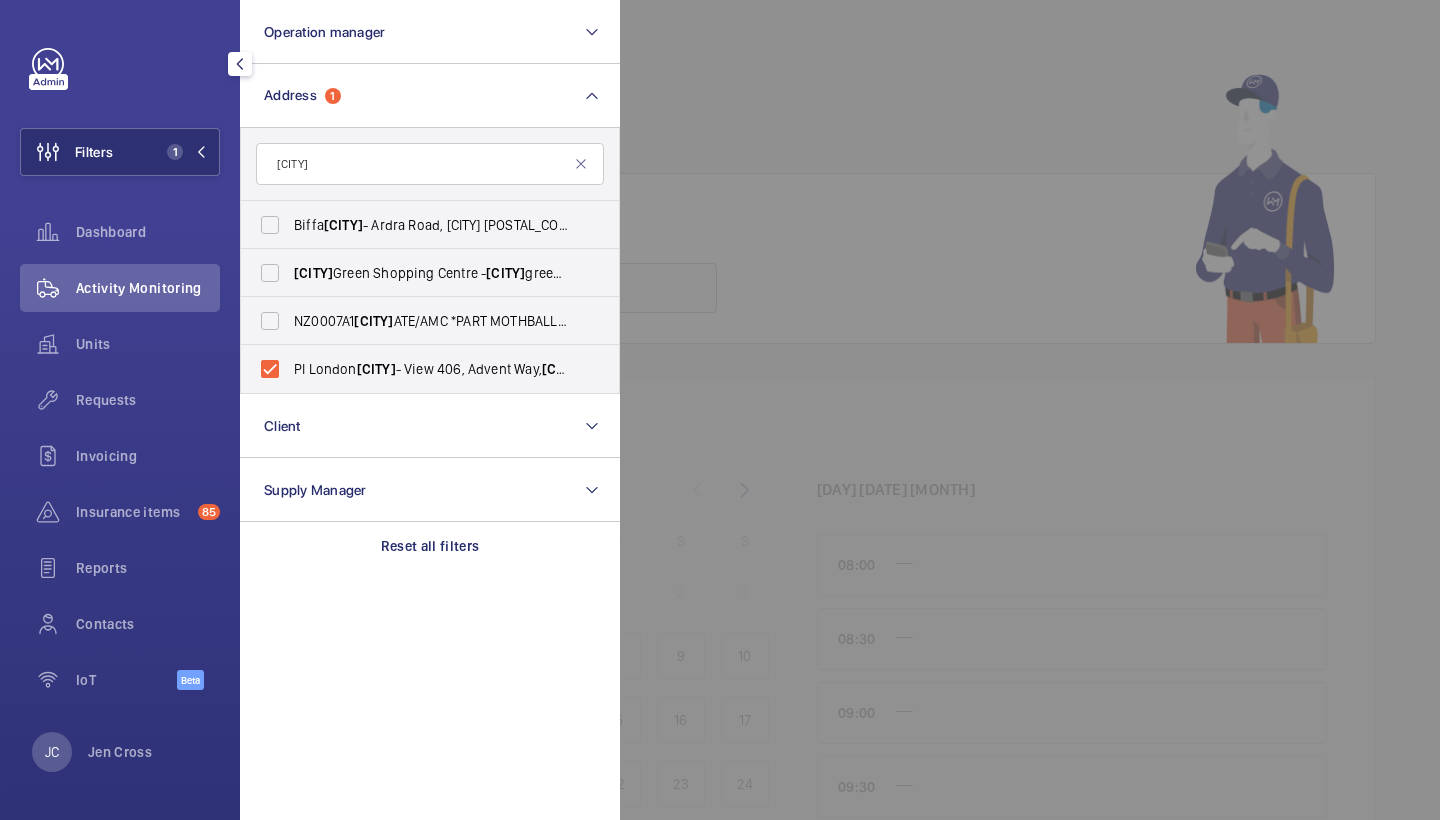 click on "Requests" 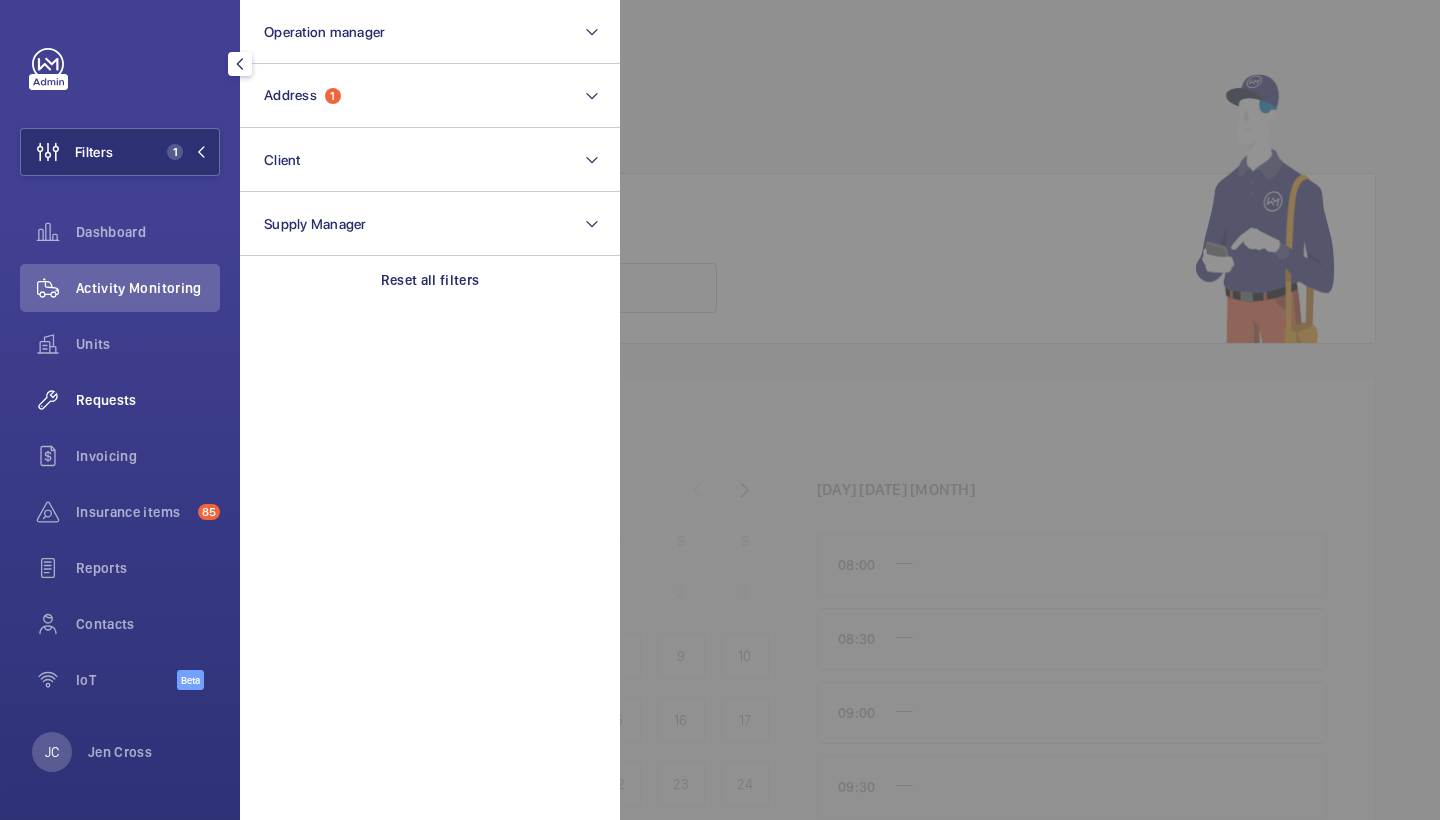 click on "Requests" 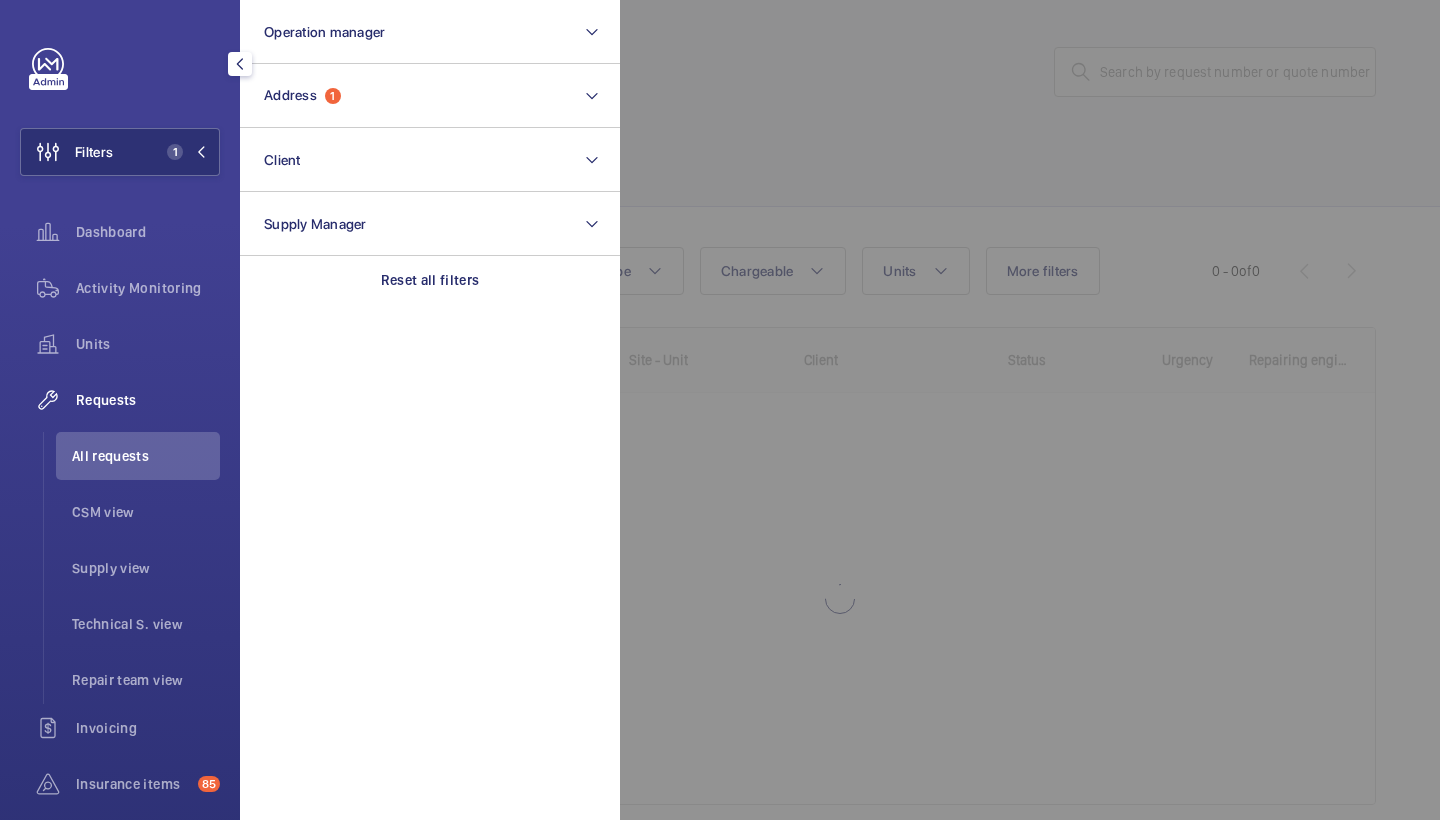 click 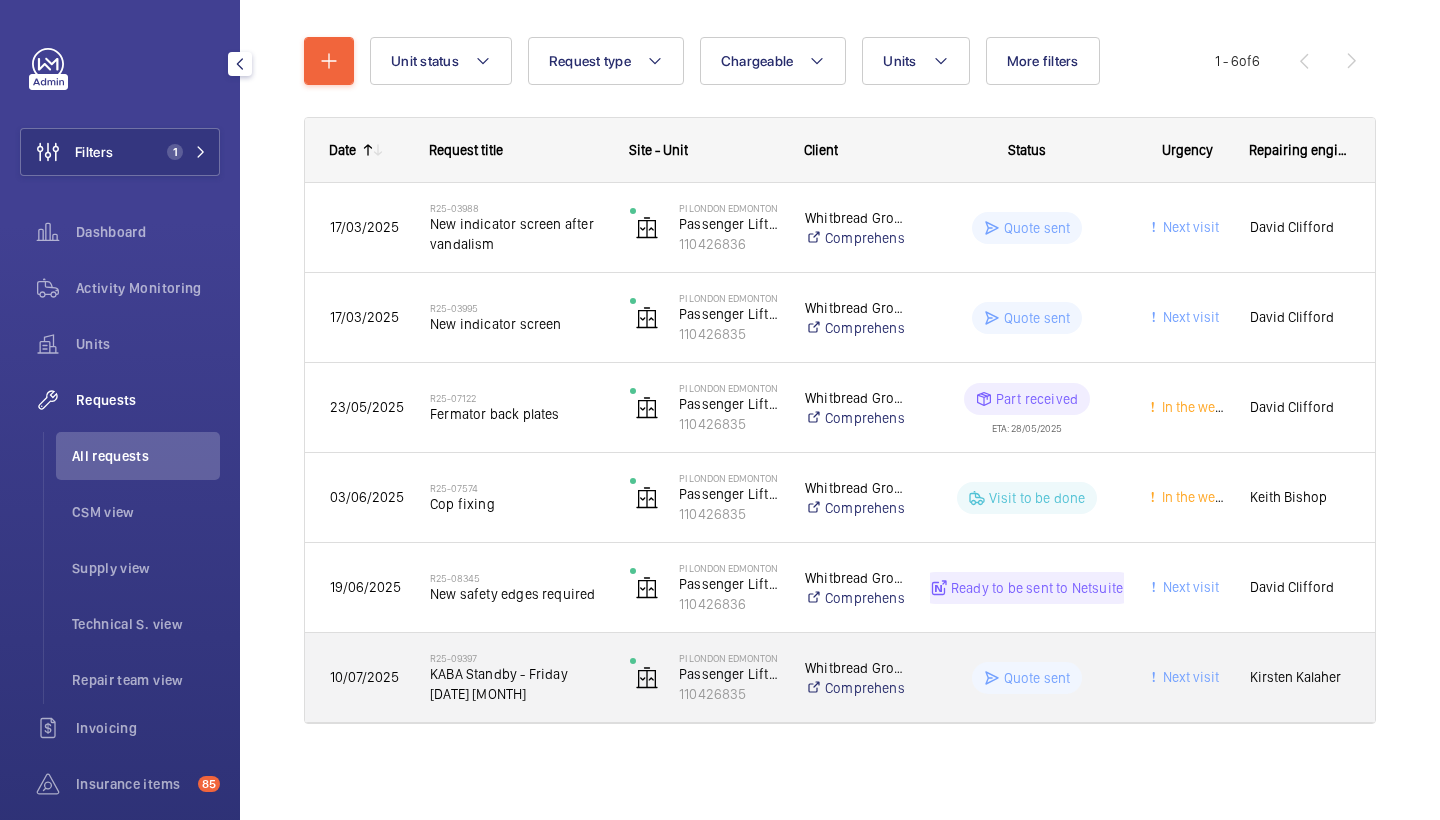 scroll, scrollTop: 210, scrollLeft: 0, axis: vertical 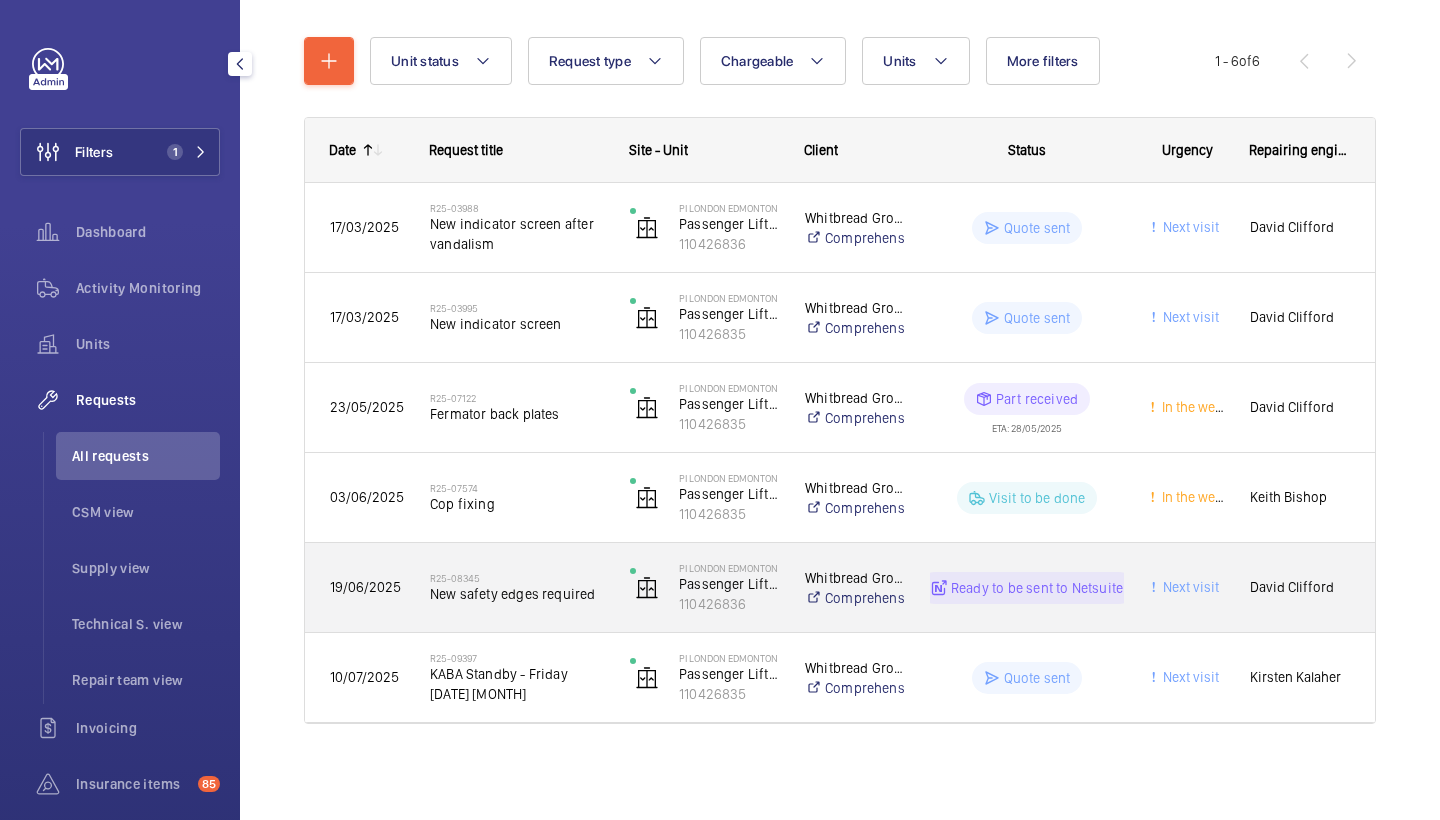 click on "PI London Edmonton   Passenger Lift Right Hand   110426836" 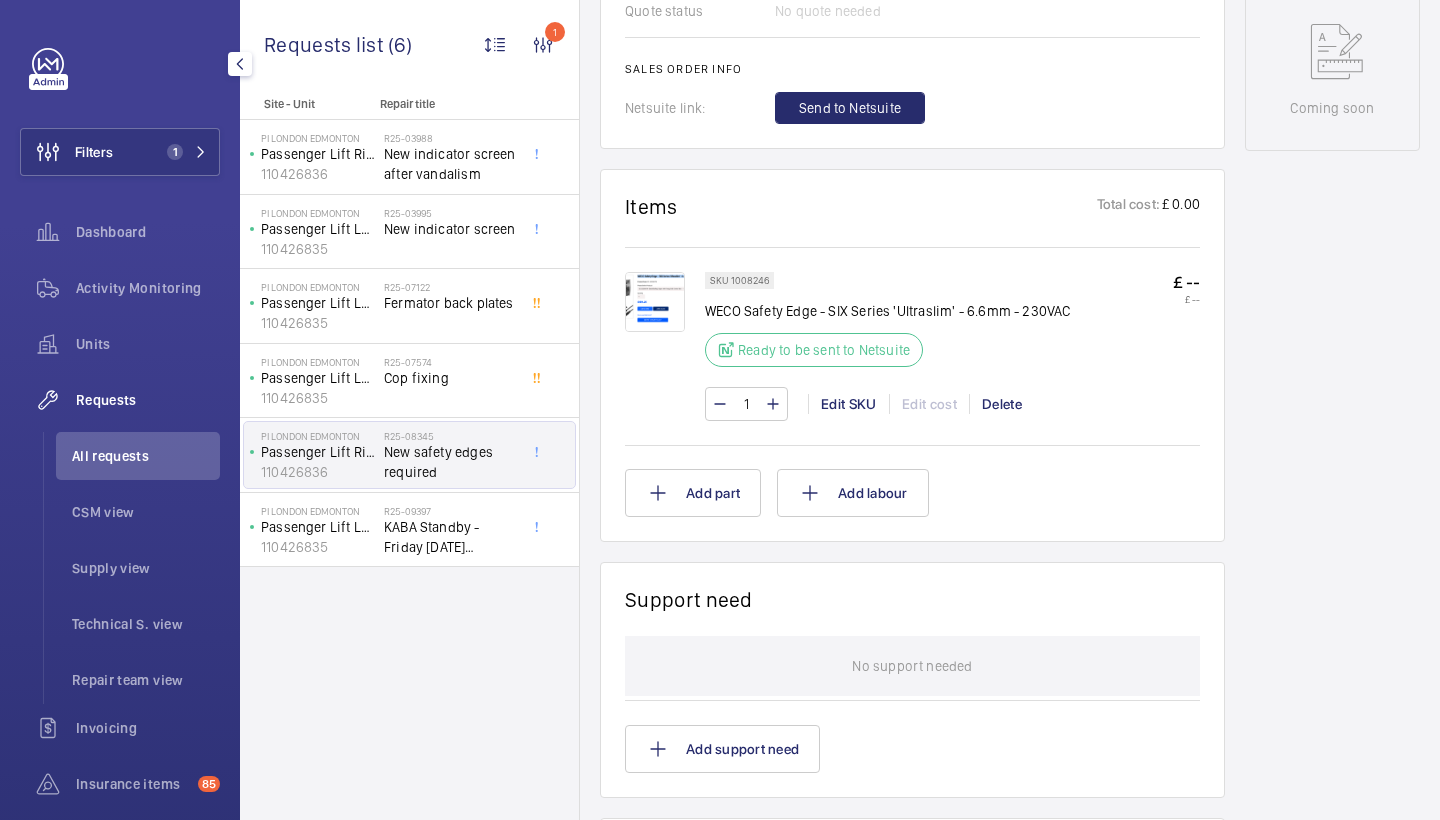 scroll, scrollTop: 1044, scrollLeft: 0, axis: vertical 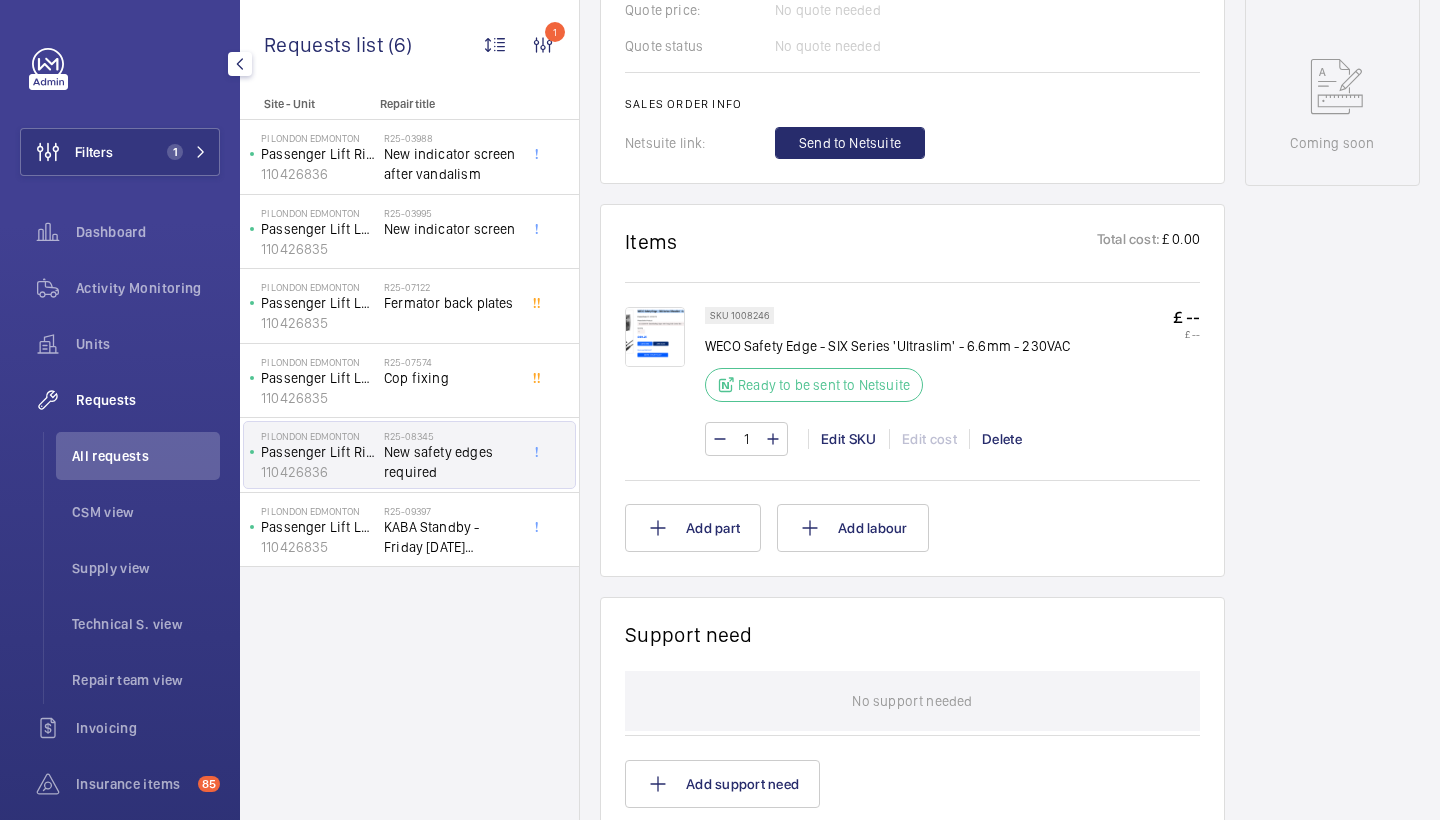 click 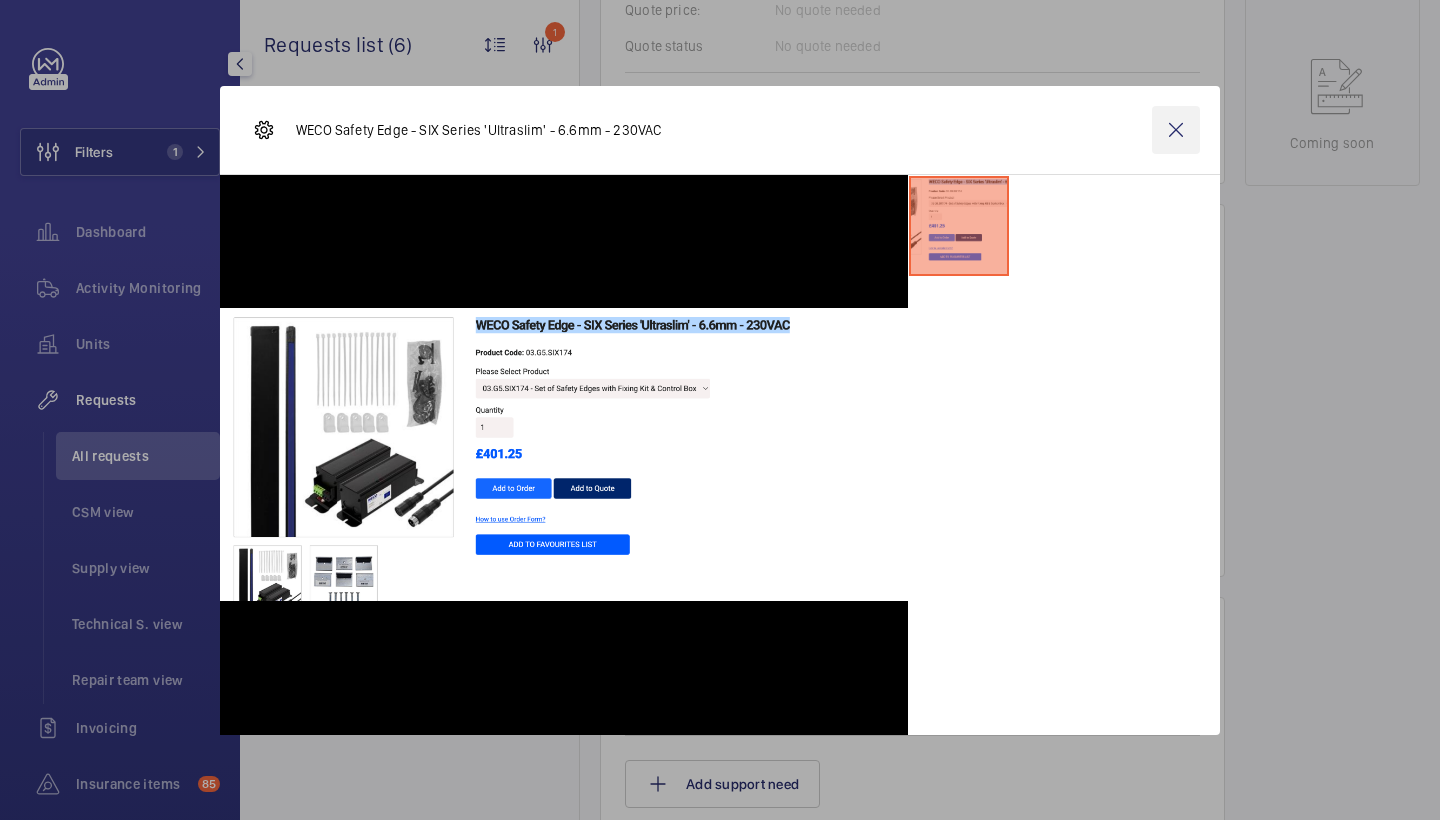 click at bounding box center (1176, 130) 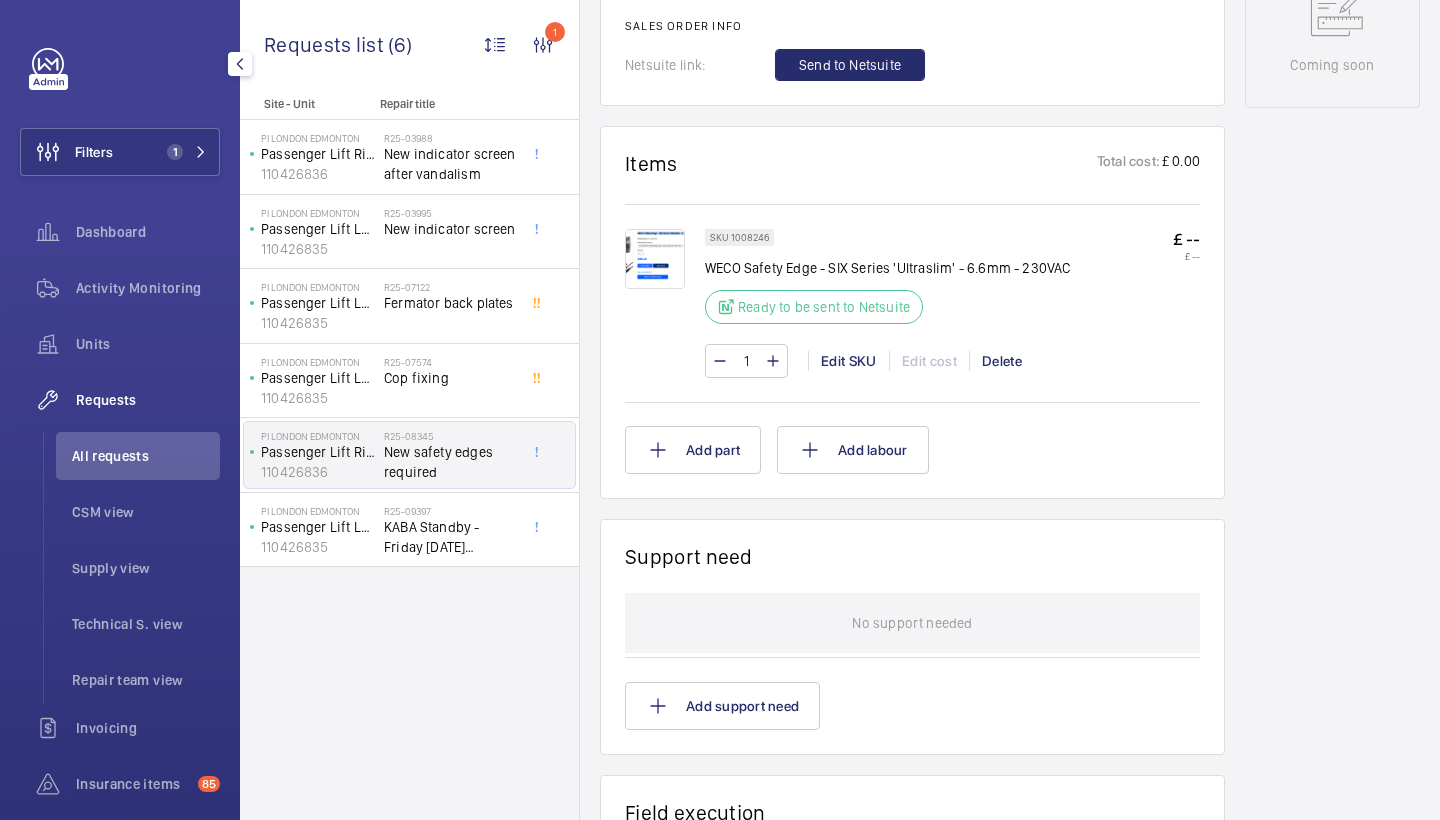 scroll, scrollTop: 1080, scrollLeft: 0, axis: vertical 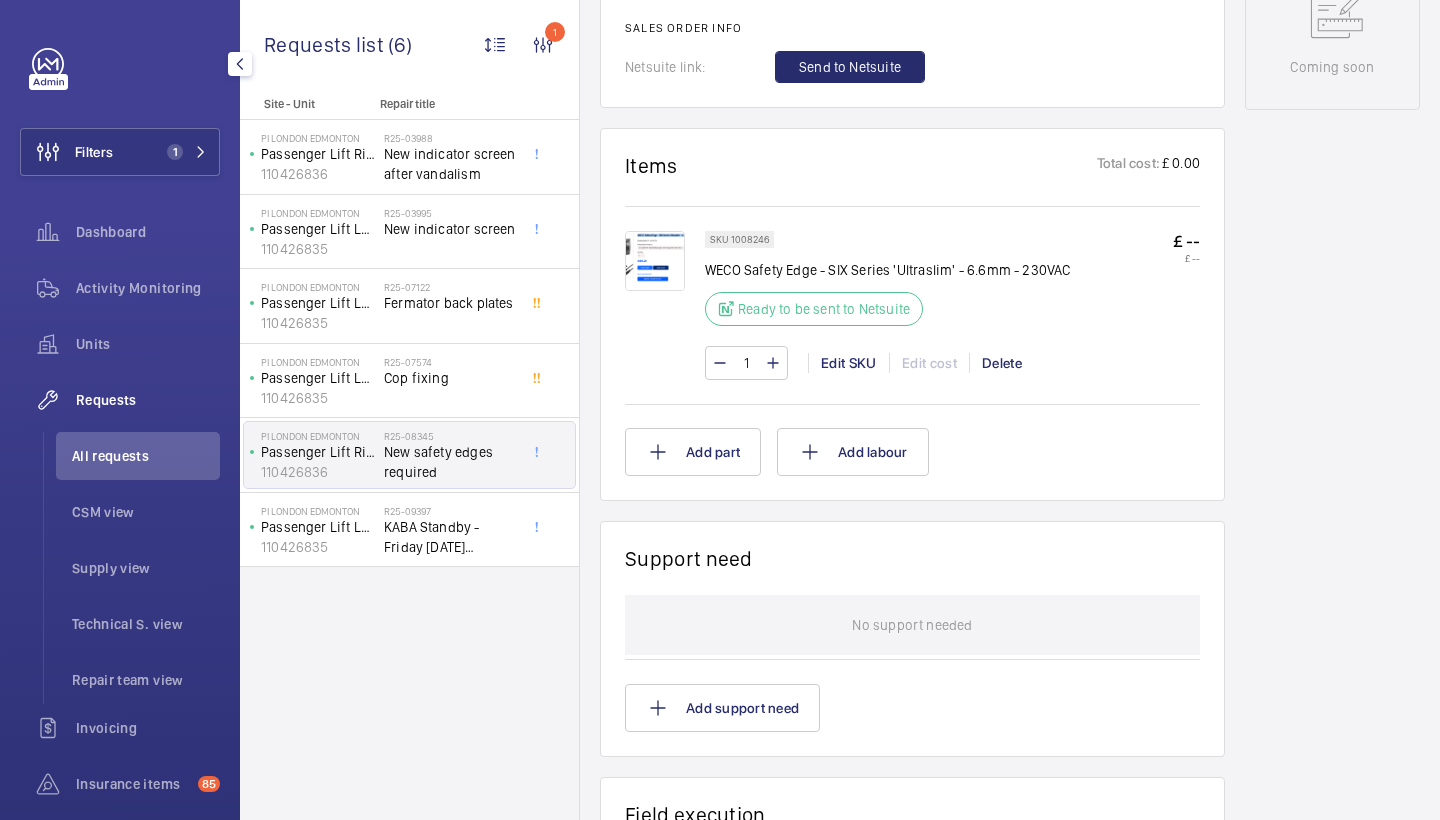 click 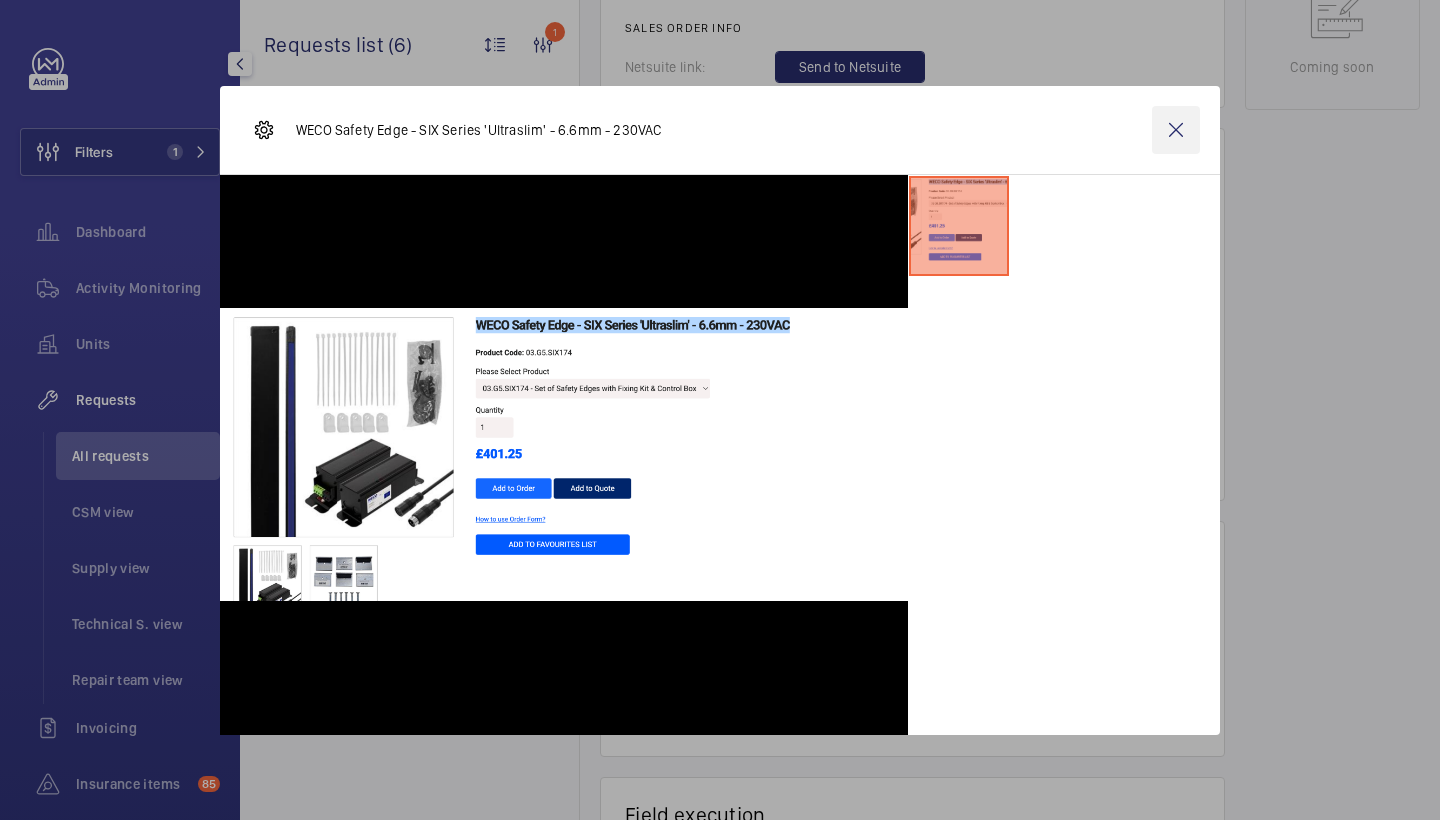 click at bounding box center [1176, 130] 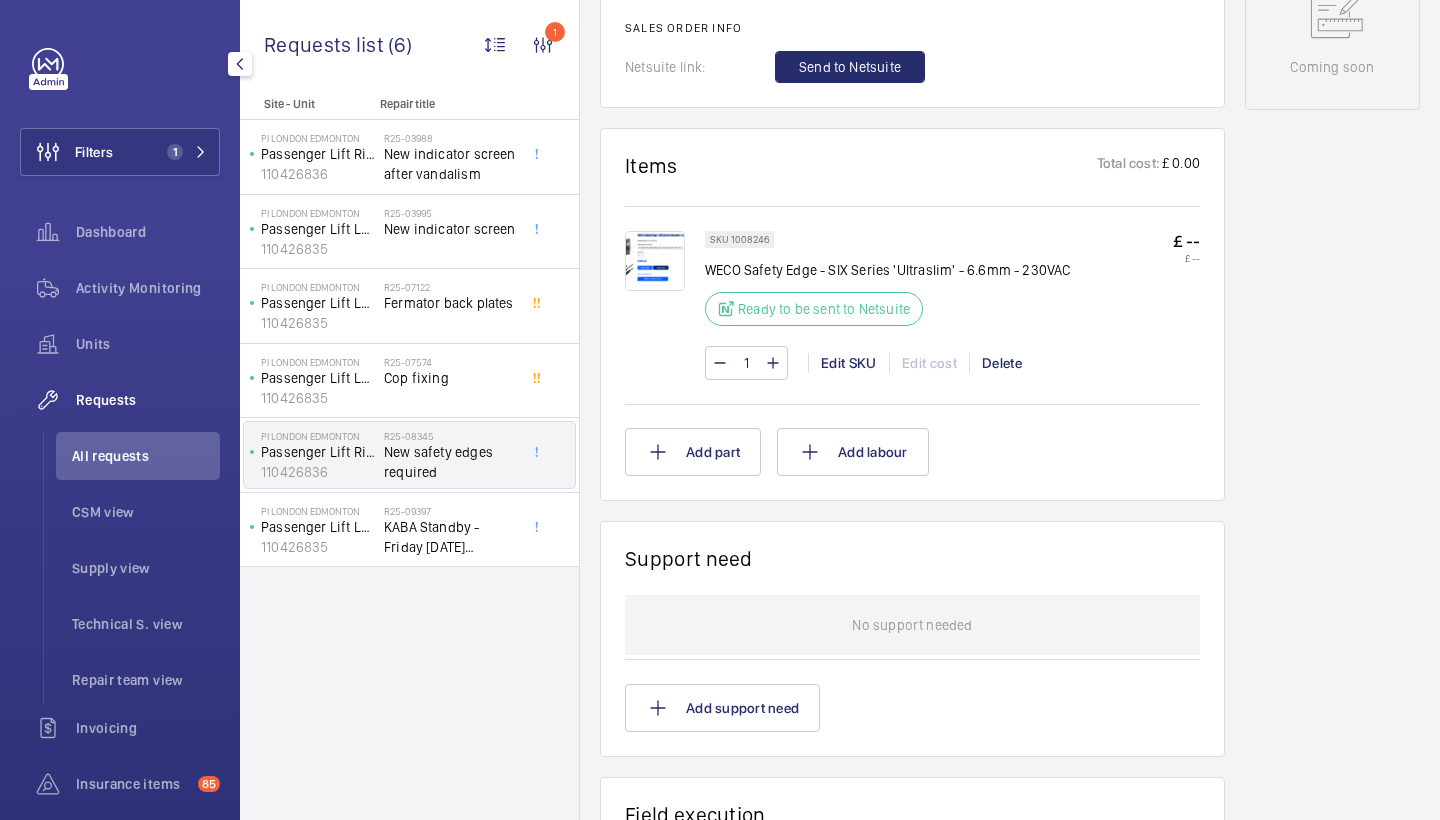 click 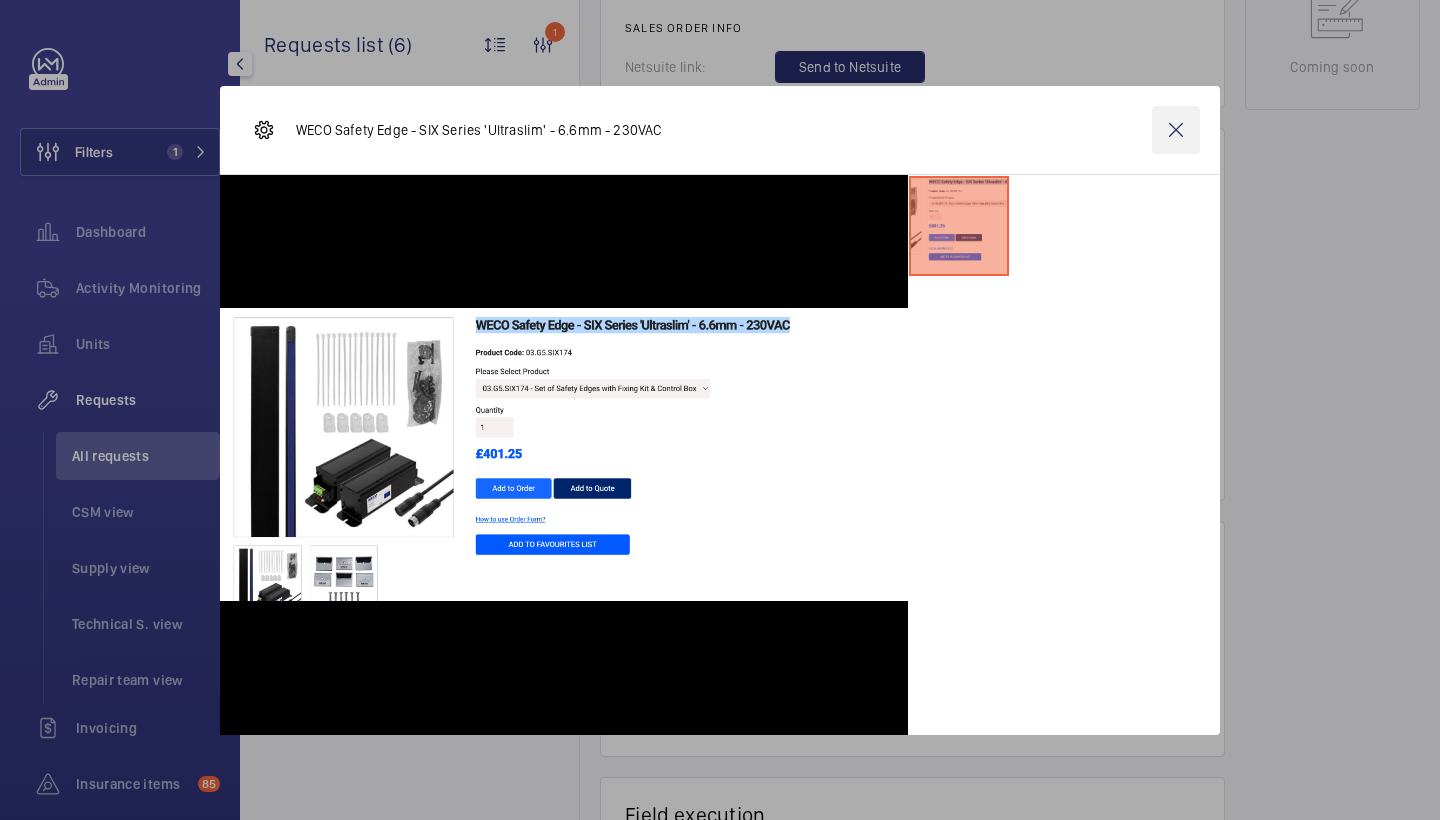 click at bounding box center (1176, 130) 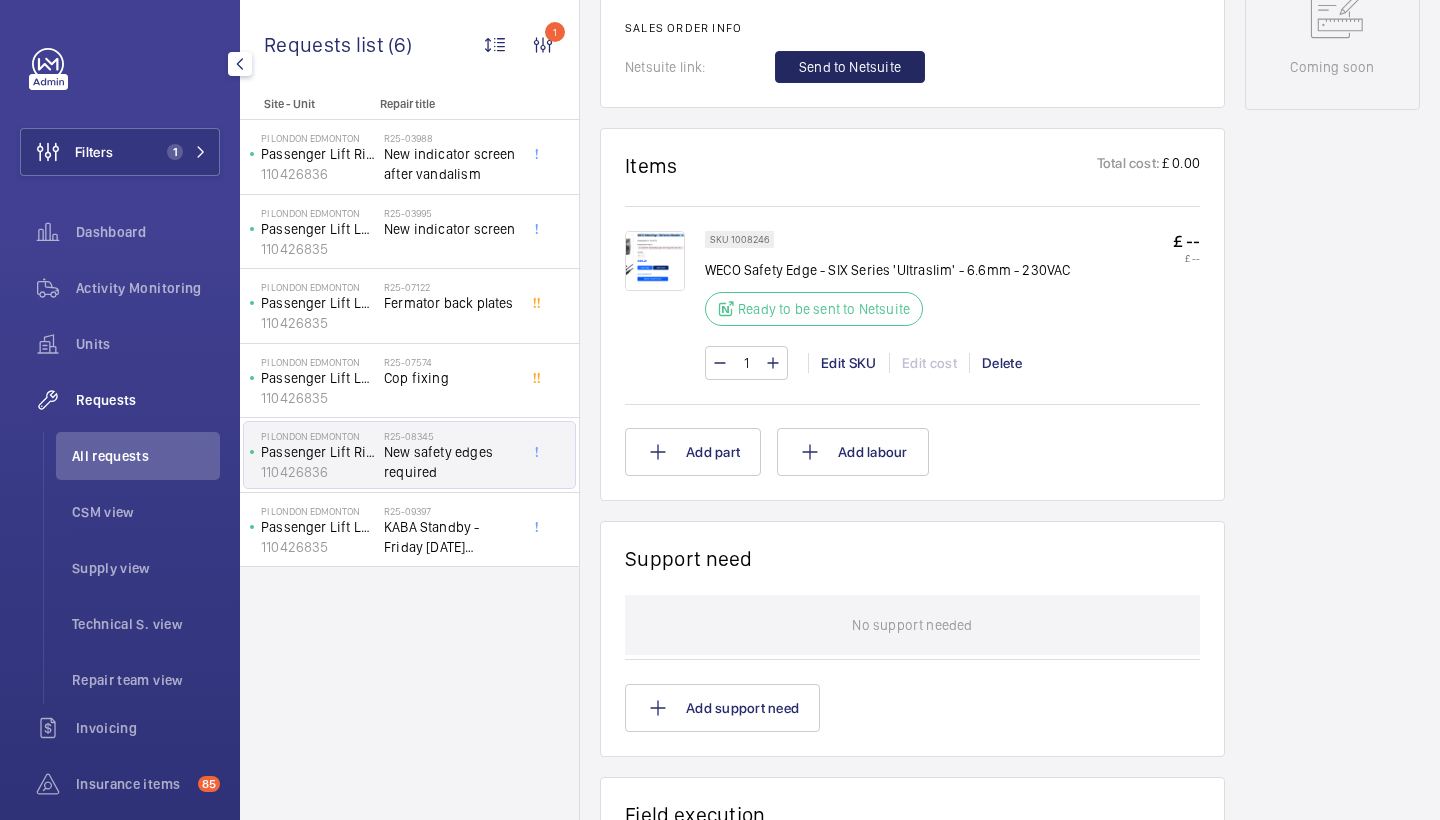 click on "Send to Netsuite" 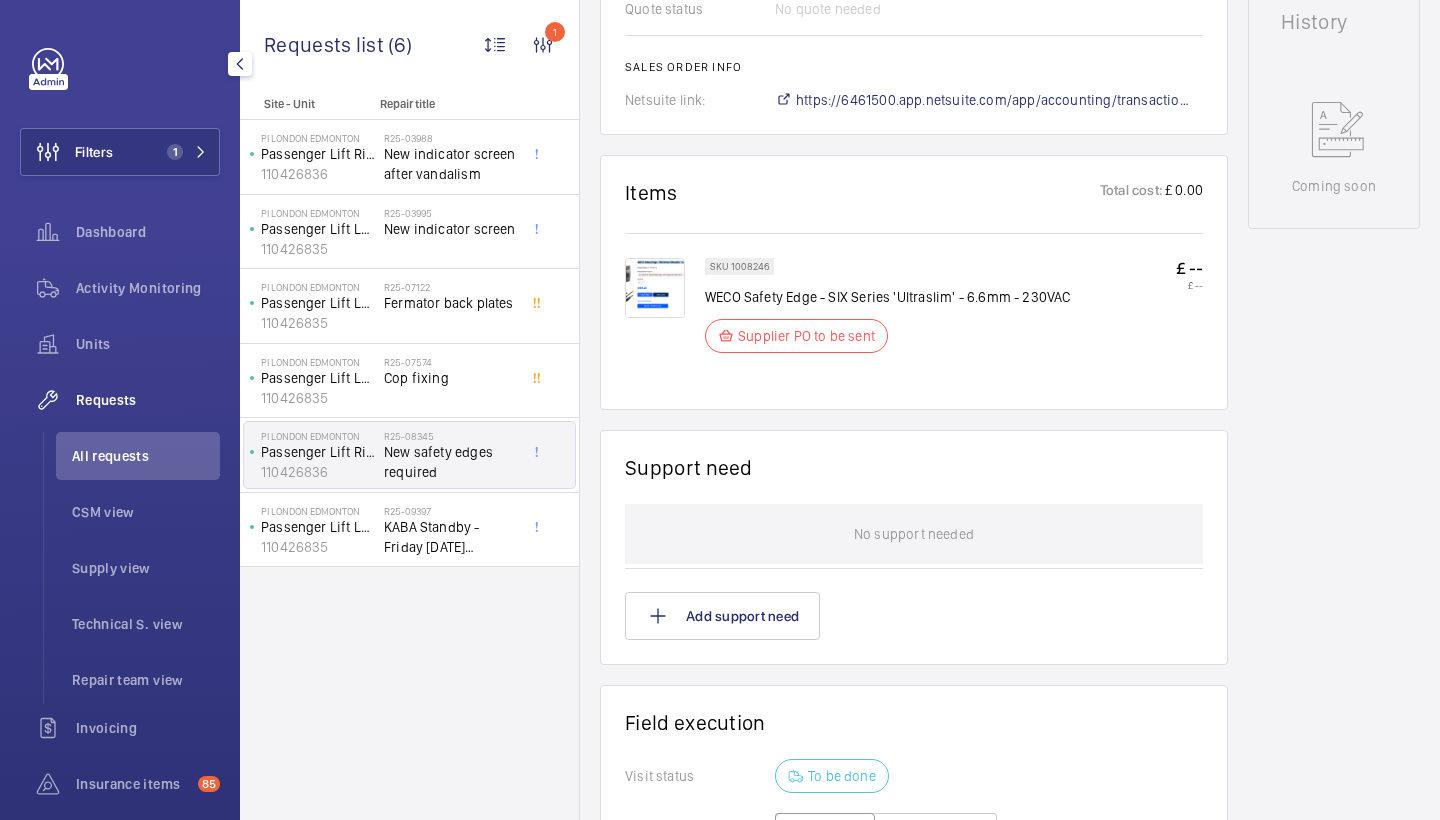 scroll, scrollTop: 913, scrollLeft: 0, axis: vertical 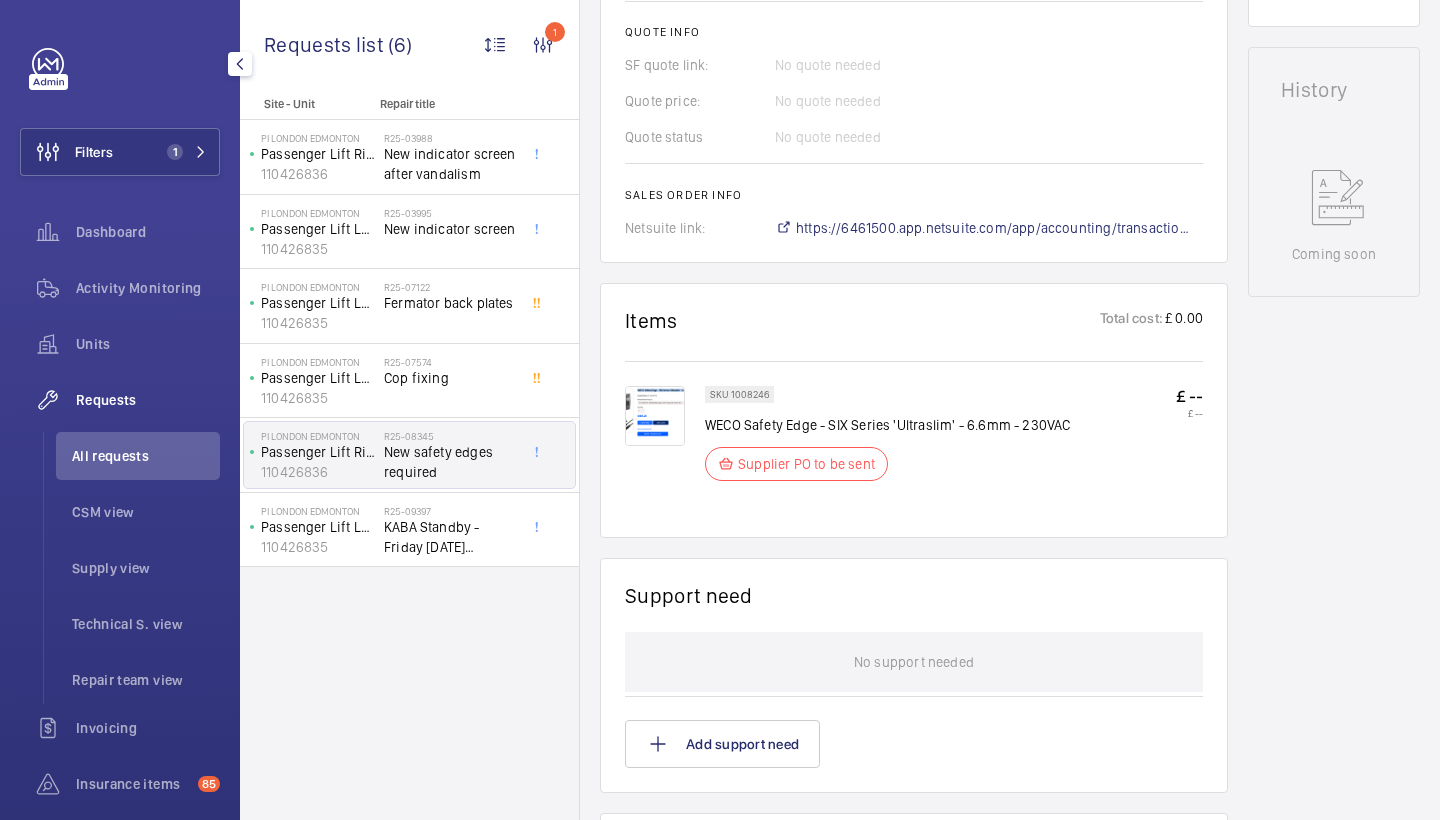 click on "A repair request was created on 2025-06-19 for safety edges that needed replacing. Parts were ordered, and a supply chain manager was assigned. An internal comment was added on 2025-06-19 regarding the issue. A sales order was then created on 2025-08-07 to address the repair request.  AI Summary Created on:  19/06/2025  Urgency: Next visit Status: Supplier PO to be sent Repairing engineer:  David Clifford  Created by:  David Clifford  Chargeable: Non chargeable request Delivery:  London office  Request details -- Internal com.  Went to site to cancel parking ticket manager informed me safety edges playing up again after cleaned on last service and seemed to clear issue. New required
Edit Related insurance item(s)  No insurance items linked  Quote info SF quote link: No quote needed Quote price: No quote needed Quote status No quote needed Sales order info Netsuite link: https://6461500.app.netsuite.com/app/accounting/transactions/salesord.nl?id=2885226" 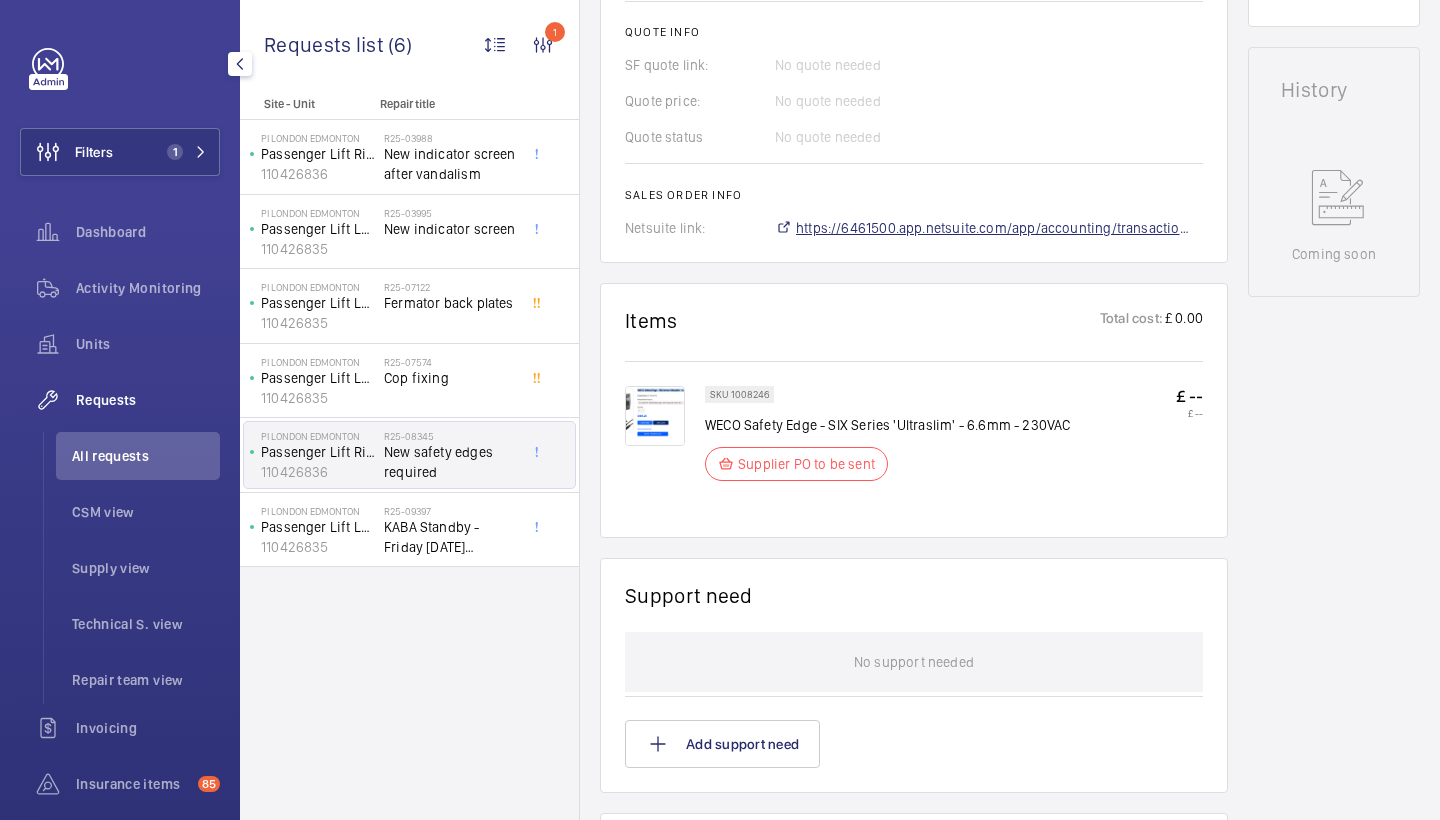 click on "https://6461500.app.netsuite.com/app/accounting/transactions/salesord.nl?id=2885226" 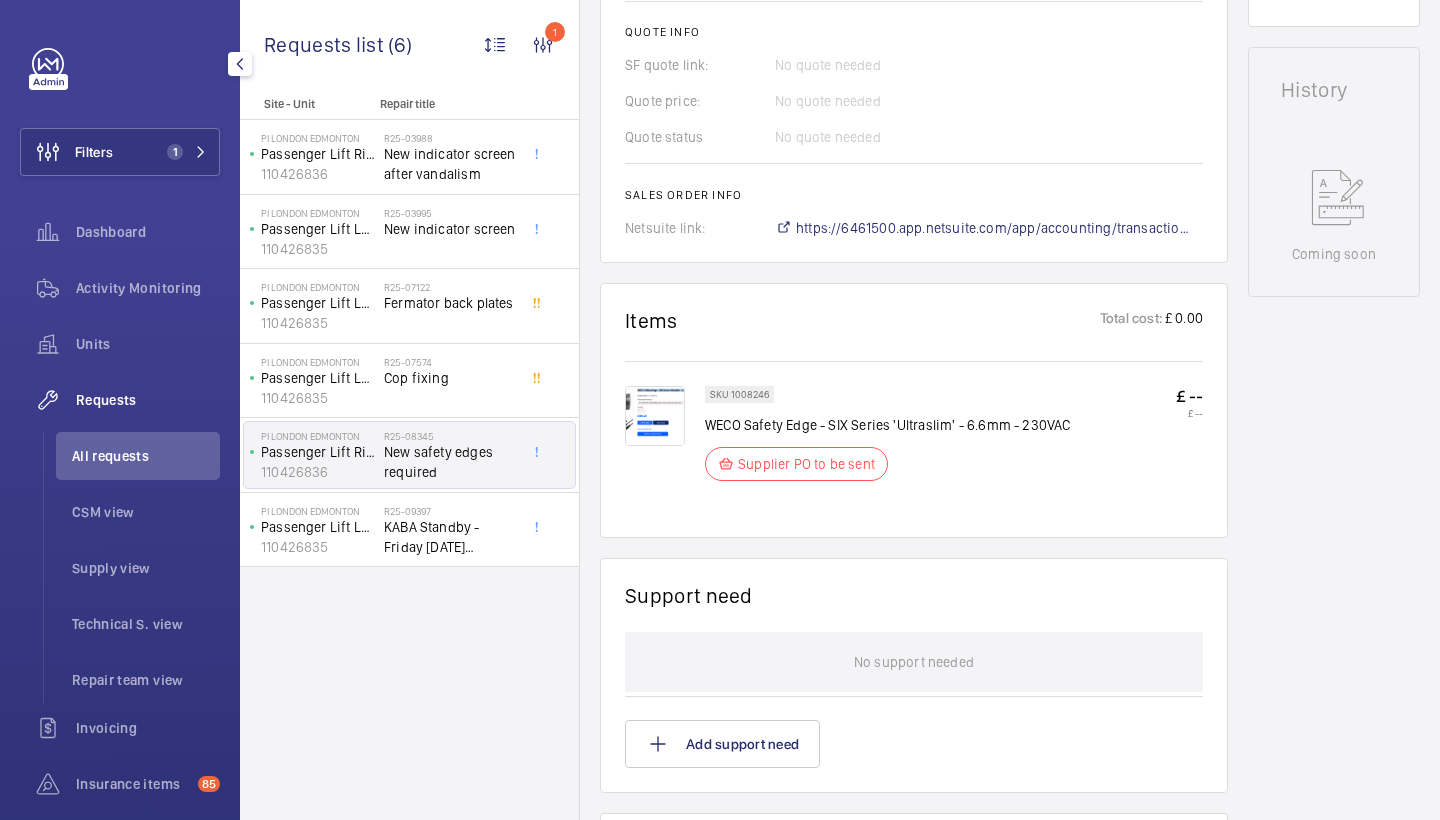 click 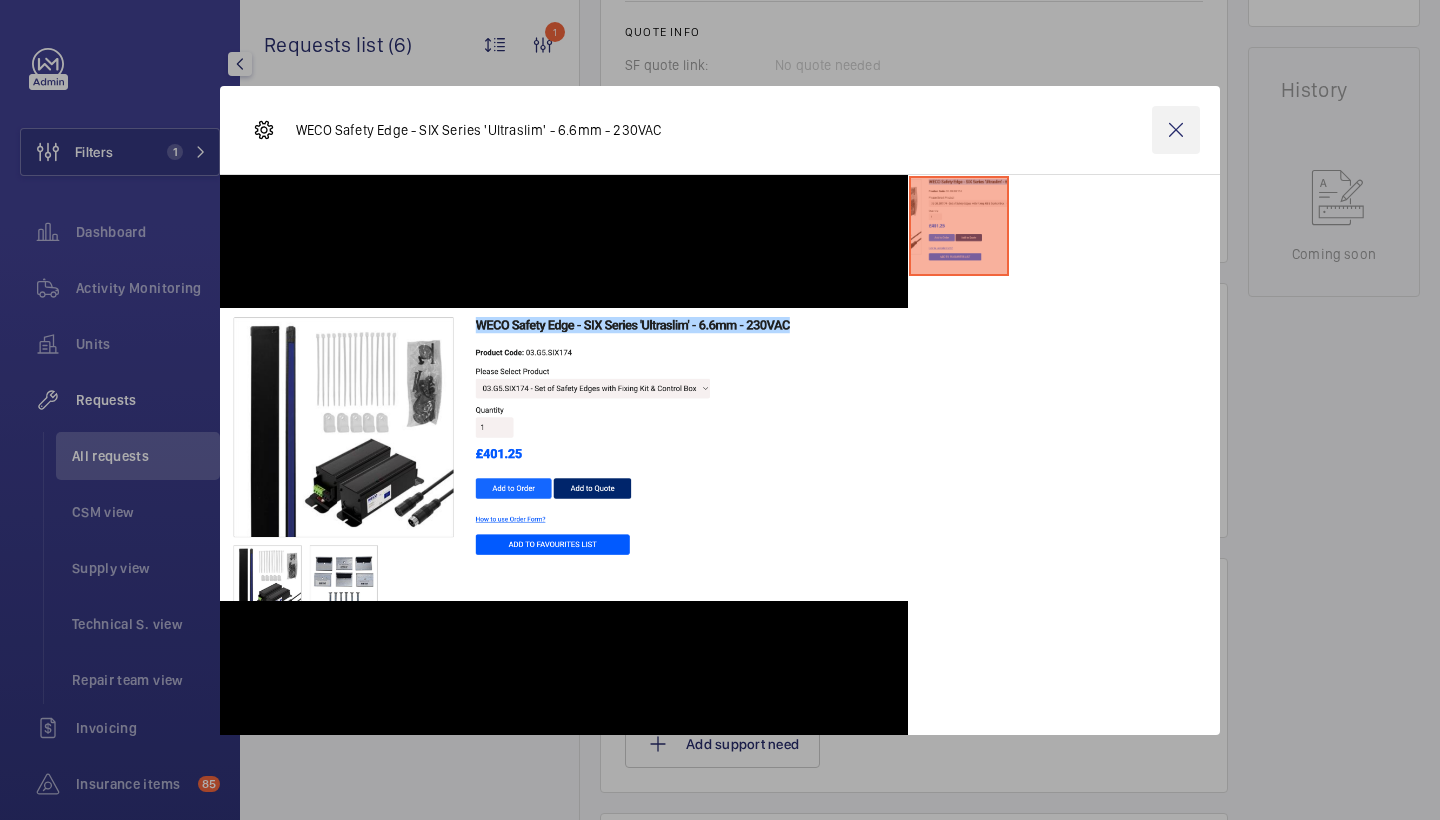 click at bounding box center (1176, 130) 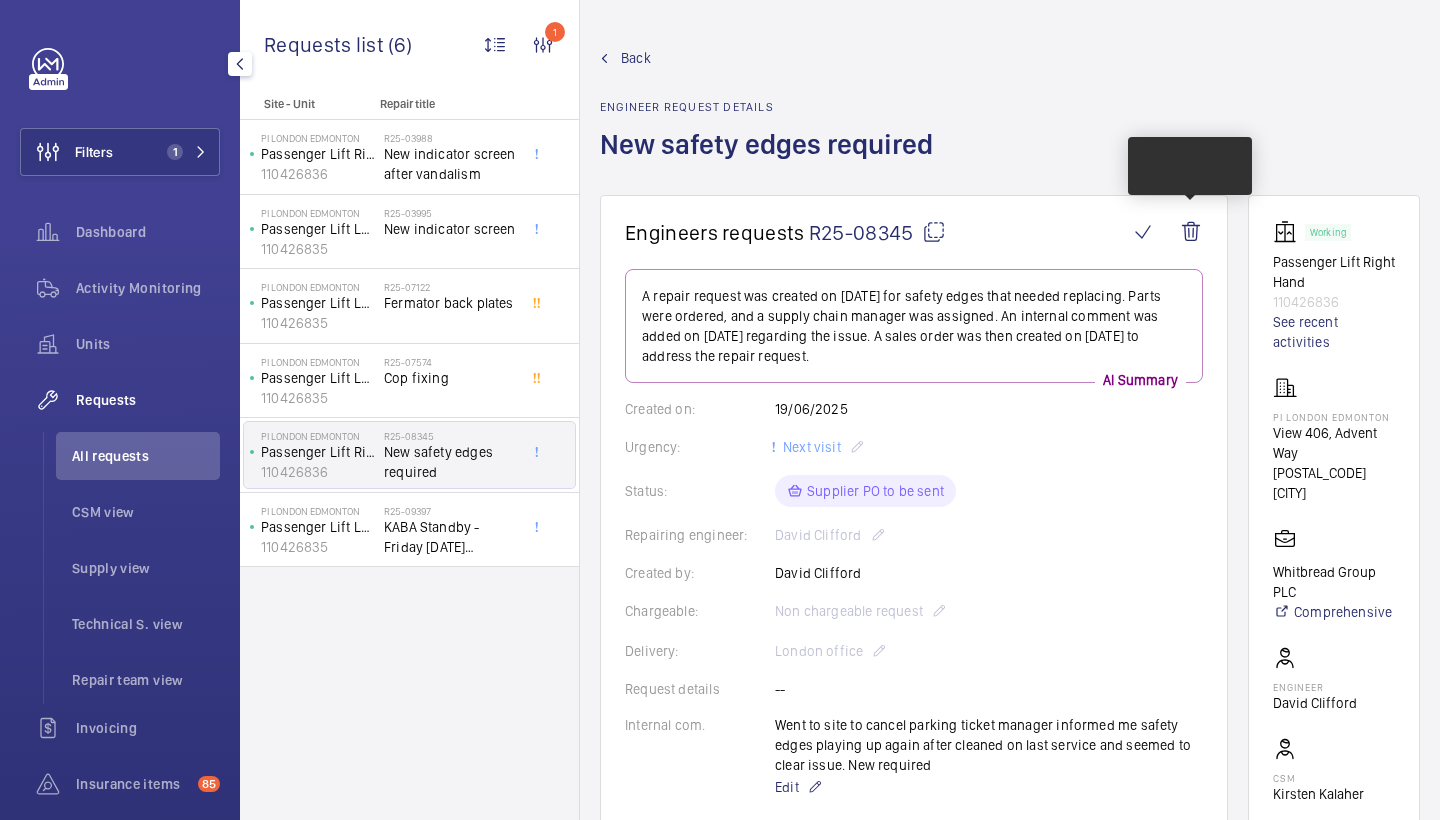 scroll, scrollTop: 0, scrollLeft: 0, axis: both 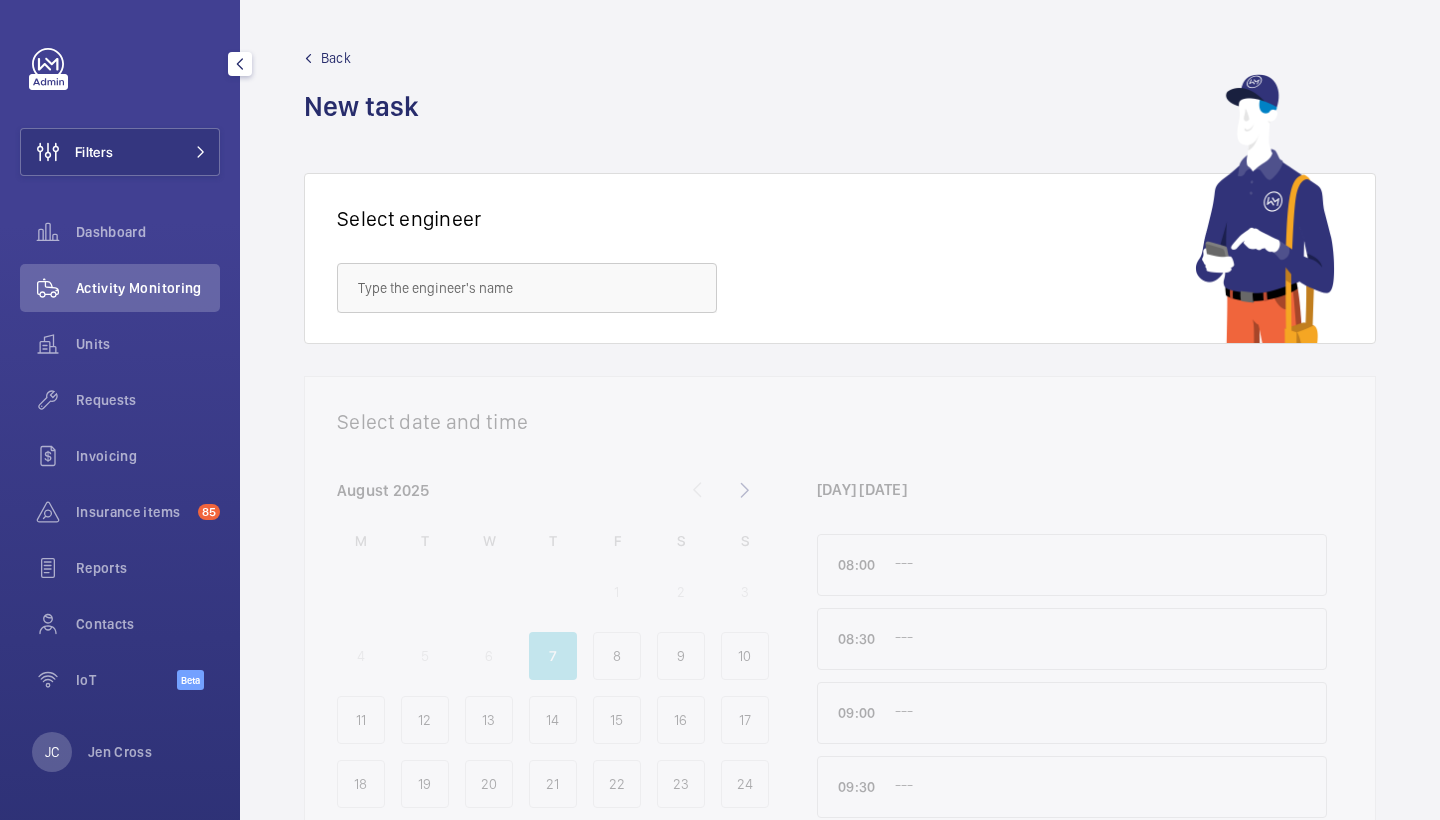 click on "Filters  Dashboard   Activity Monitoring   Units   Requests   Invoicing   Insurance items  85  Reports   Contacts   IoT  Beta" 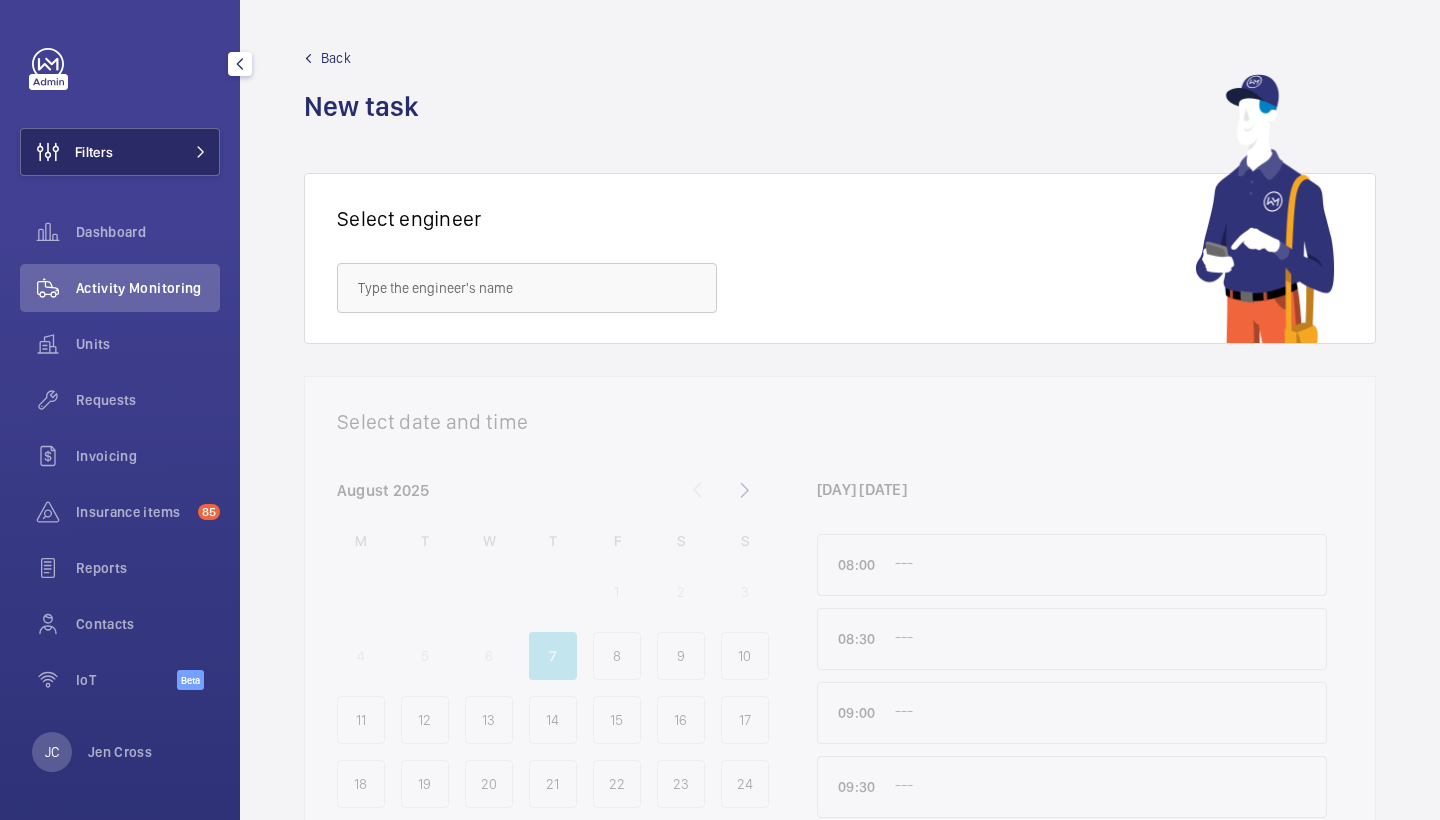click on "Filters" 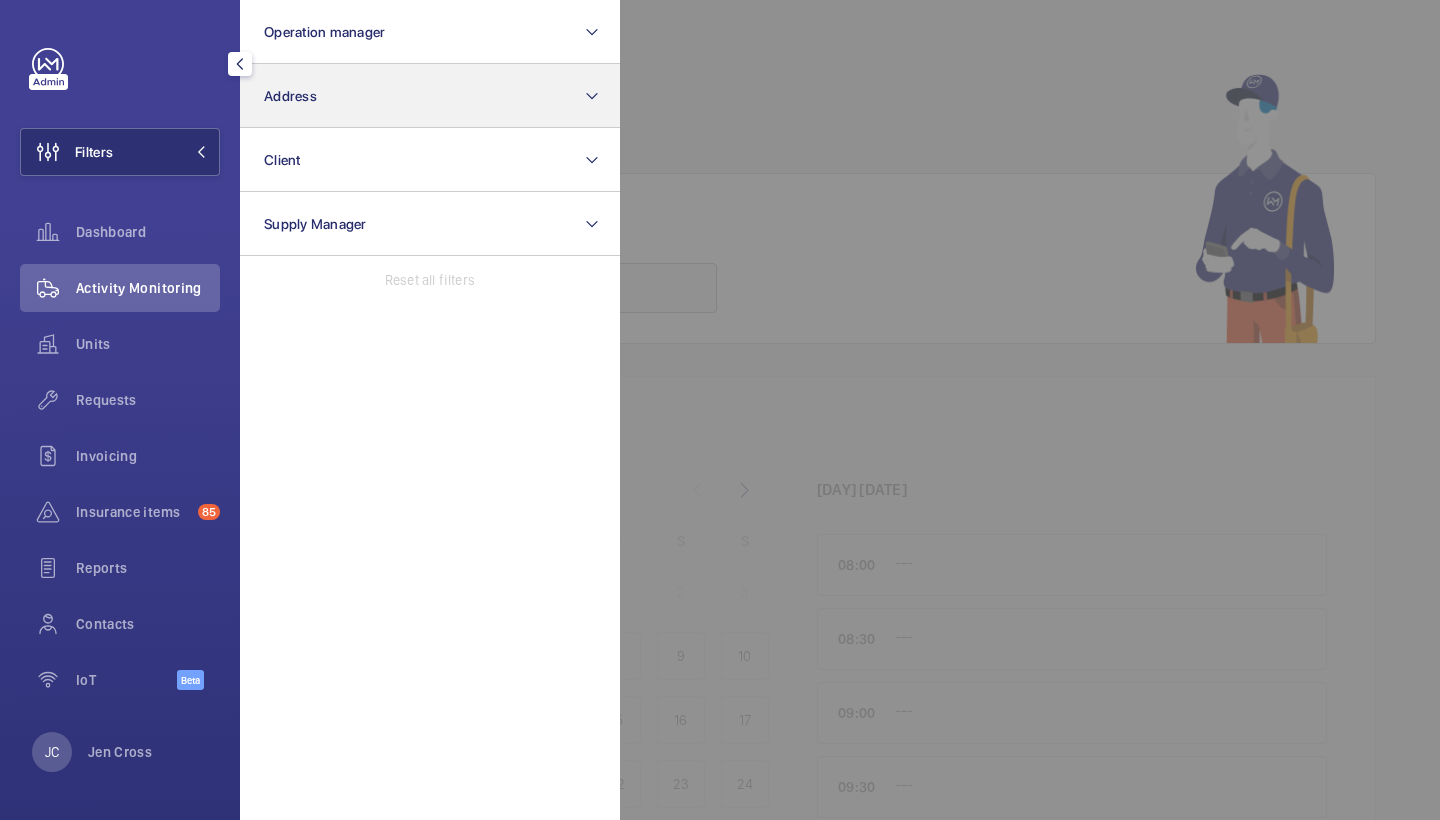 click on "Address" 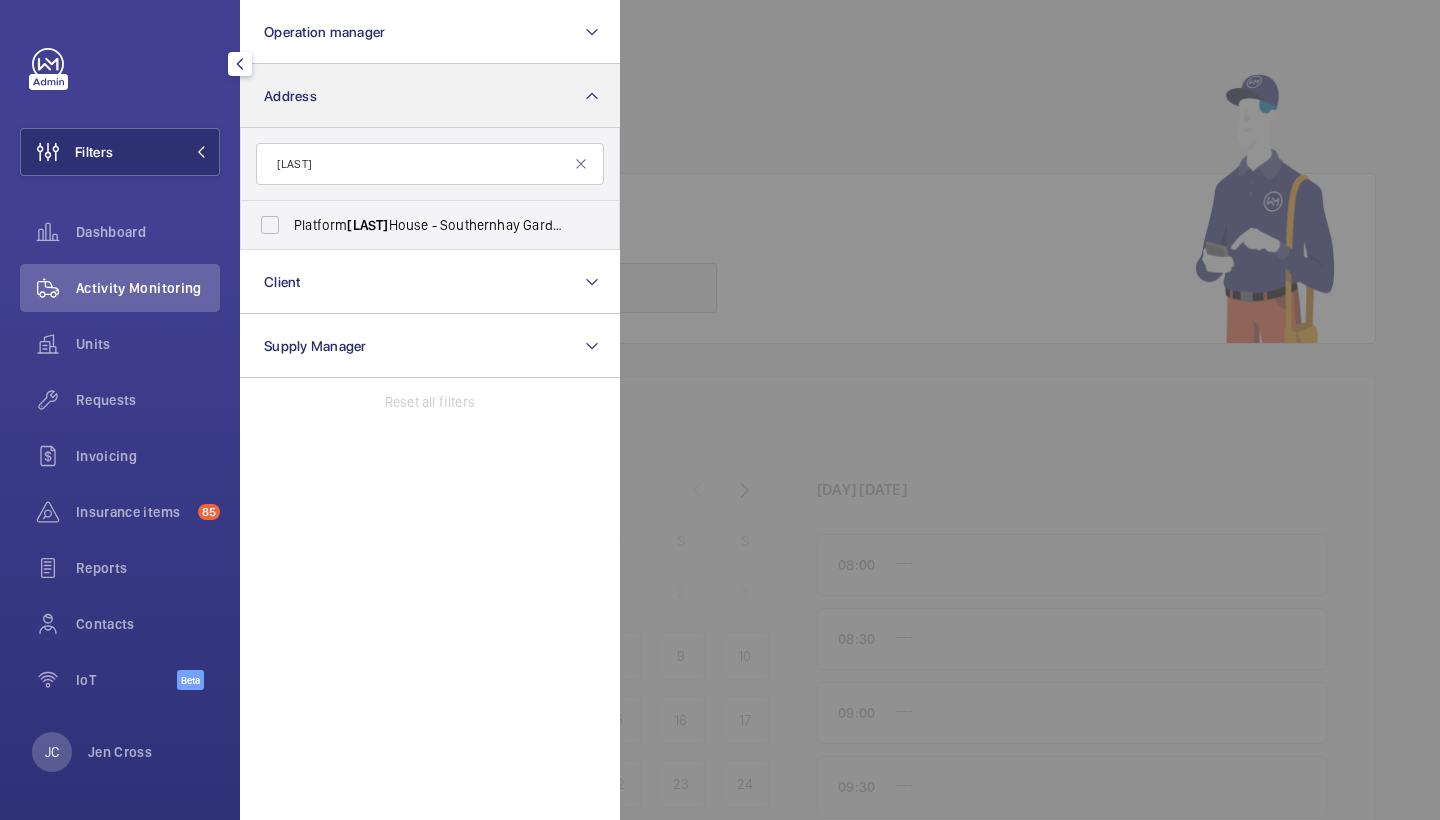 type on "[LAST]" 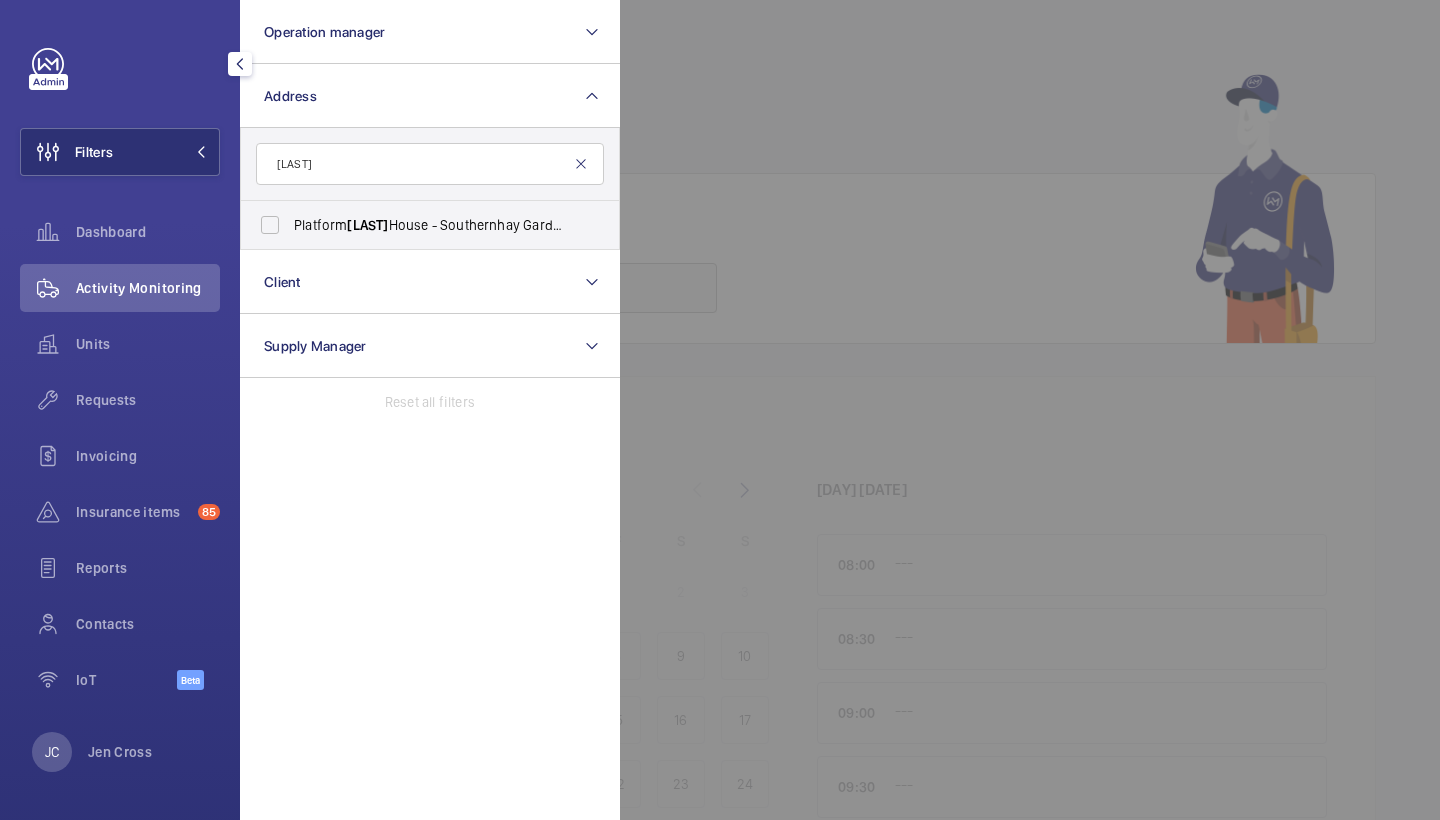 drag, startPoint x: 323, startPoint y: 109, endPoint x: 579, endPoint y: 162, distance: 261.42877 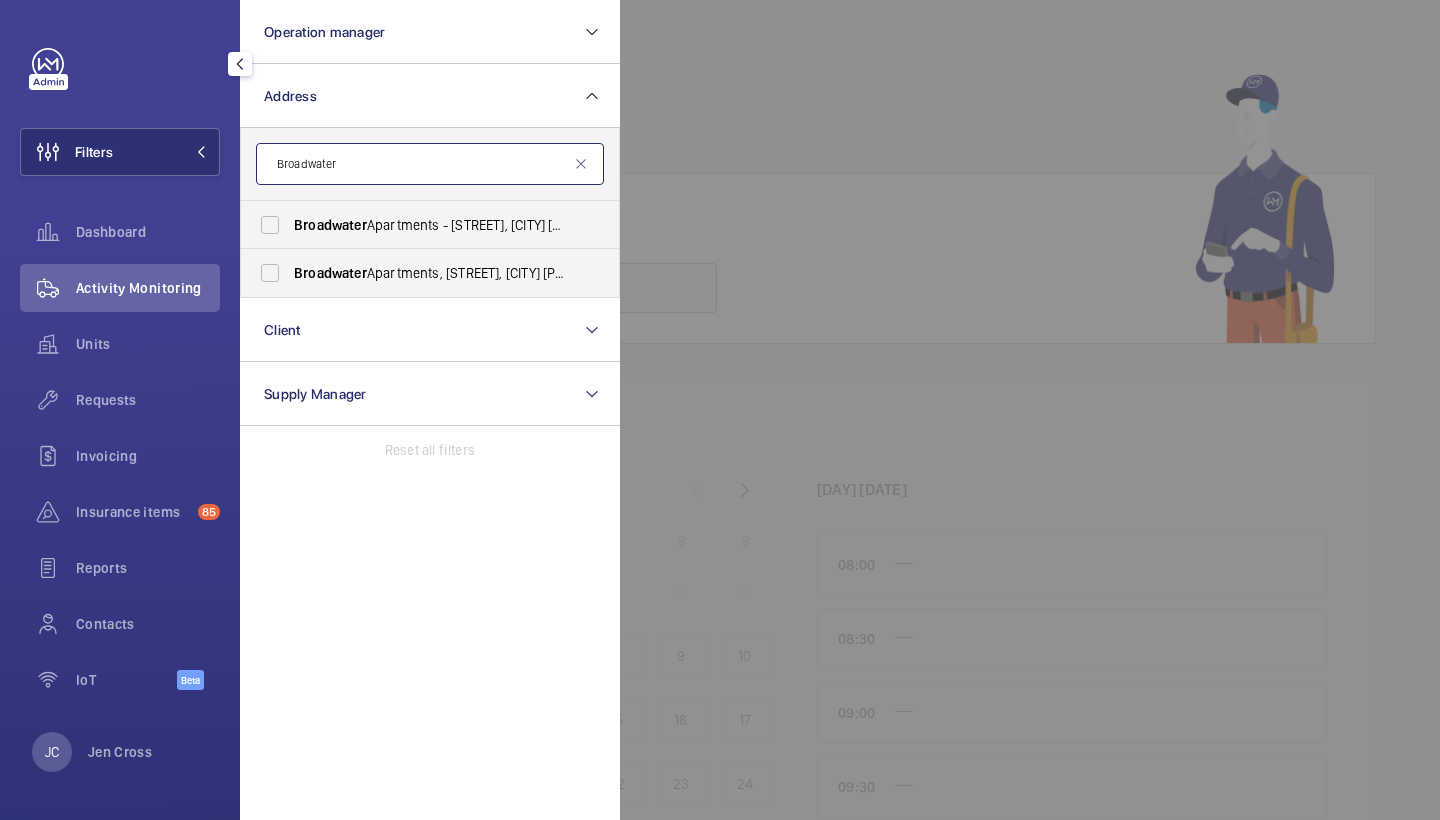 type on "Broadwater" 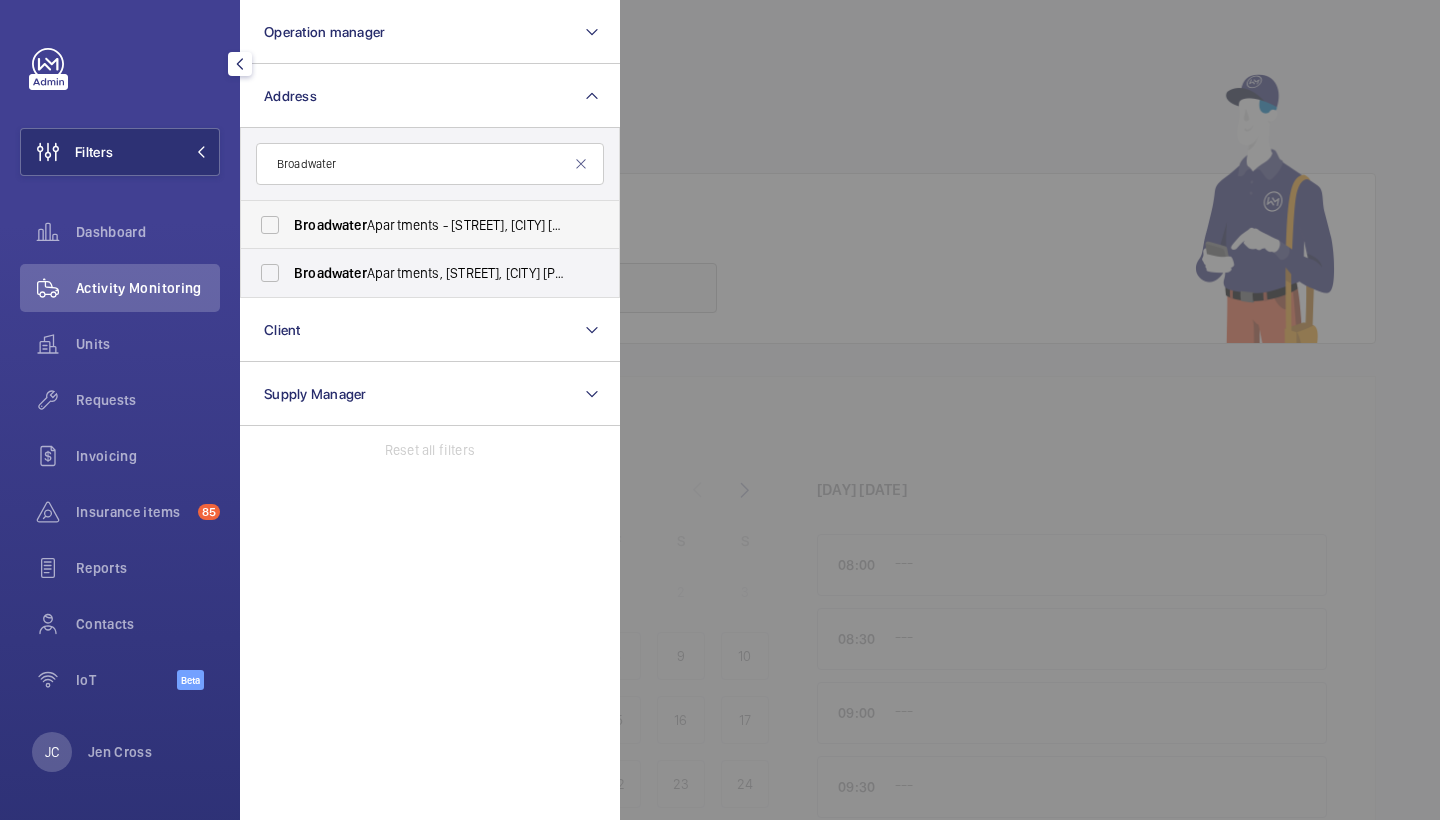 drag, startPoint x: 392, startPoint y: 198, endPoint x: 469, endPoint y: 235, distance: 85.42833 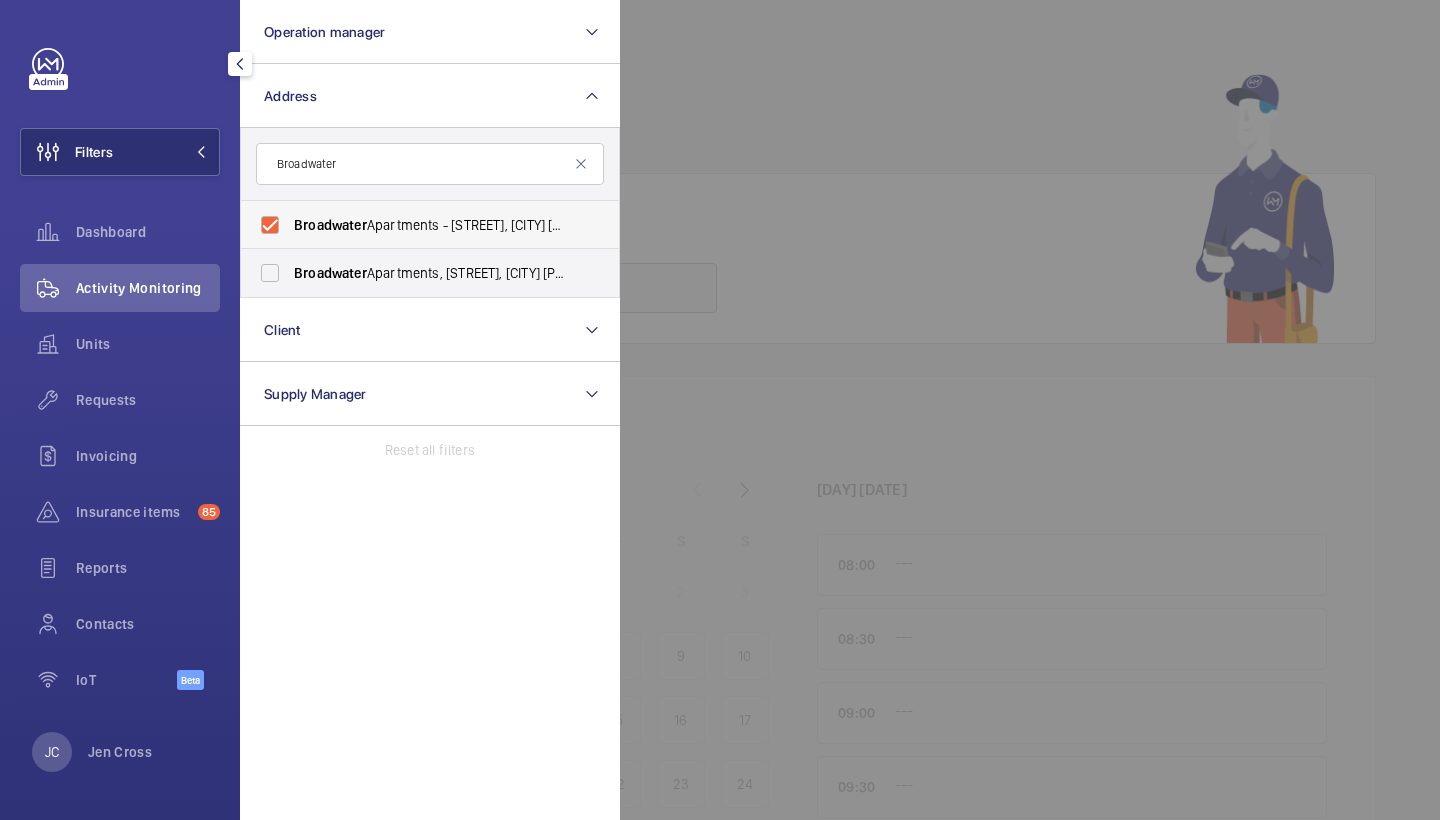 checkbox on "true" 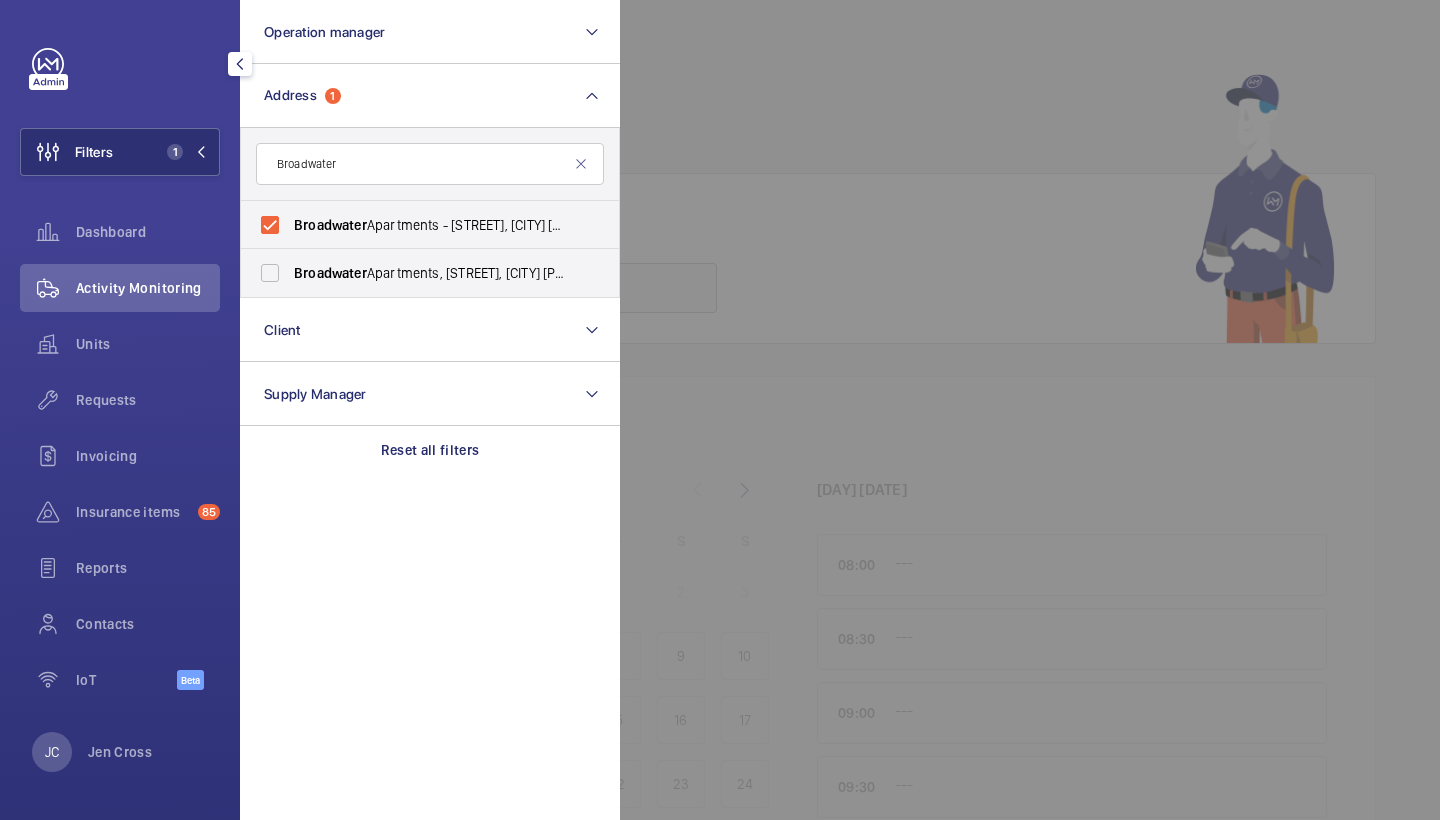 click on "Broadwater  Apartments, Southdownview Road, BN14 8NN -  Broadwater  Apartments, WORTHING BN14 8NN" at bounding box center (415, 273) 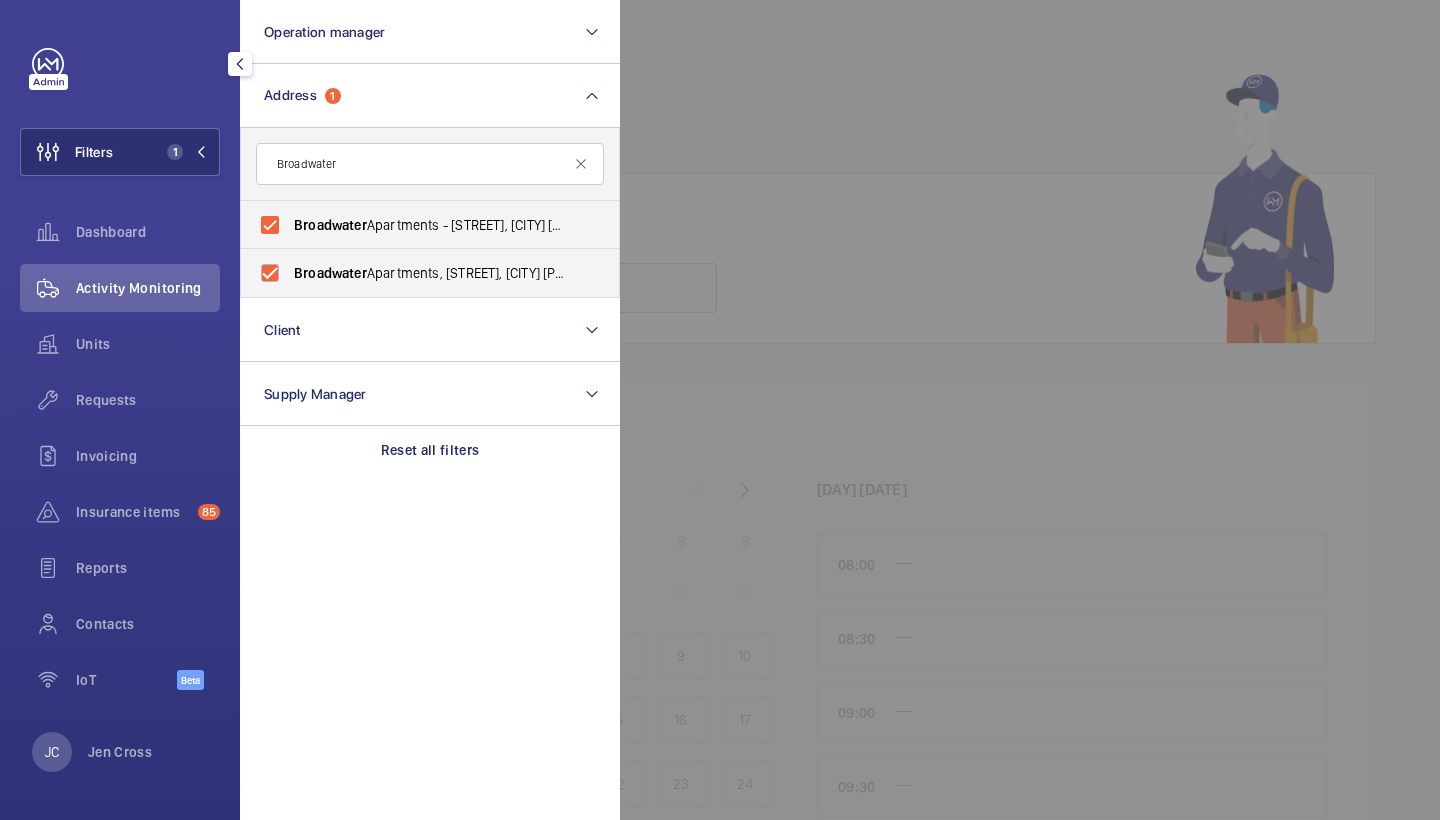 checkbox on "true" 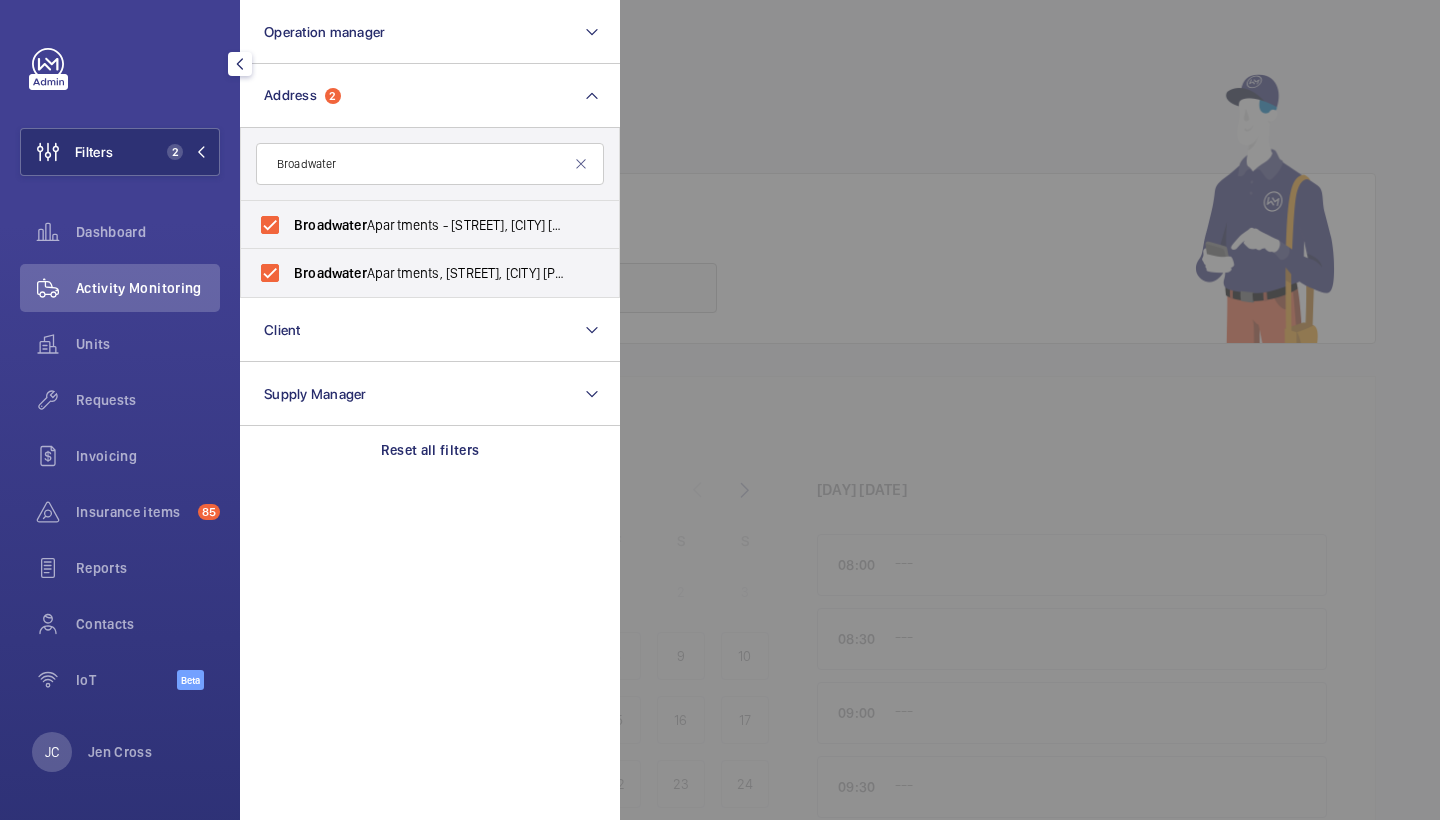 click on "Activity Monitoring" 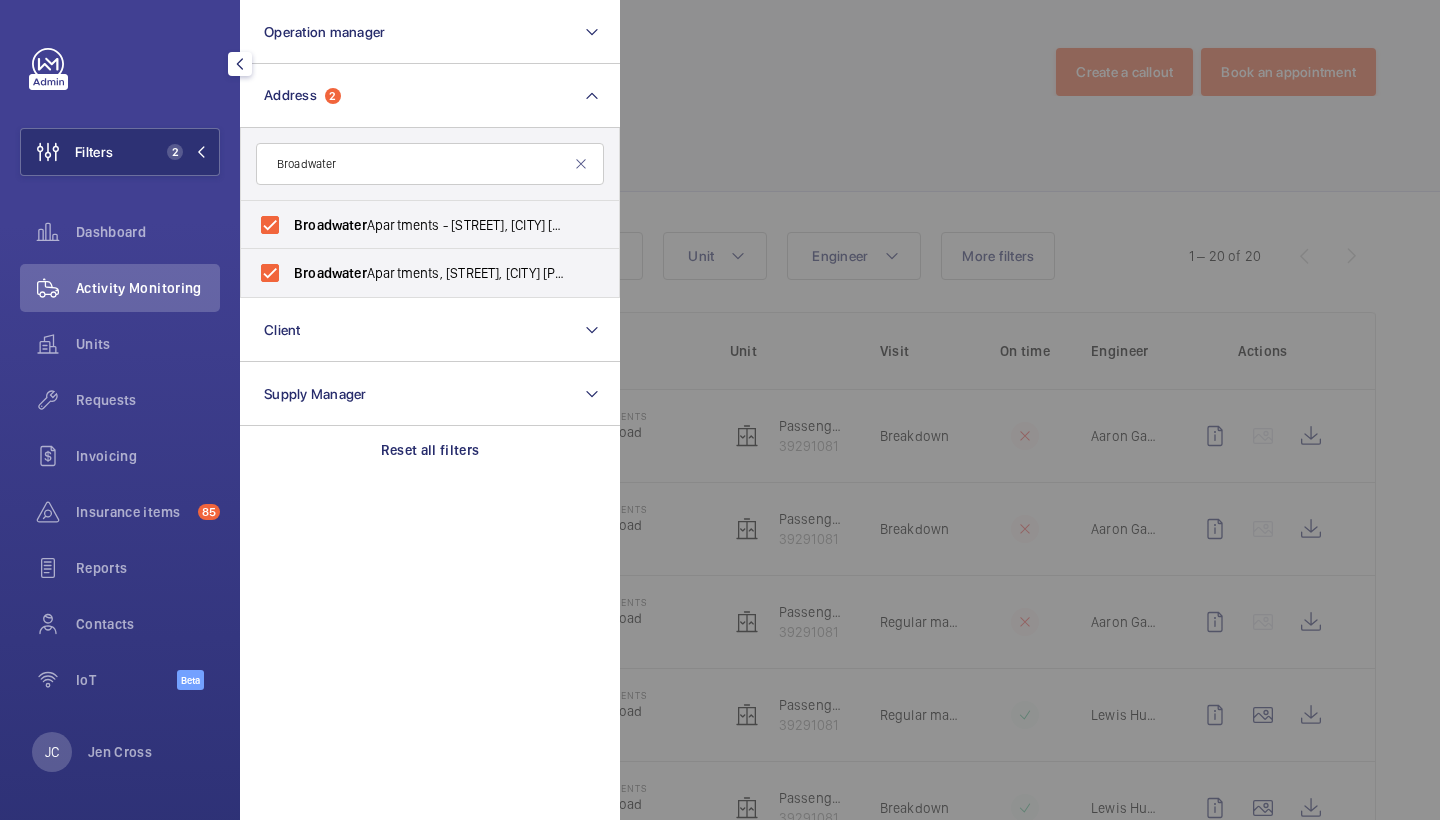 click 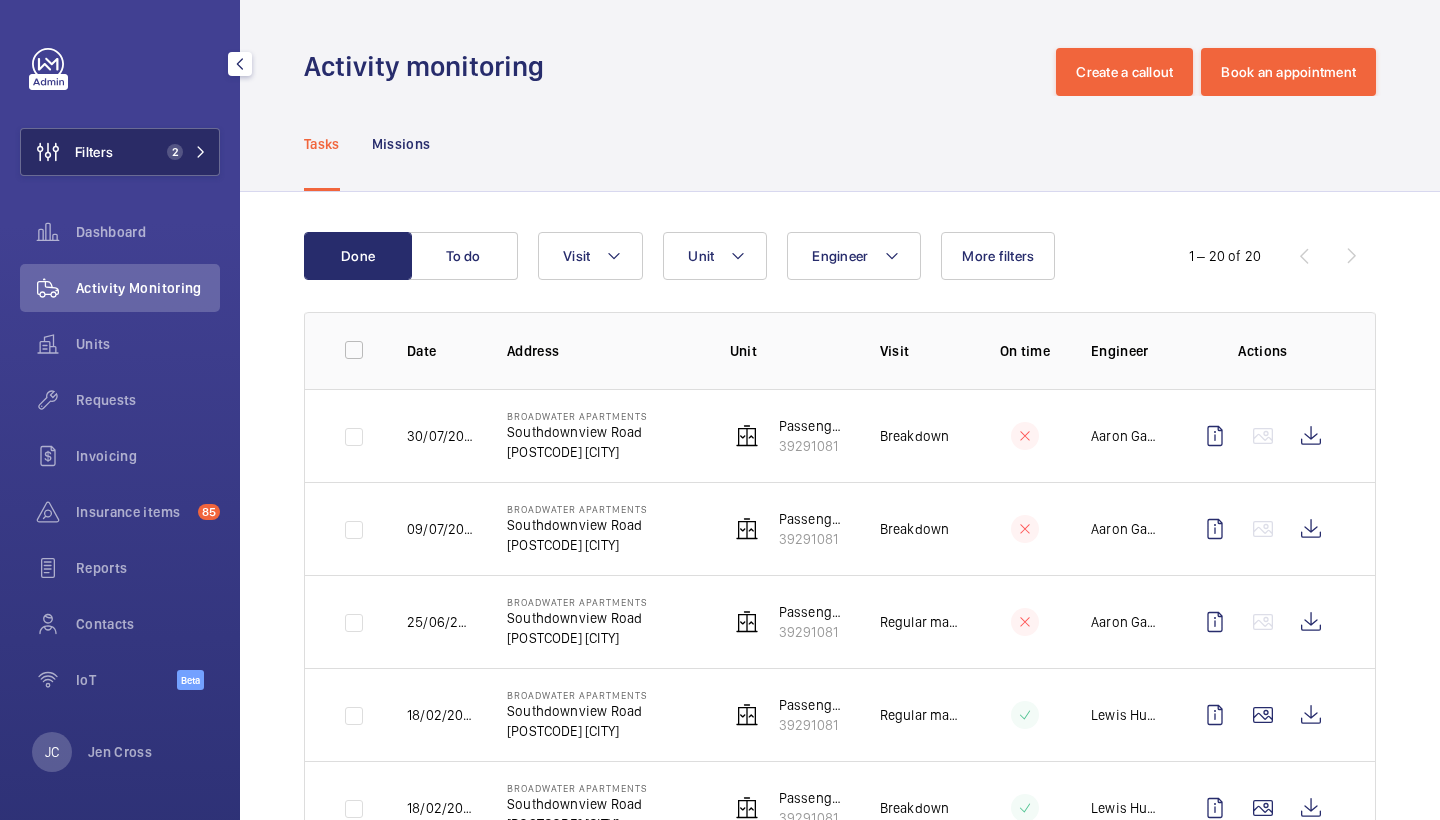 click on "2" 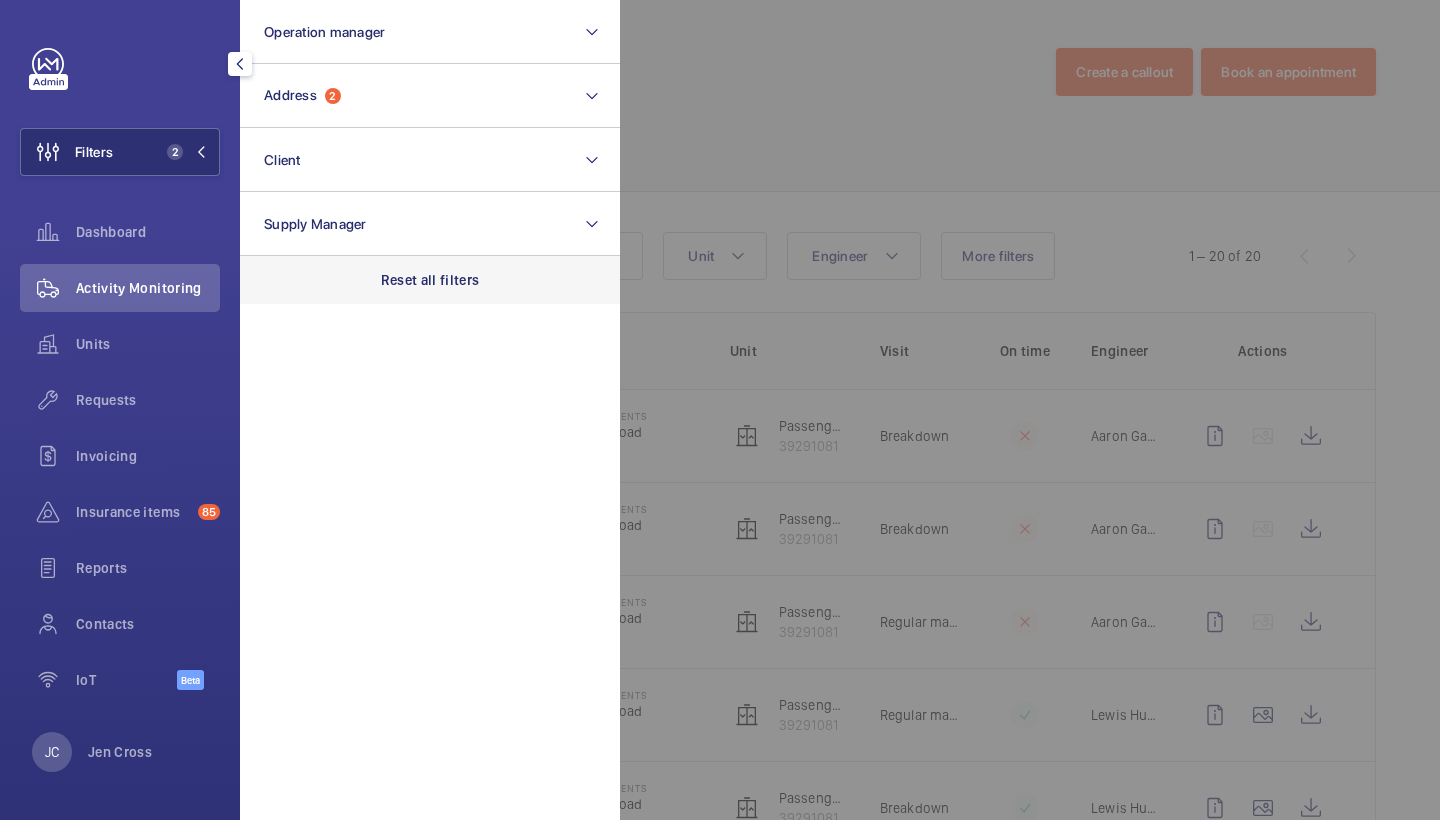 click on "Reset all filters" 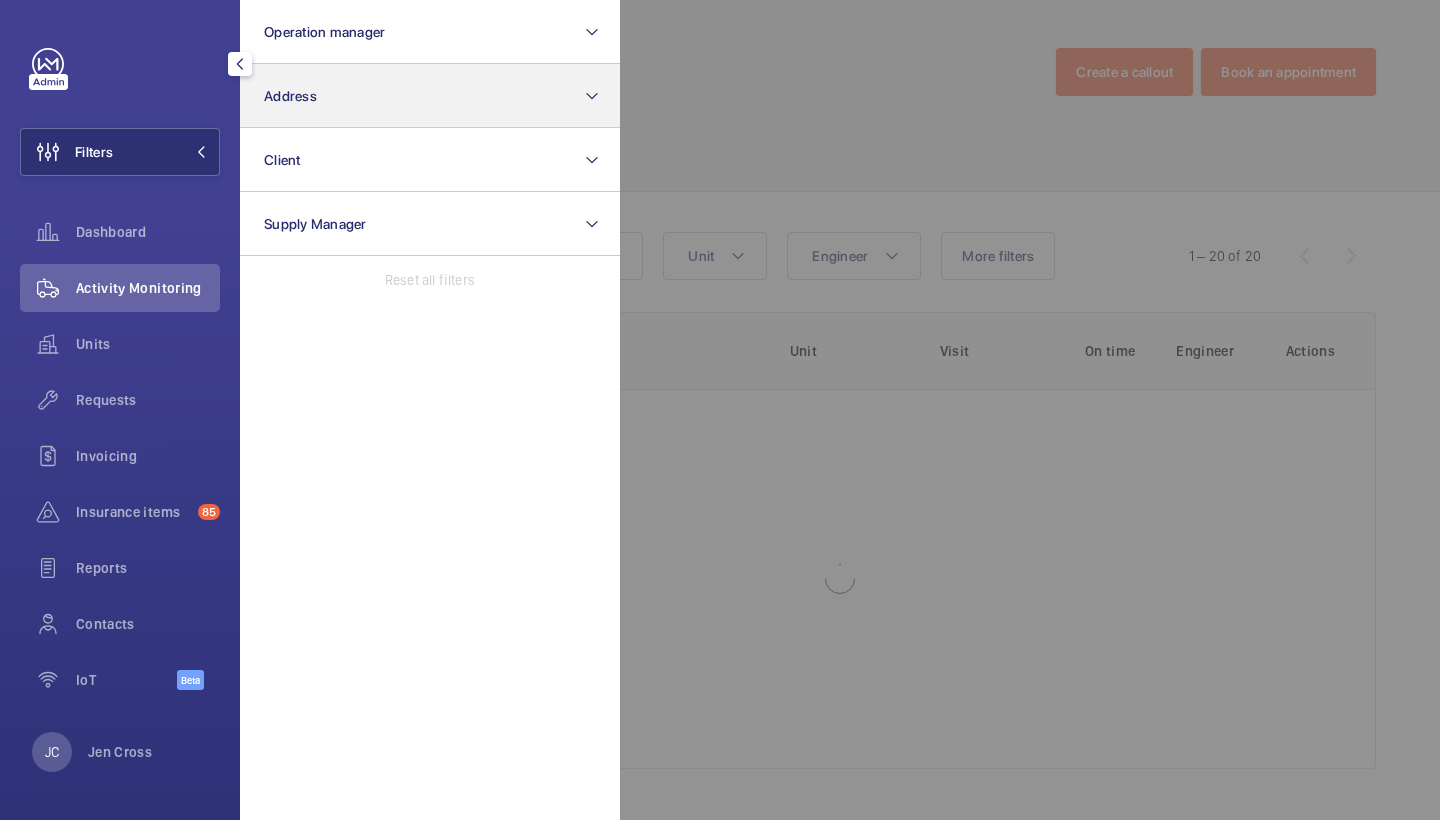click on "Address" 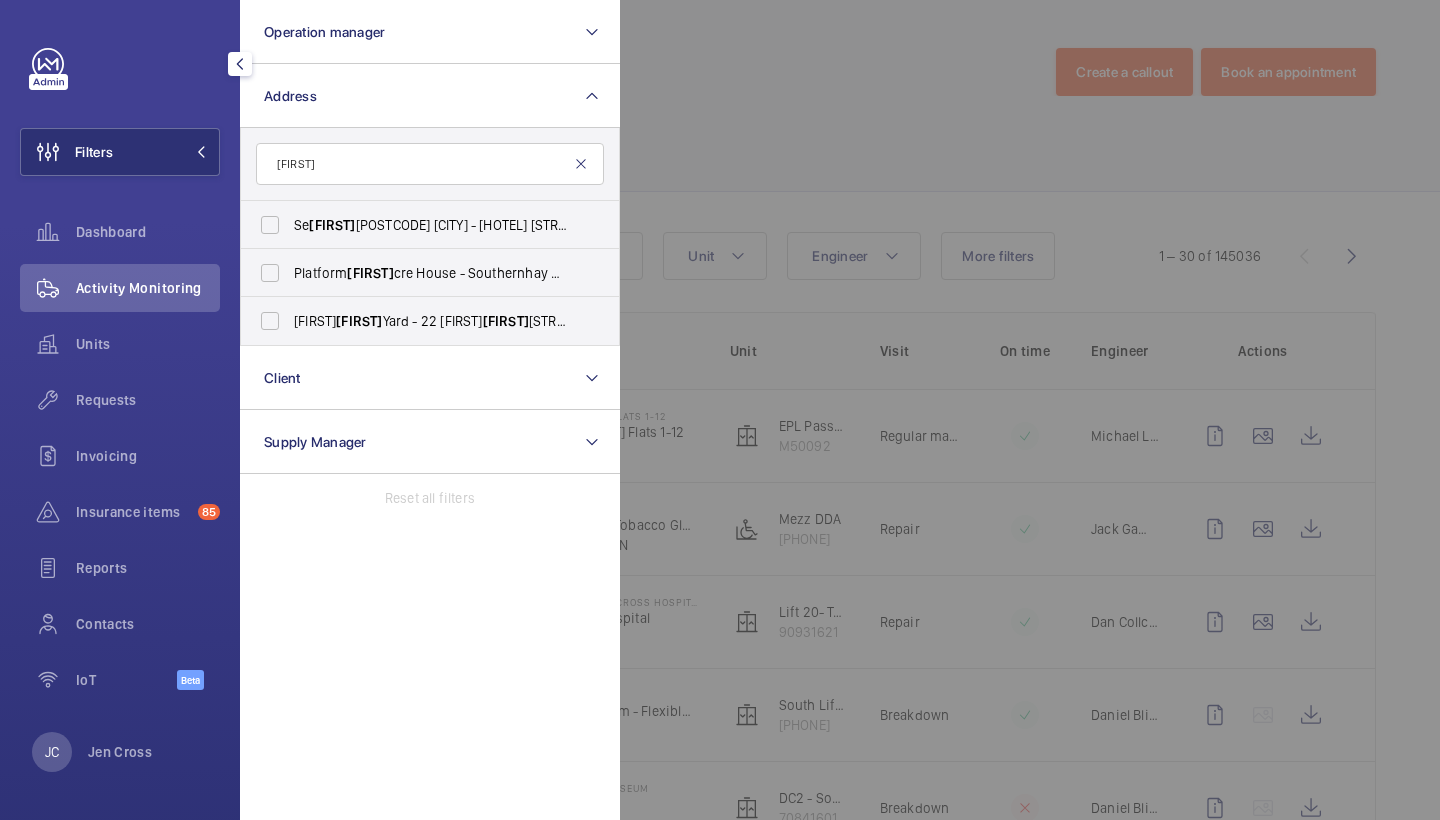type on "lina" 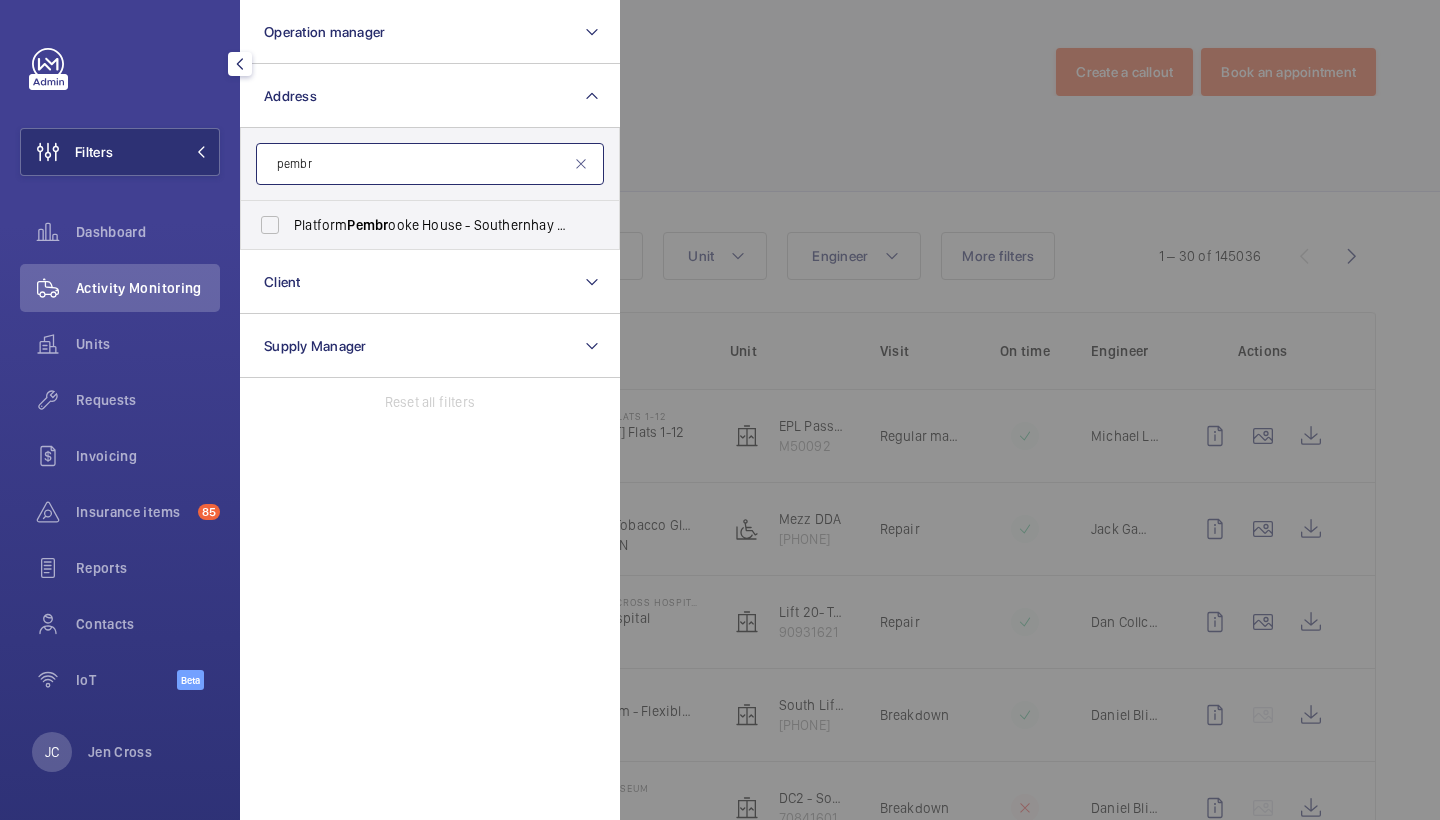 type on "pembr" 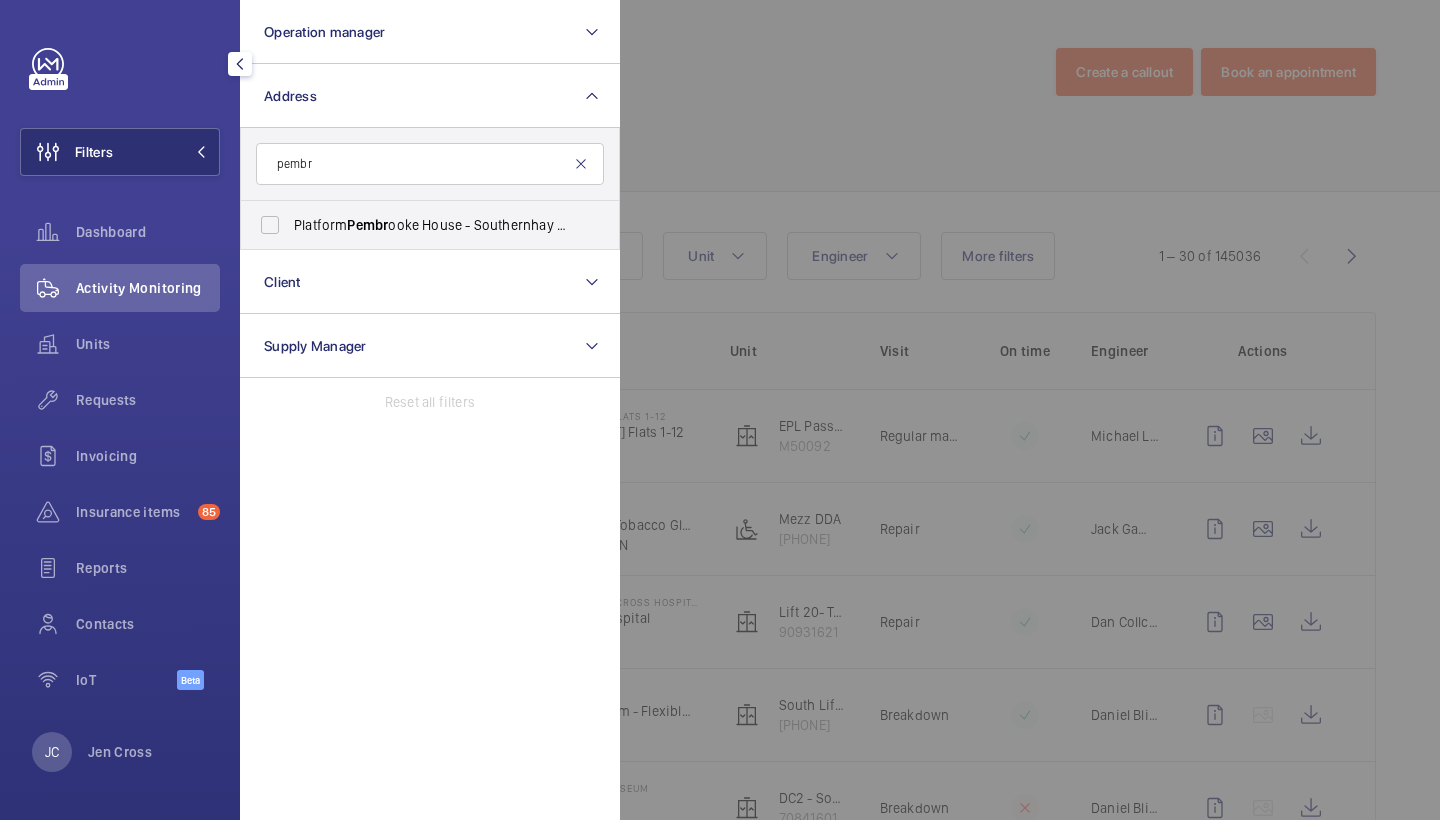click 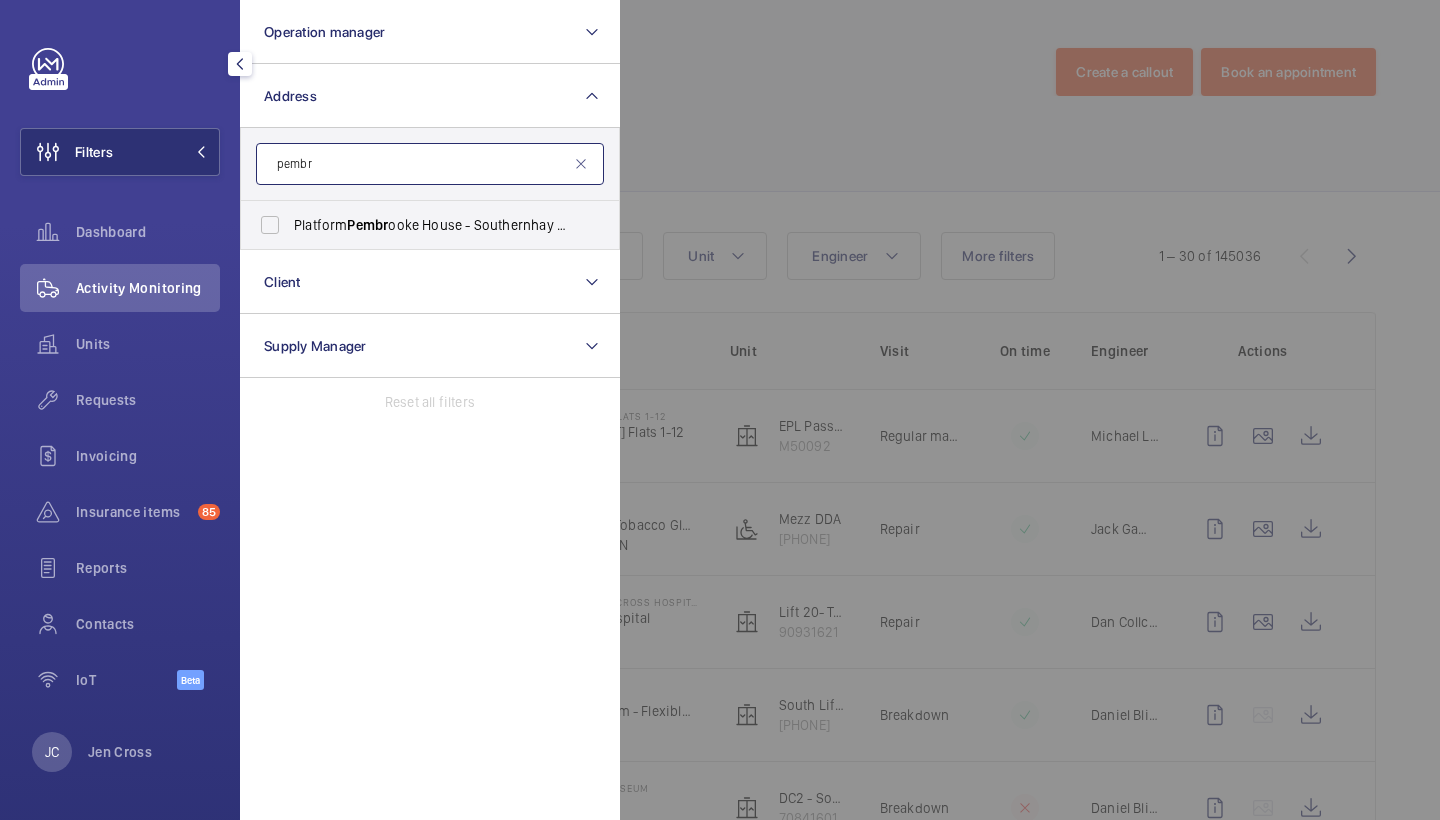 type 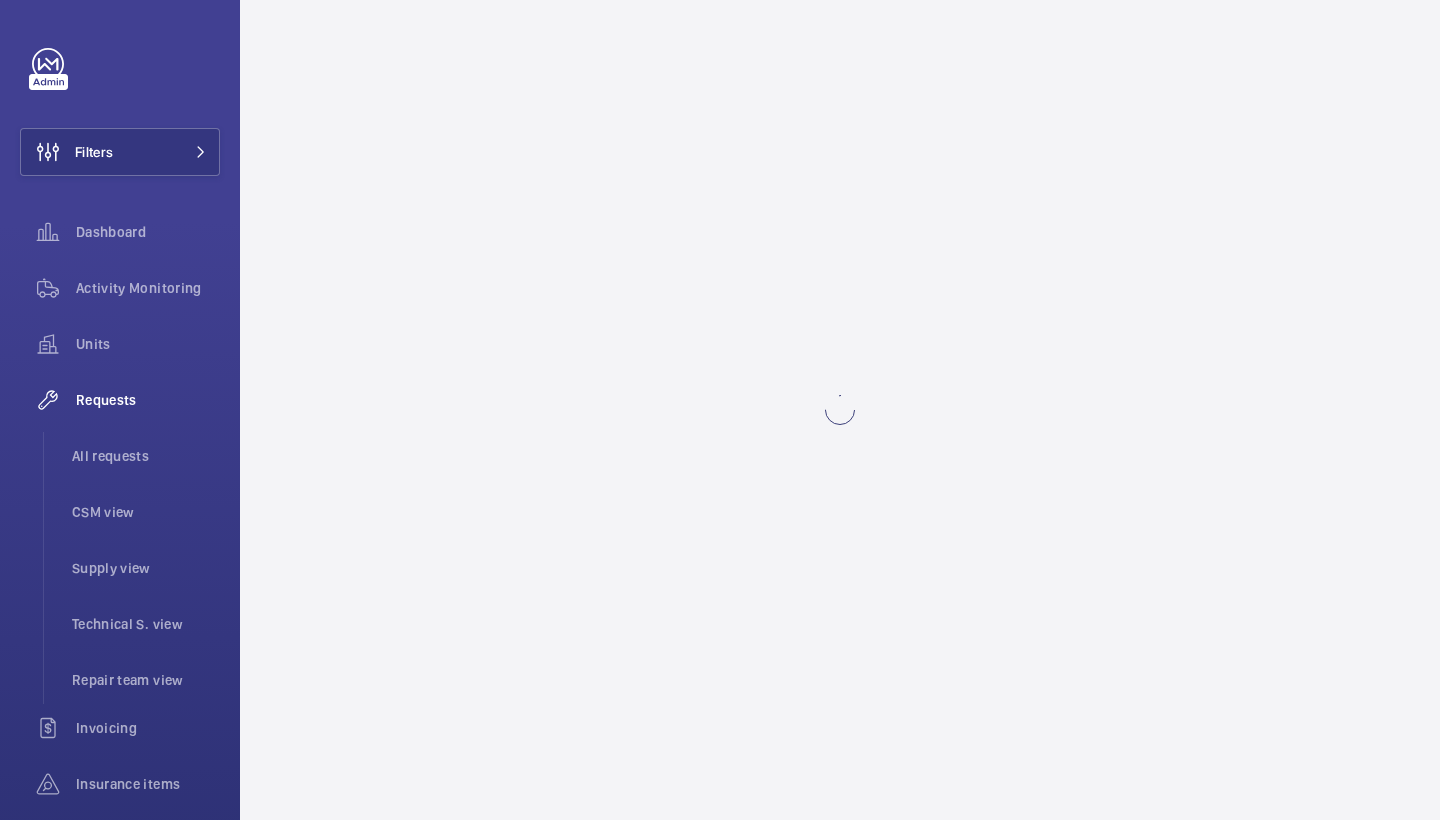 scroll, scrollTop: 0, scrollLeft: 0, axis: both 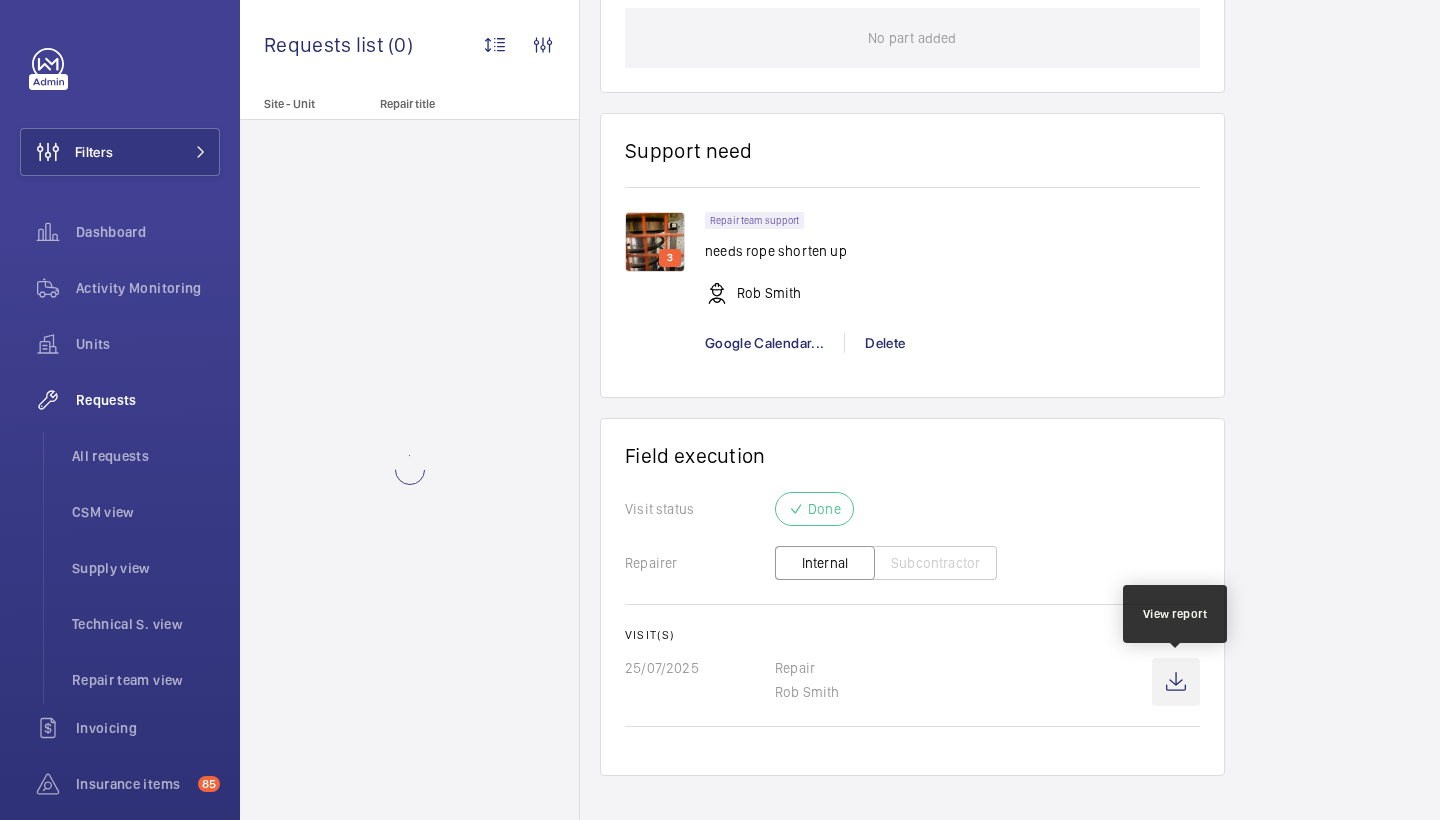 click 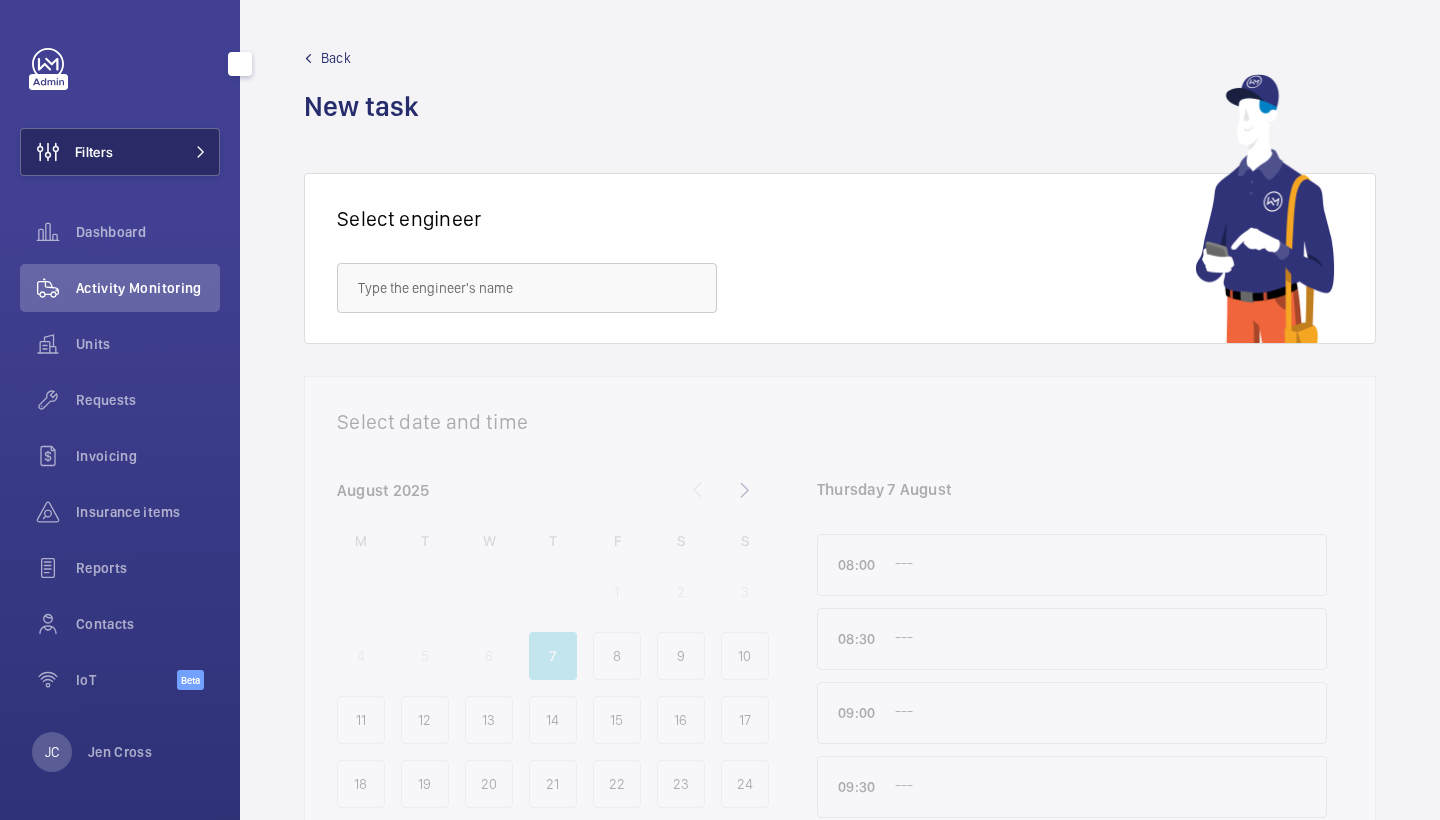 click 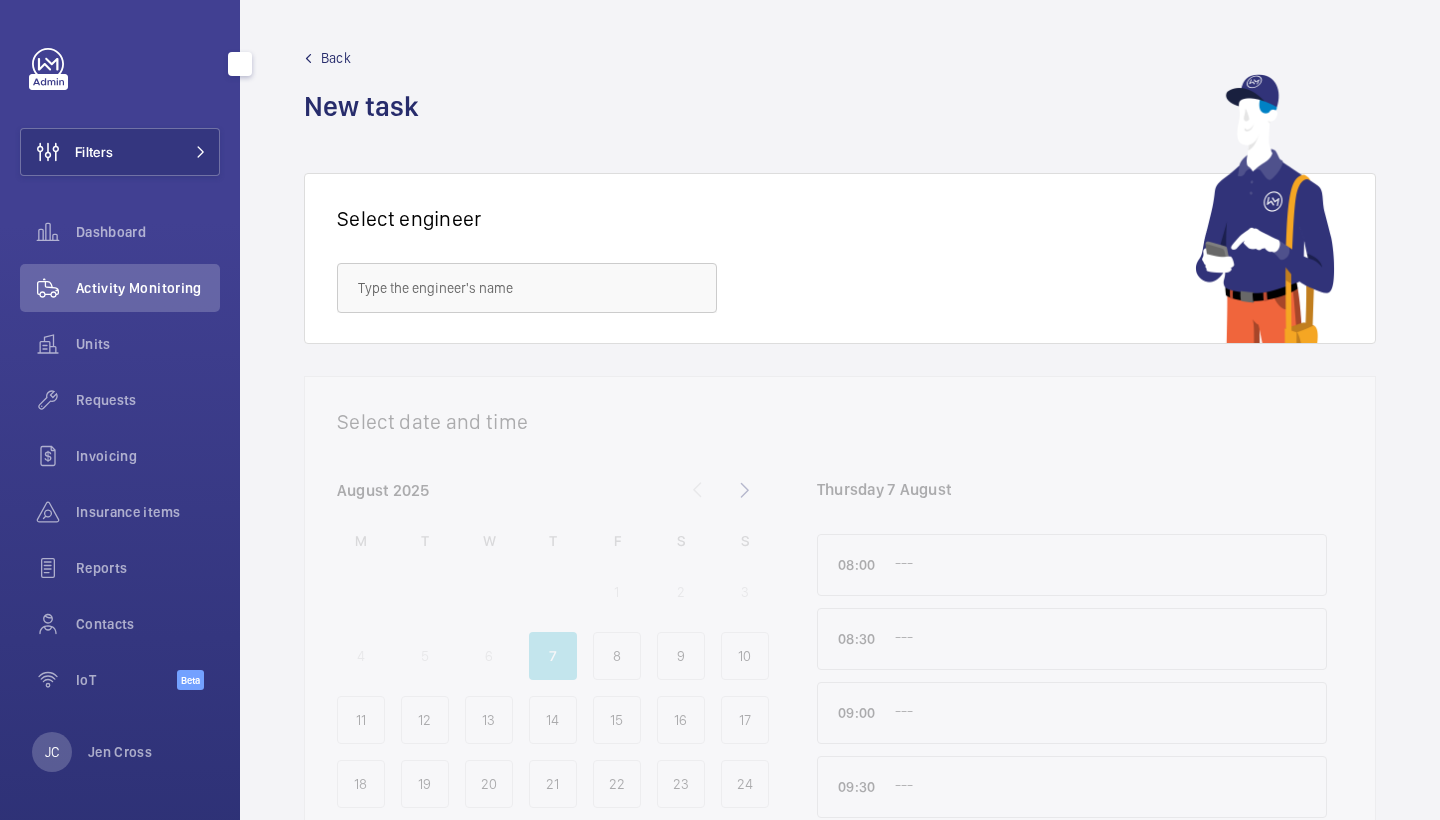 scroll, scrollTop: 0, scrollLeft: 0, axis: both 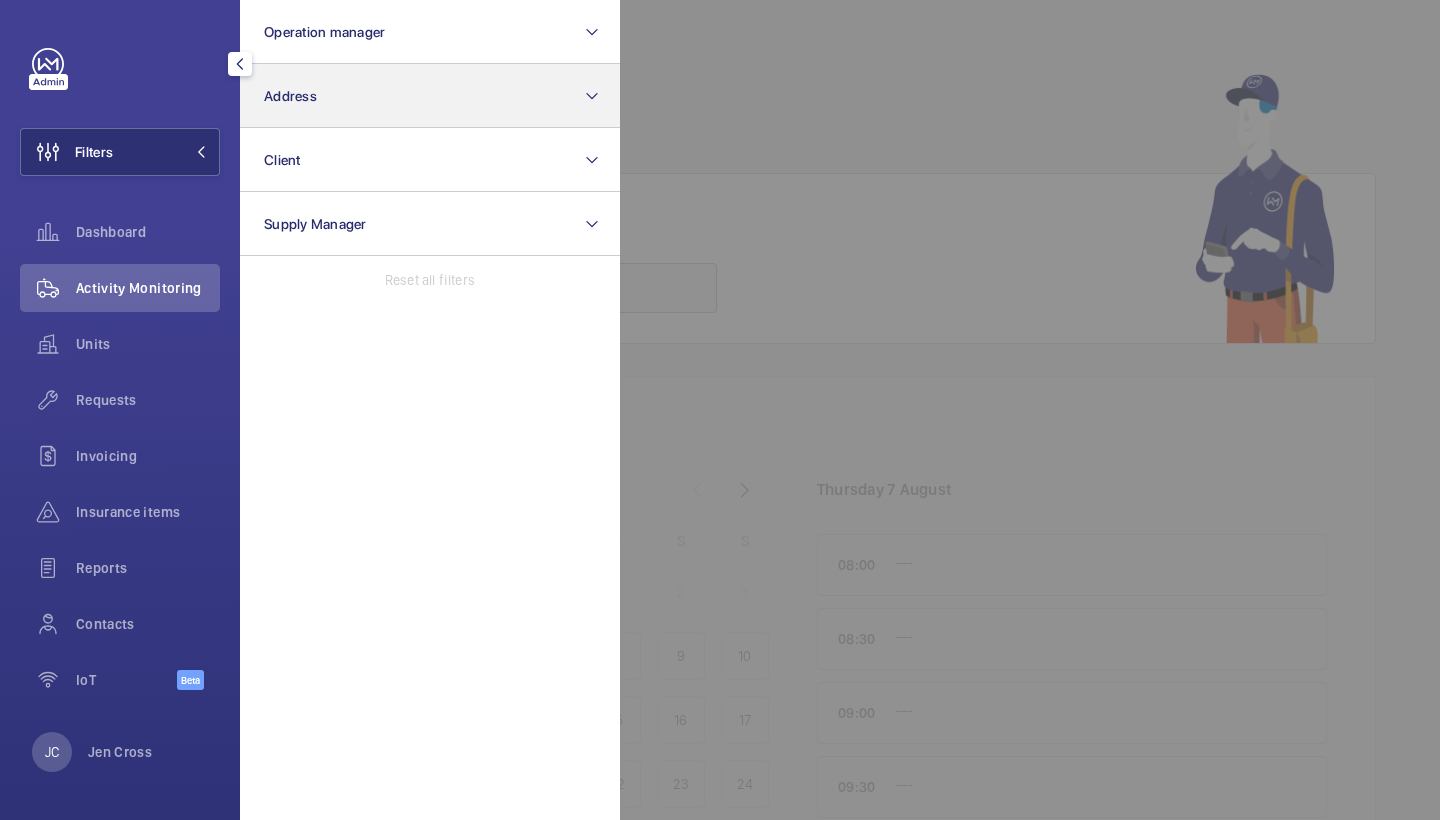 click on "Address" 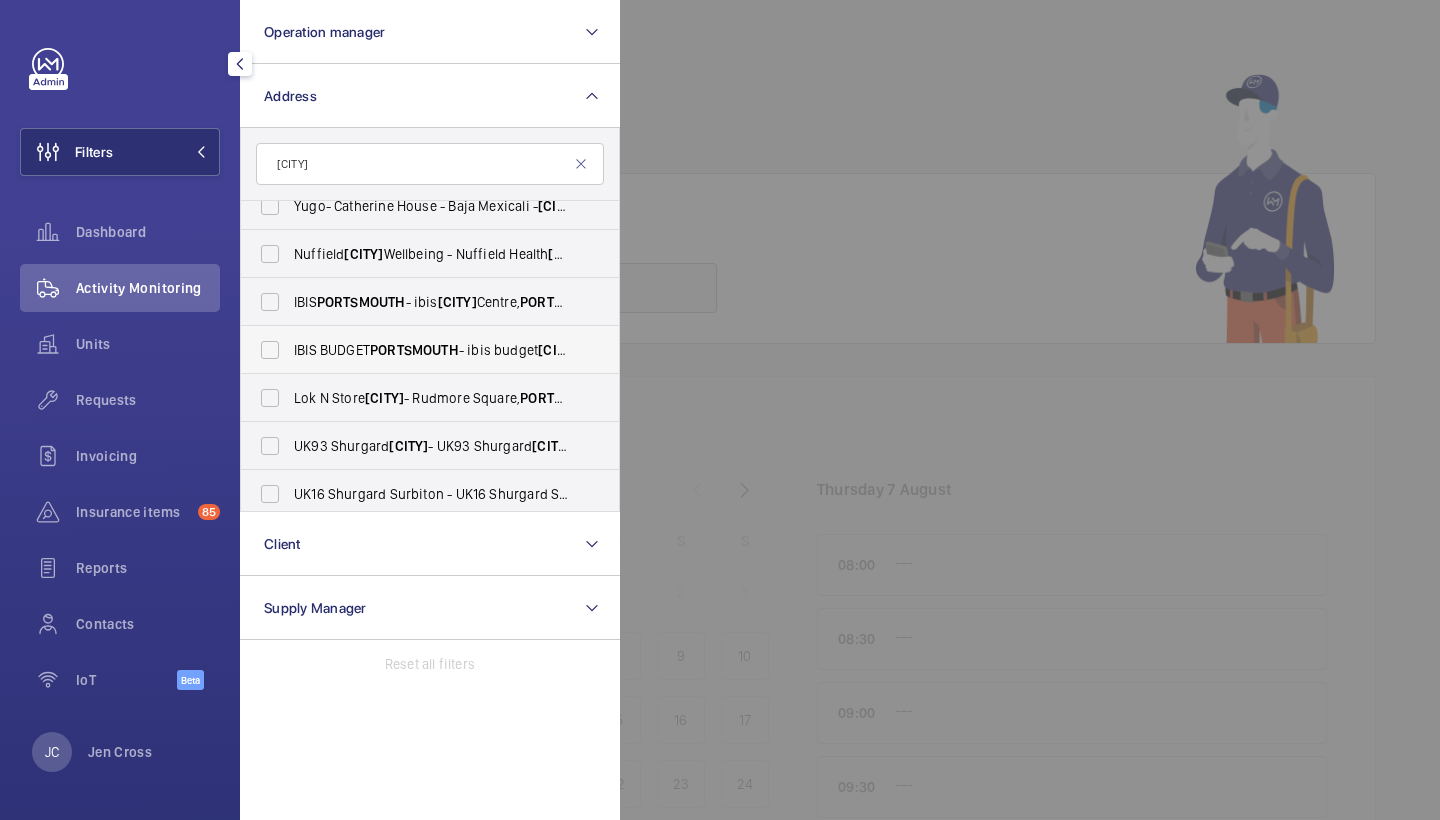 scroll, scrollTop: 0, scrollLeft: 0, axis: both 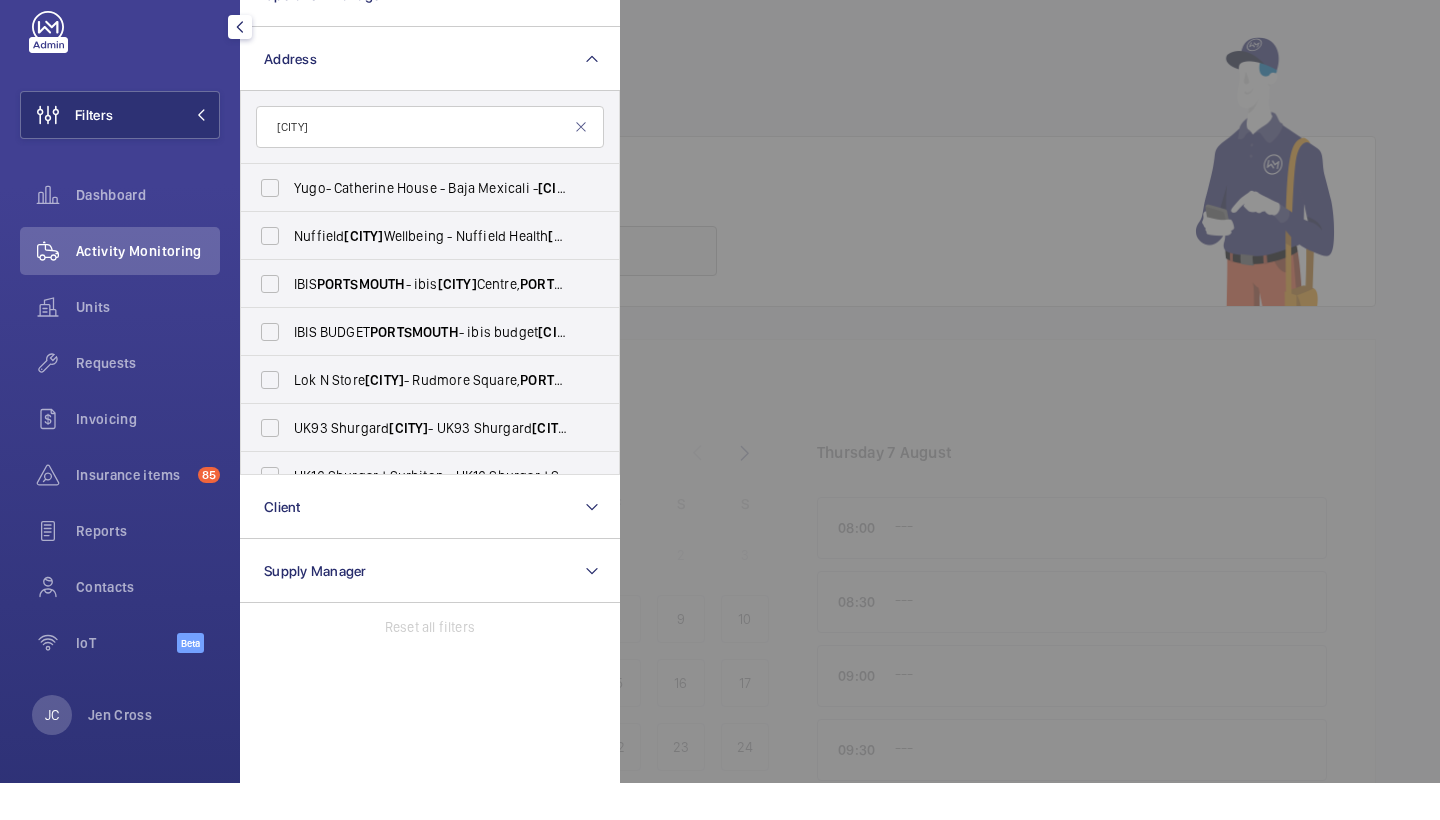 drag, startPoint x: 377, startPoint y: 123, endPoint x: 366, endPoint y: 123, distance: 11 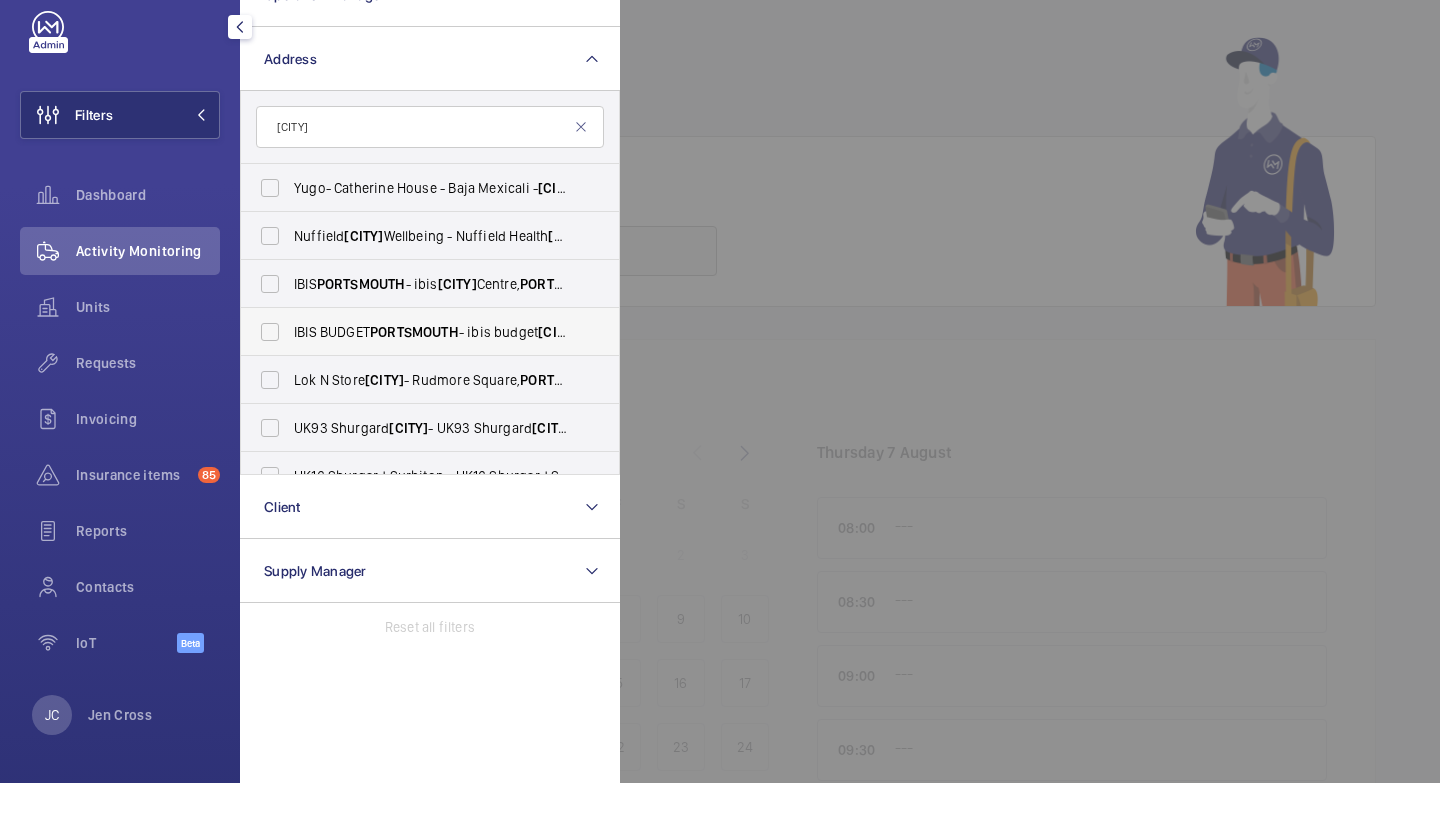type on "[CITY]" 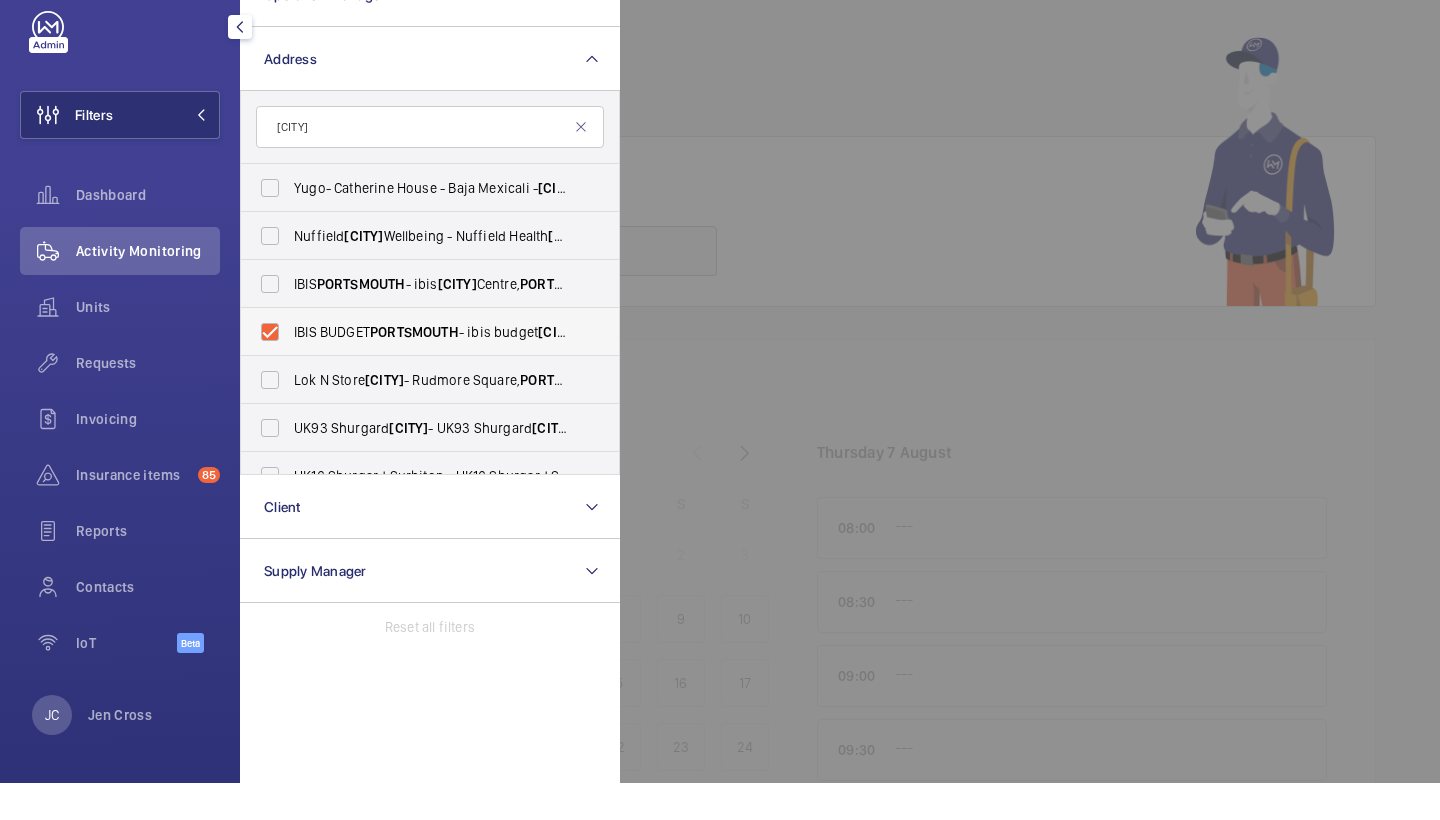 checkbox on "true" 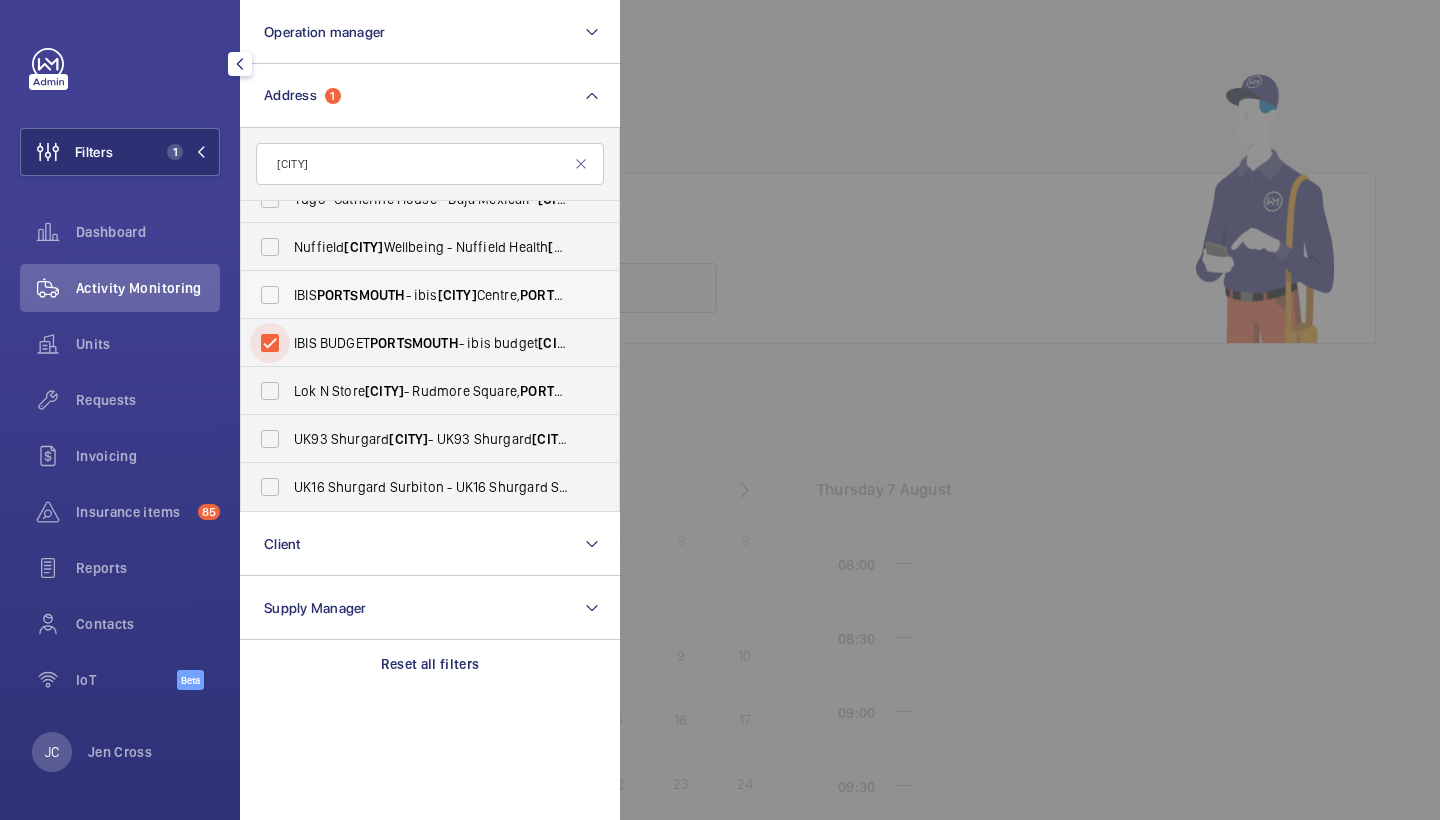 scroll, scrollTop: 26, scrollLeft: 0, axis: vertical 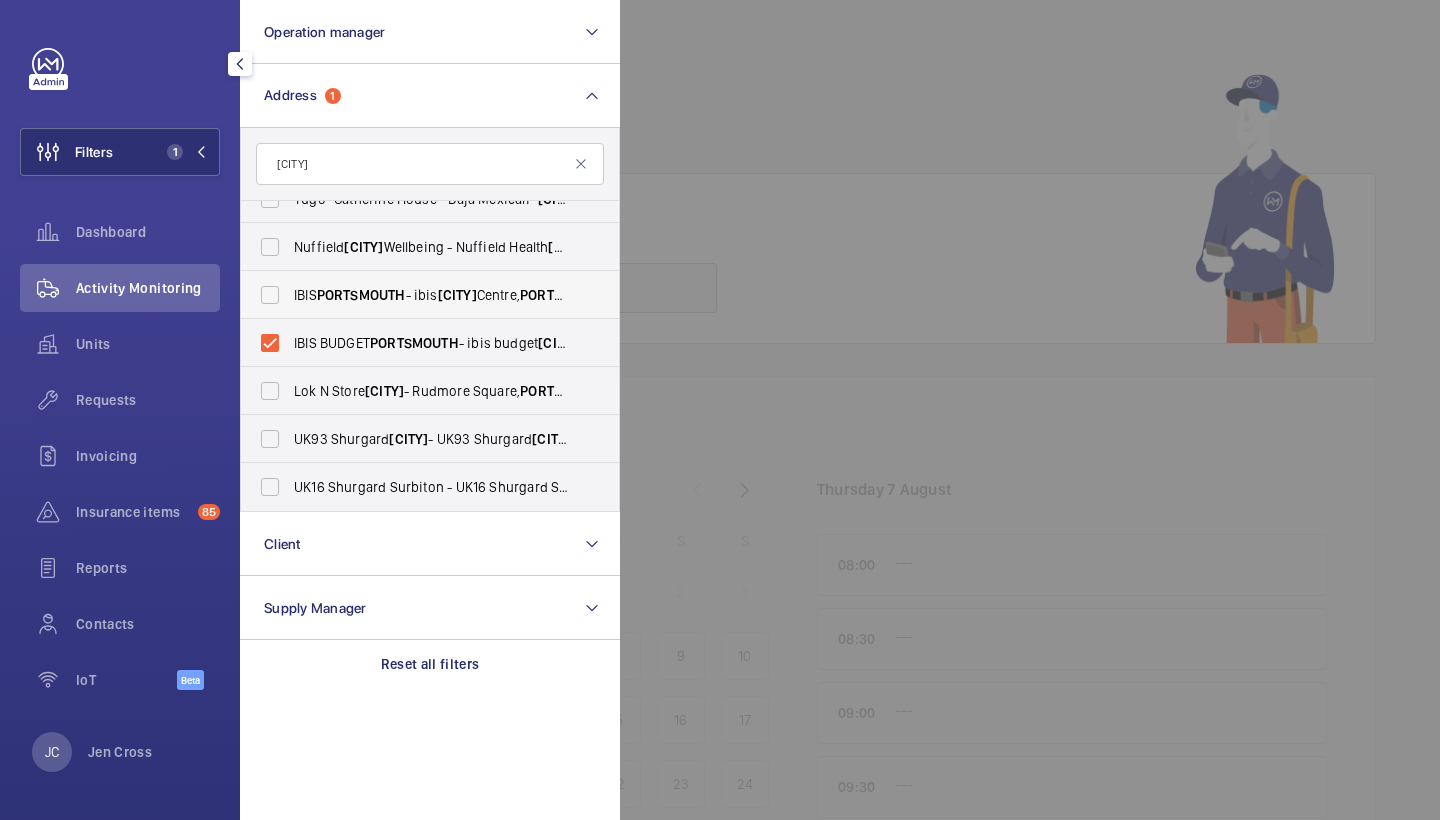 click on "IBIS  [CITY]  - ibis  [CITY] Centre,  [CITY] [POSTAL_CODE]" at bounding box center (431, 295) 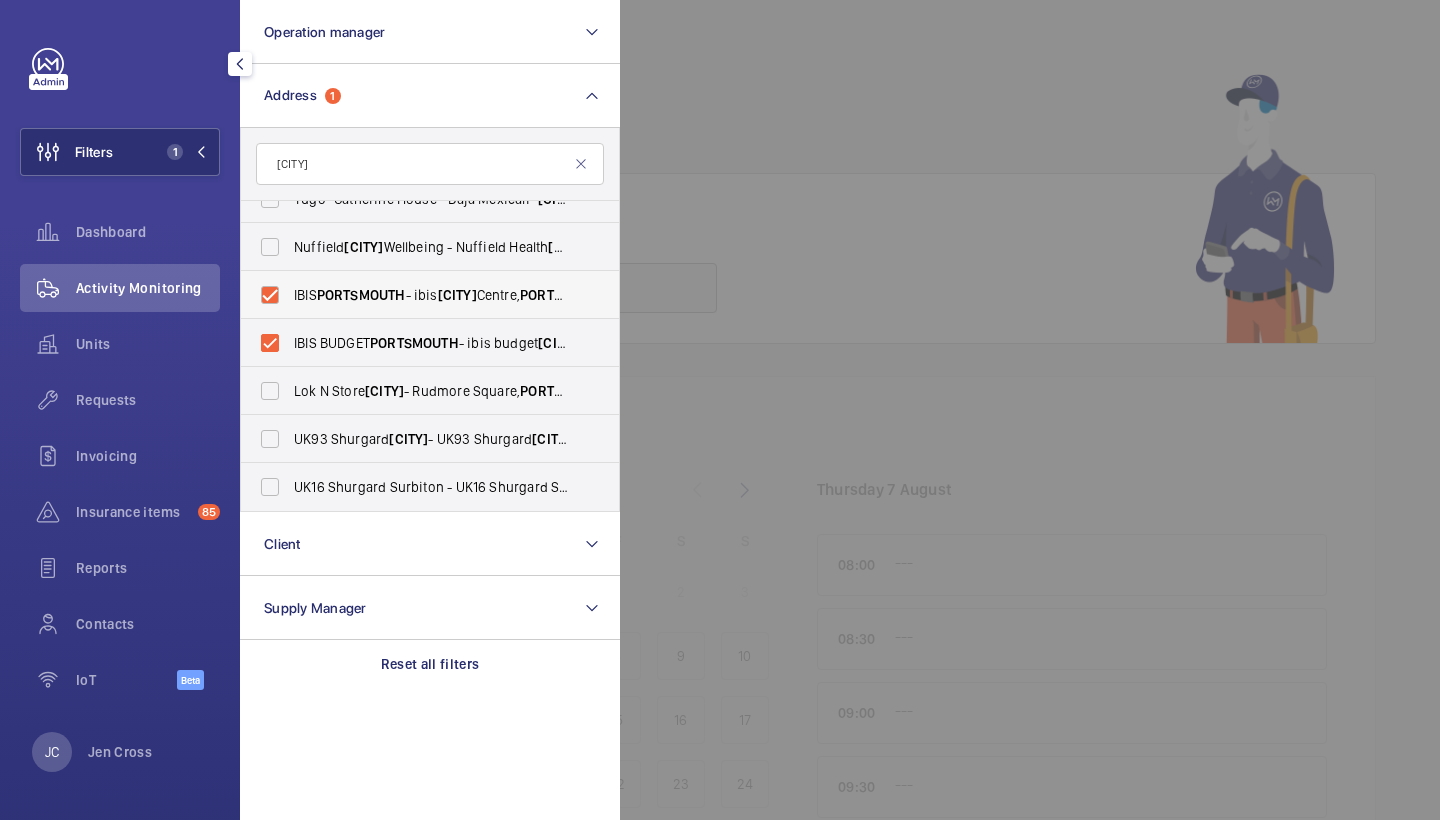 checkbox on "true" 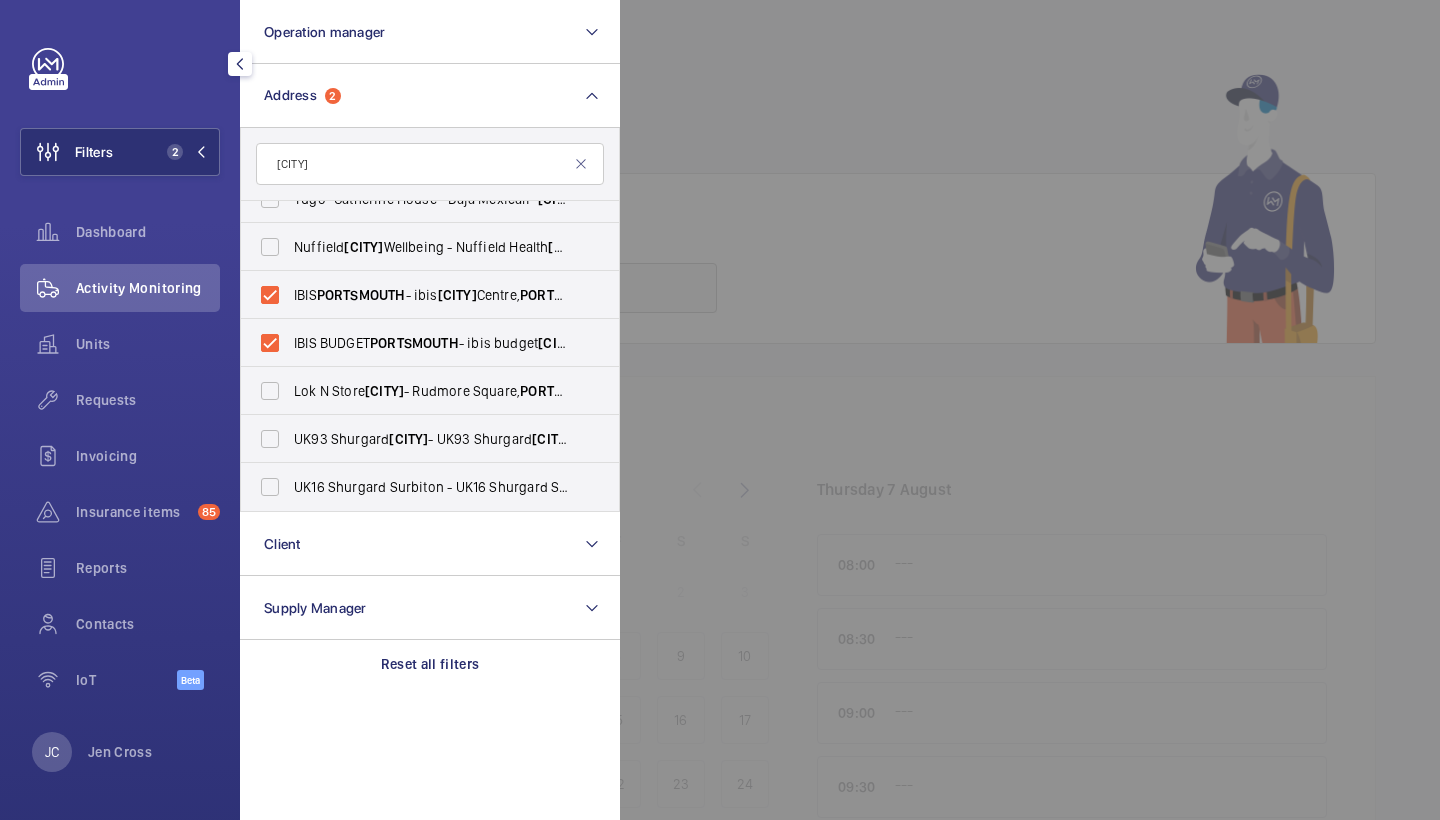 click 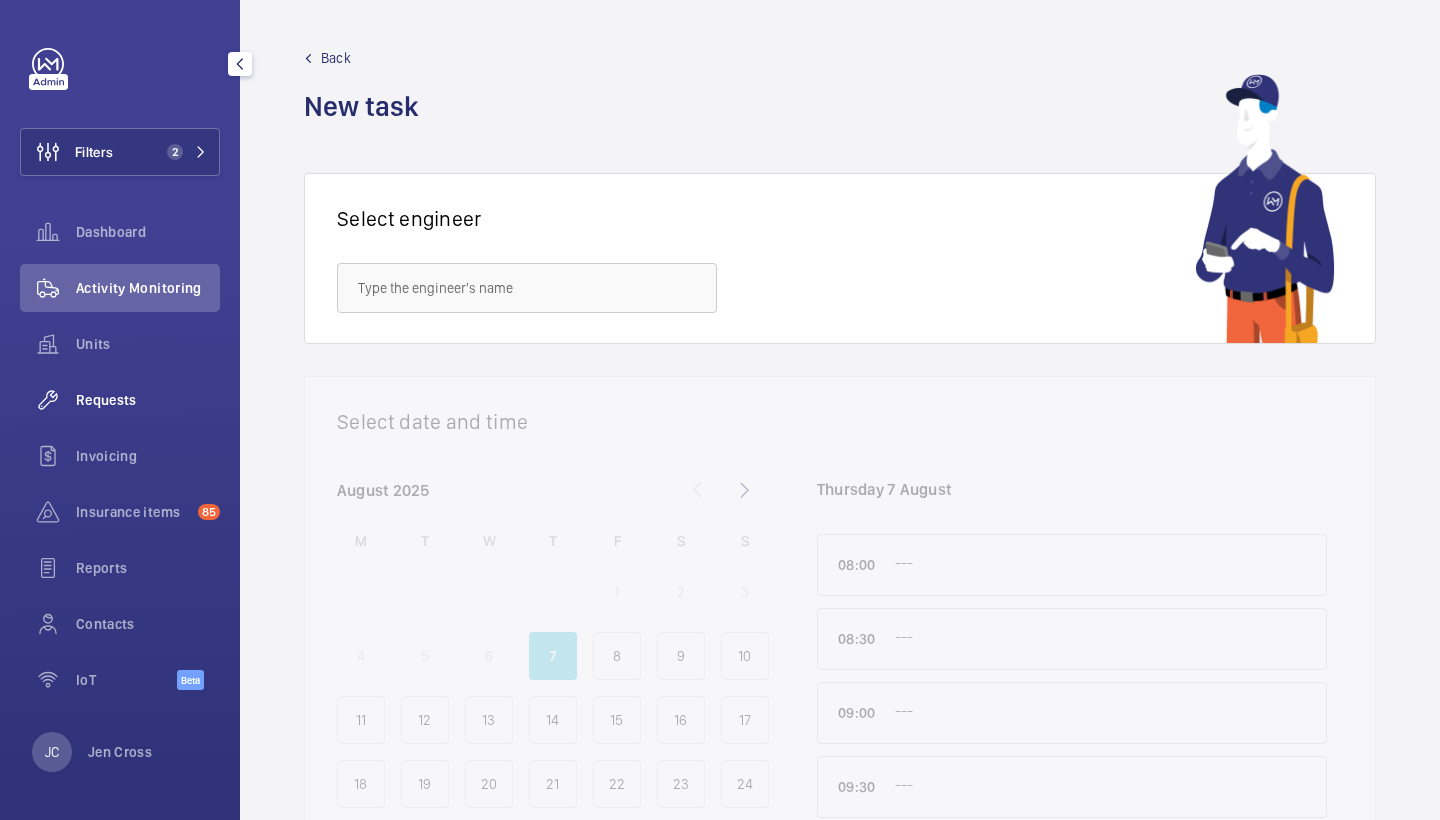 click on "Requests" 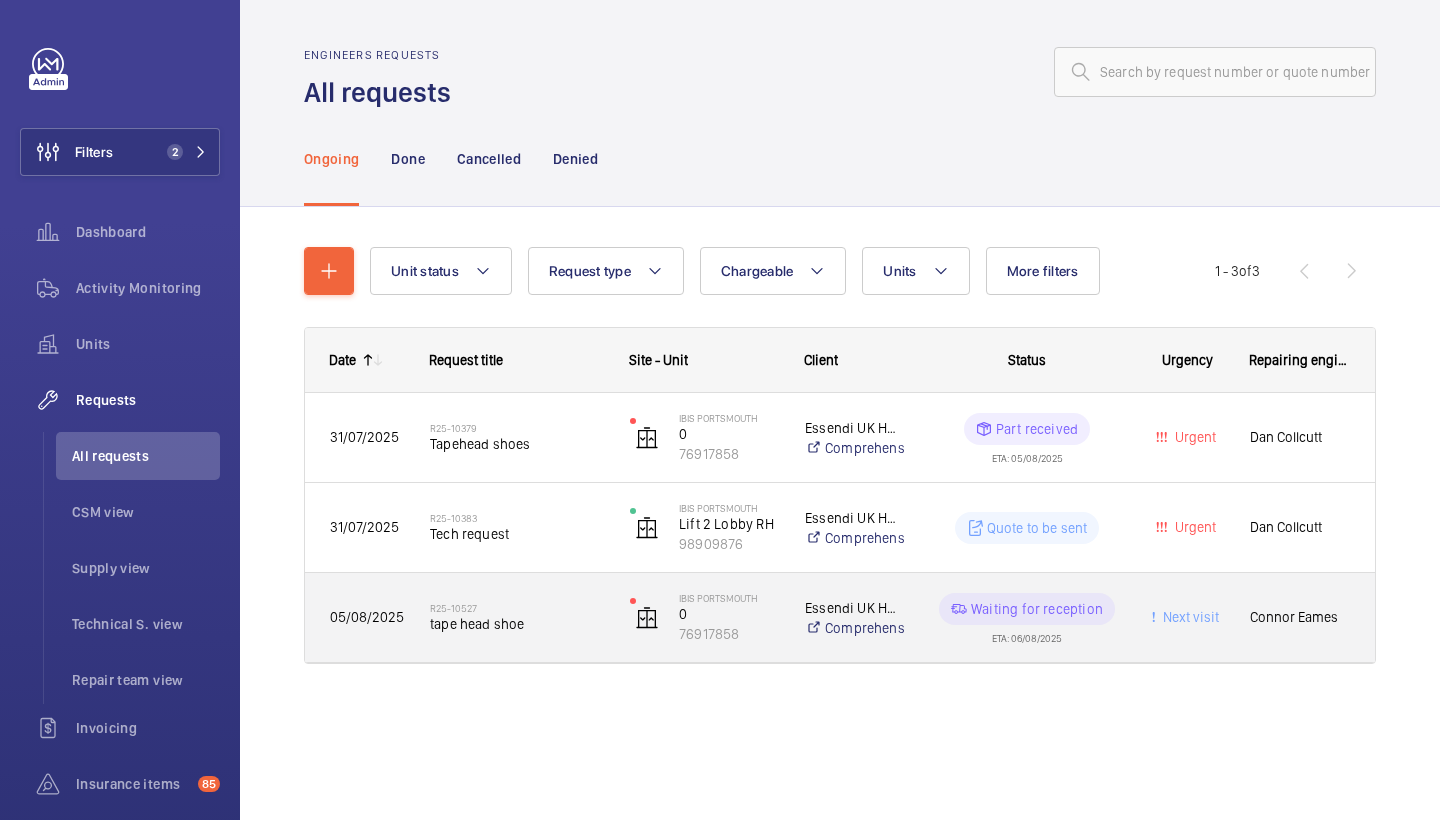 click on "tape head shoe" 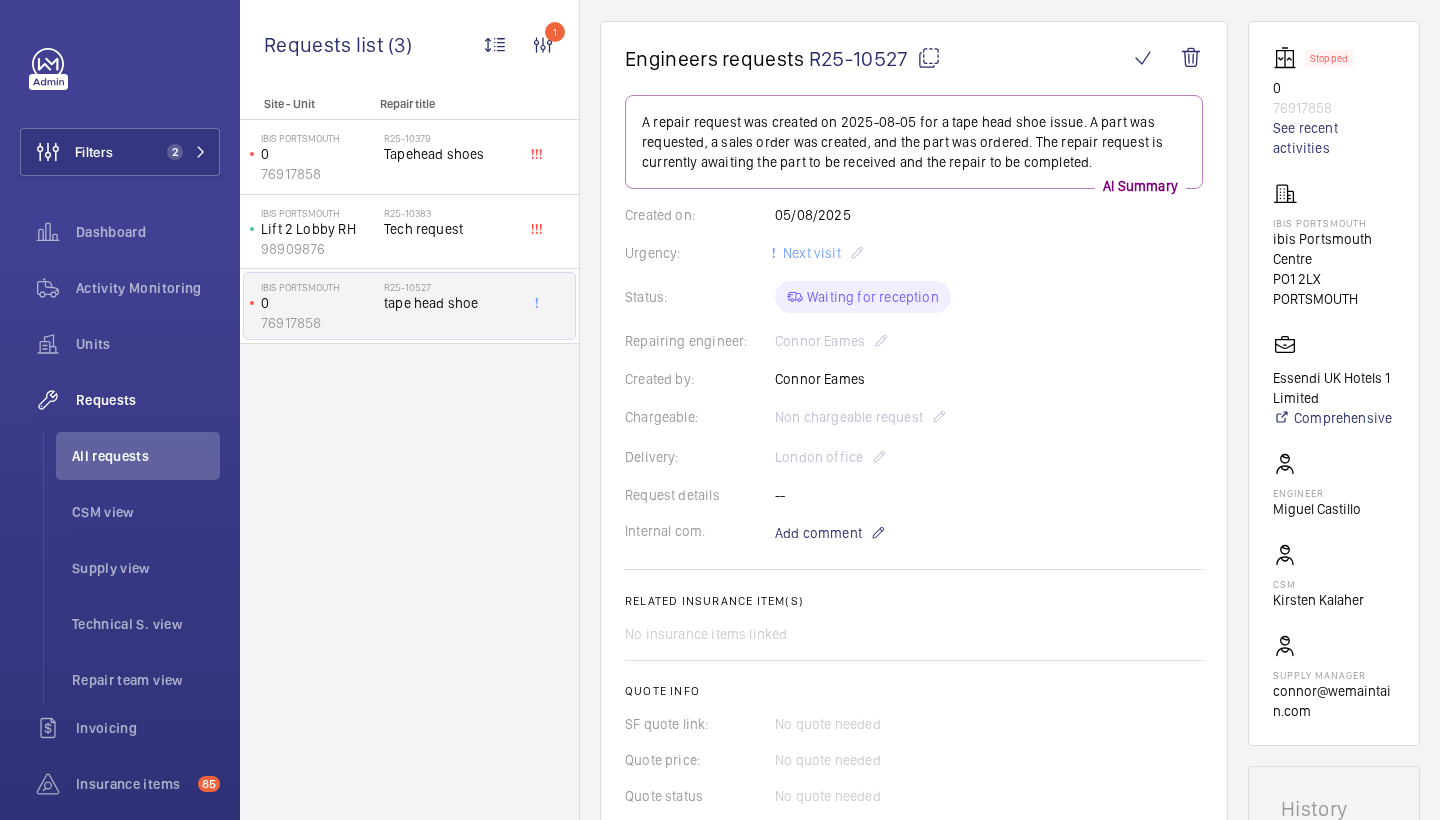 scroll, scrollTop: 175, scrollLeft: 0, axis: vertical 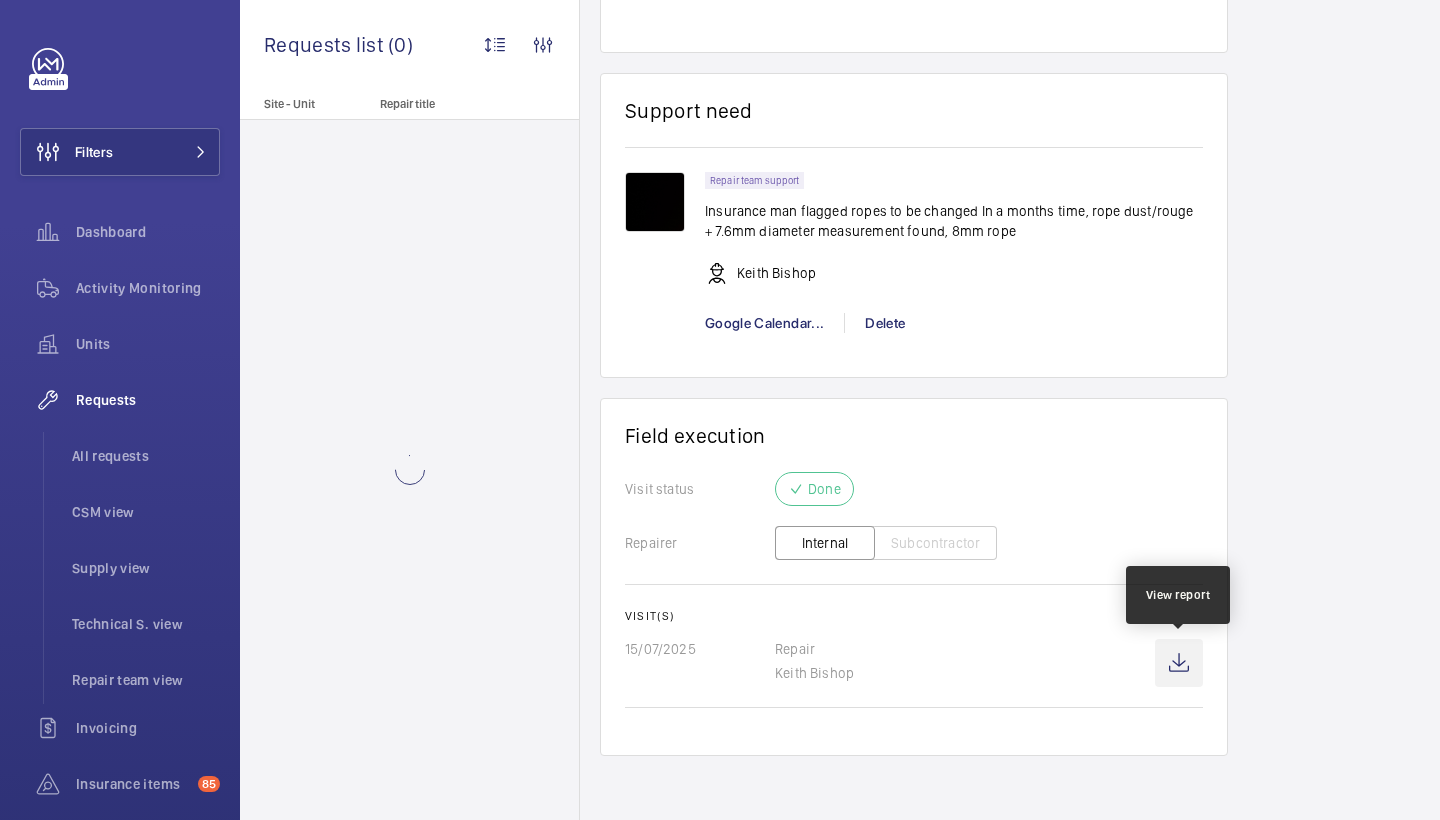click 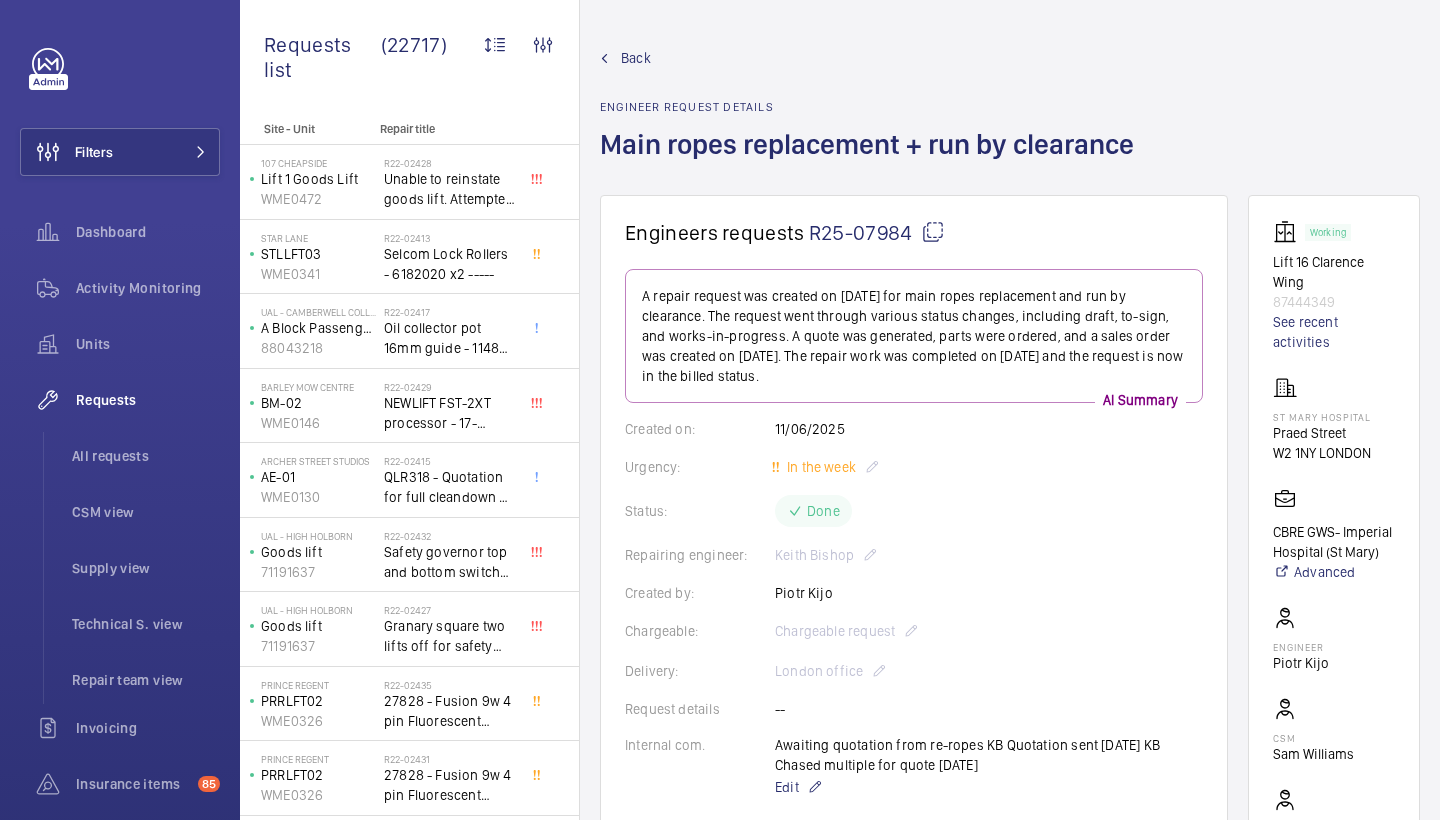 scroll, scrollTop: 0, scrollLeft: 0, axis: both 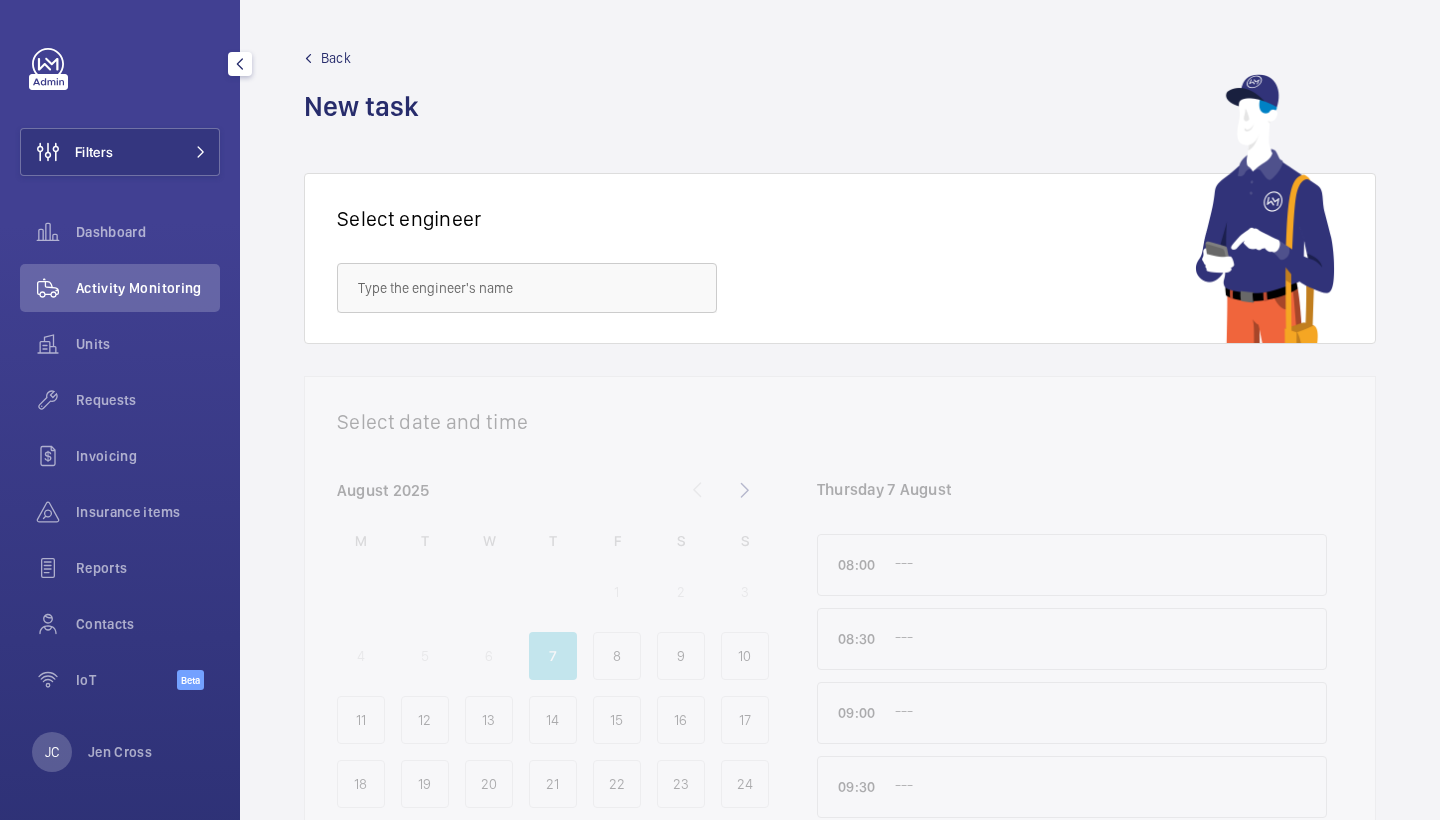 click on "Activity Monitoring" 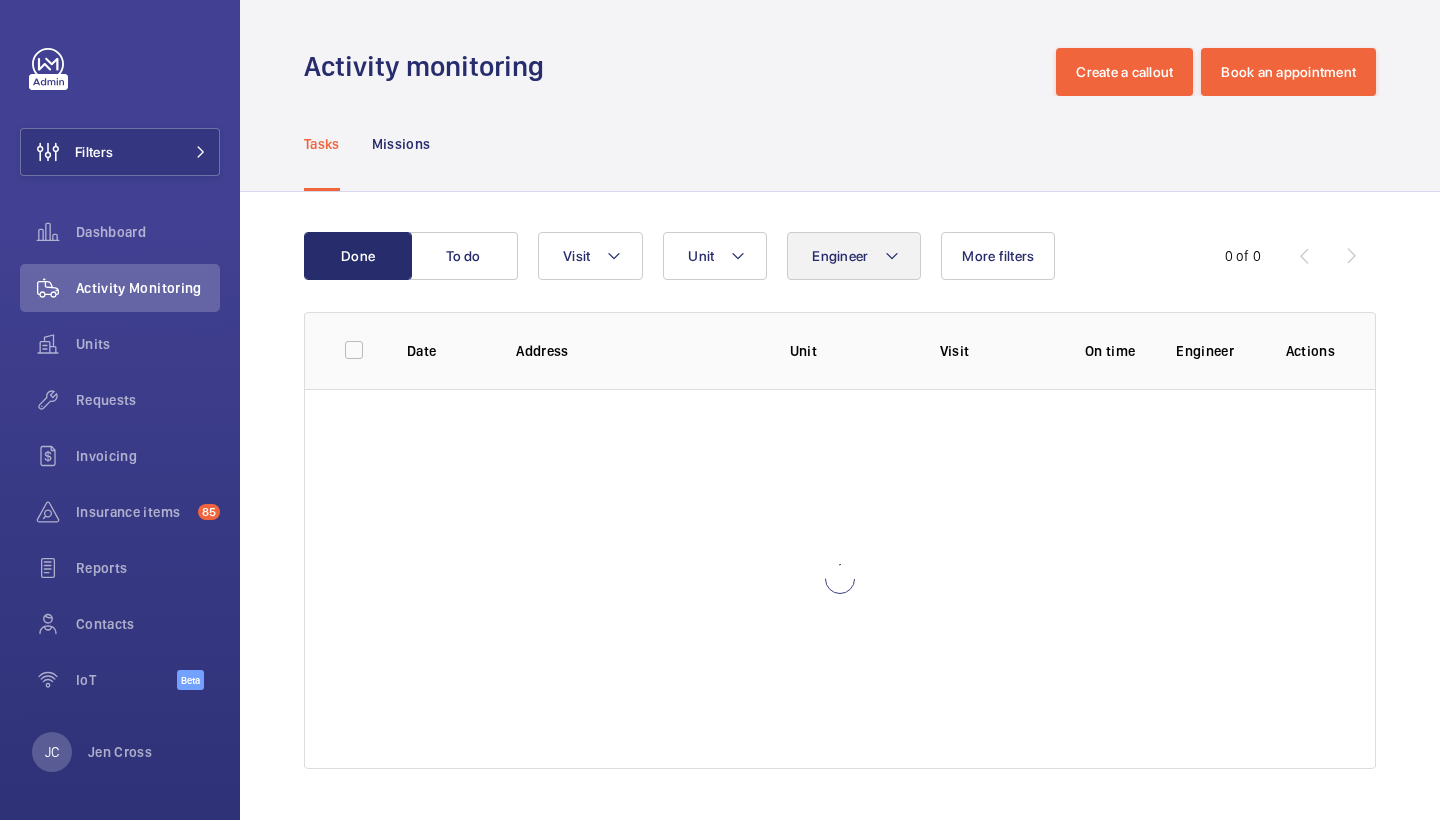 click on "Engineer" 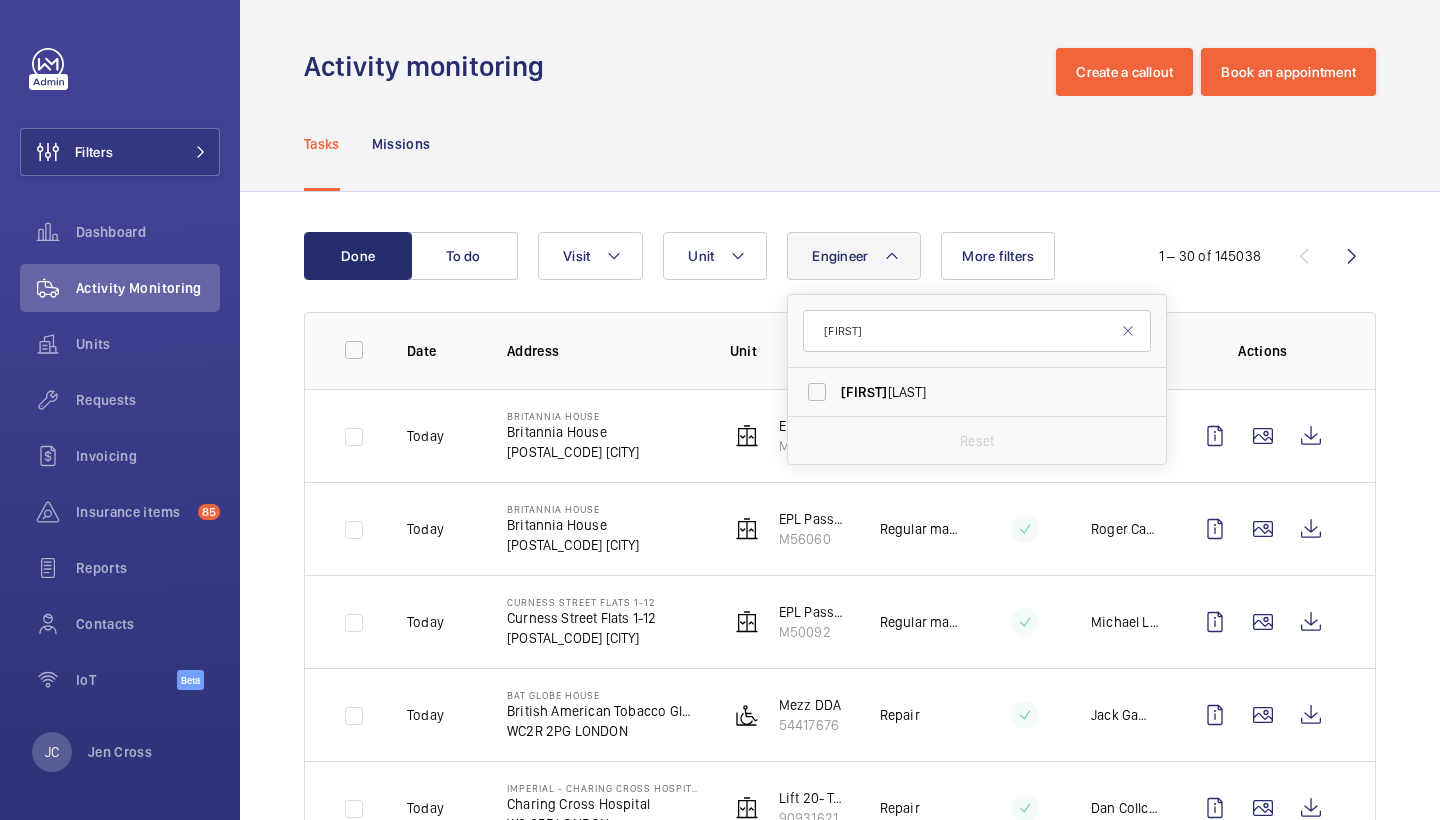 type on "Archie" 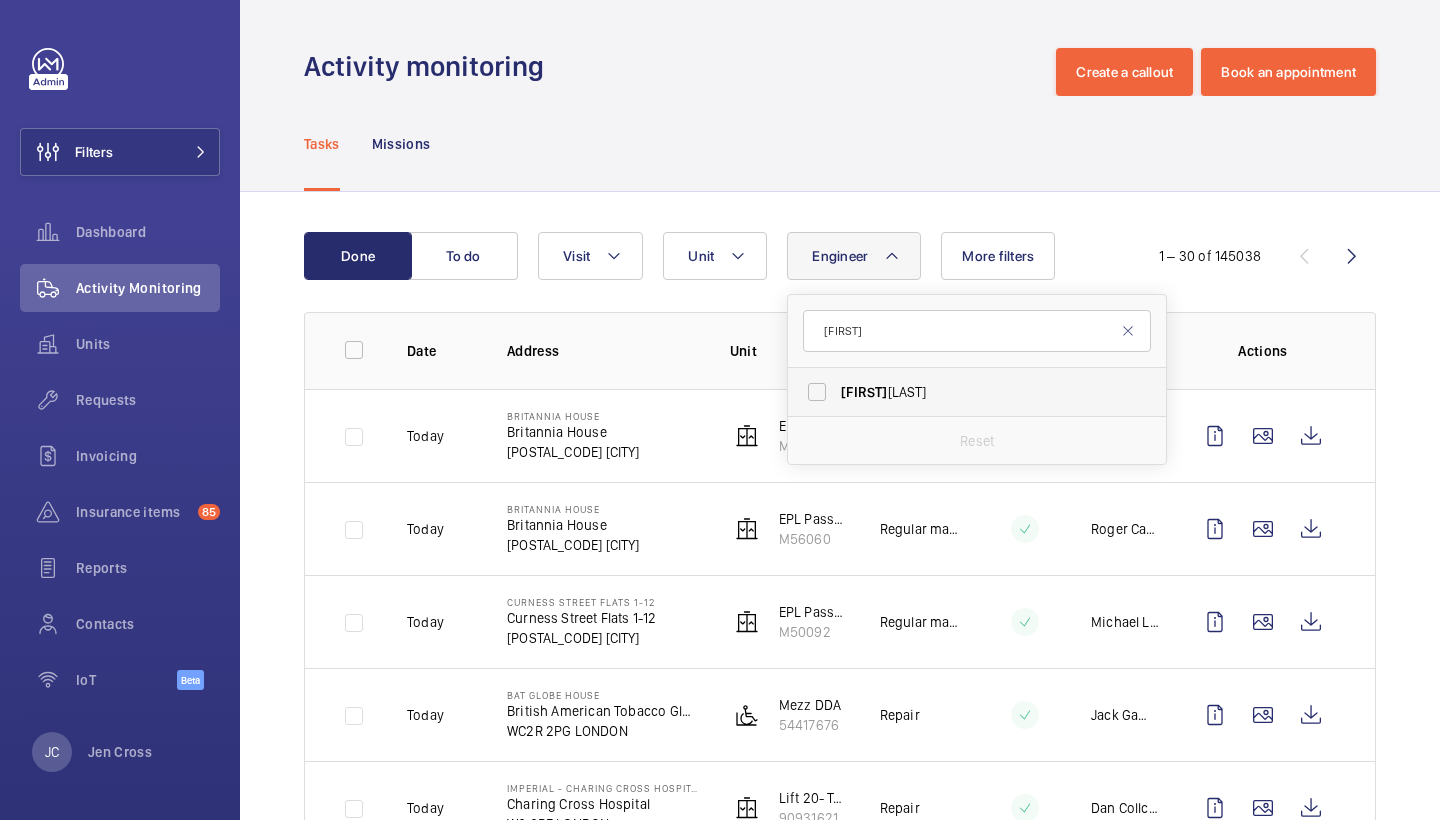 drag, startPoint x: 870, startPoint y: 591, endPoint x: 930, endPoint y: 399, distance: 201.15666 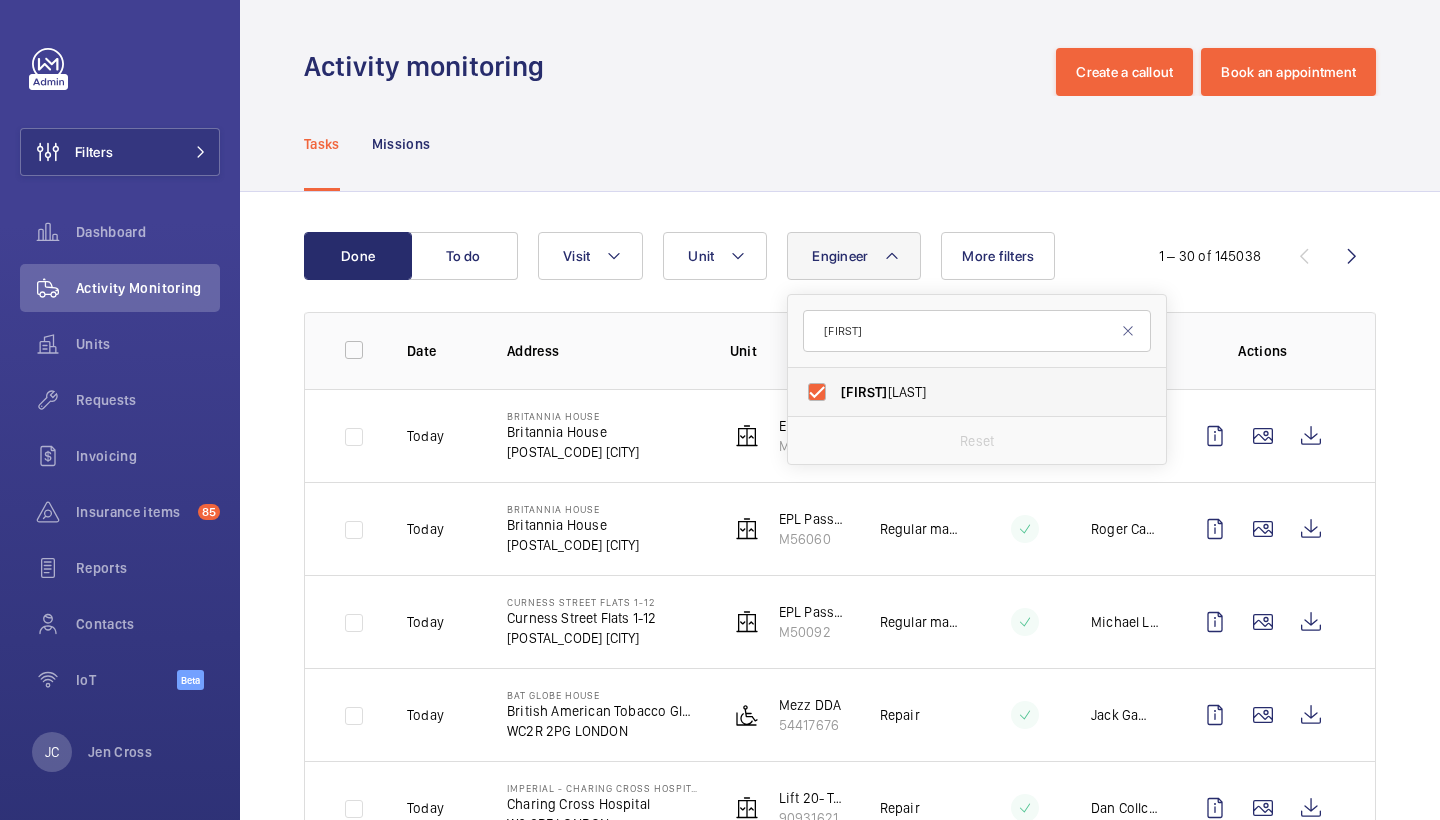 checkbox on "true" 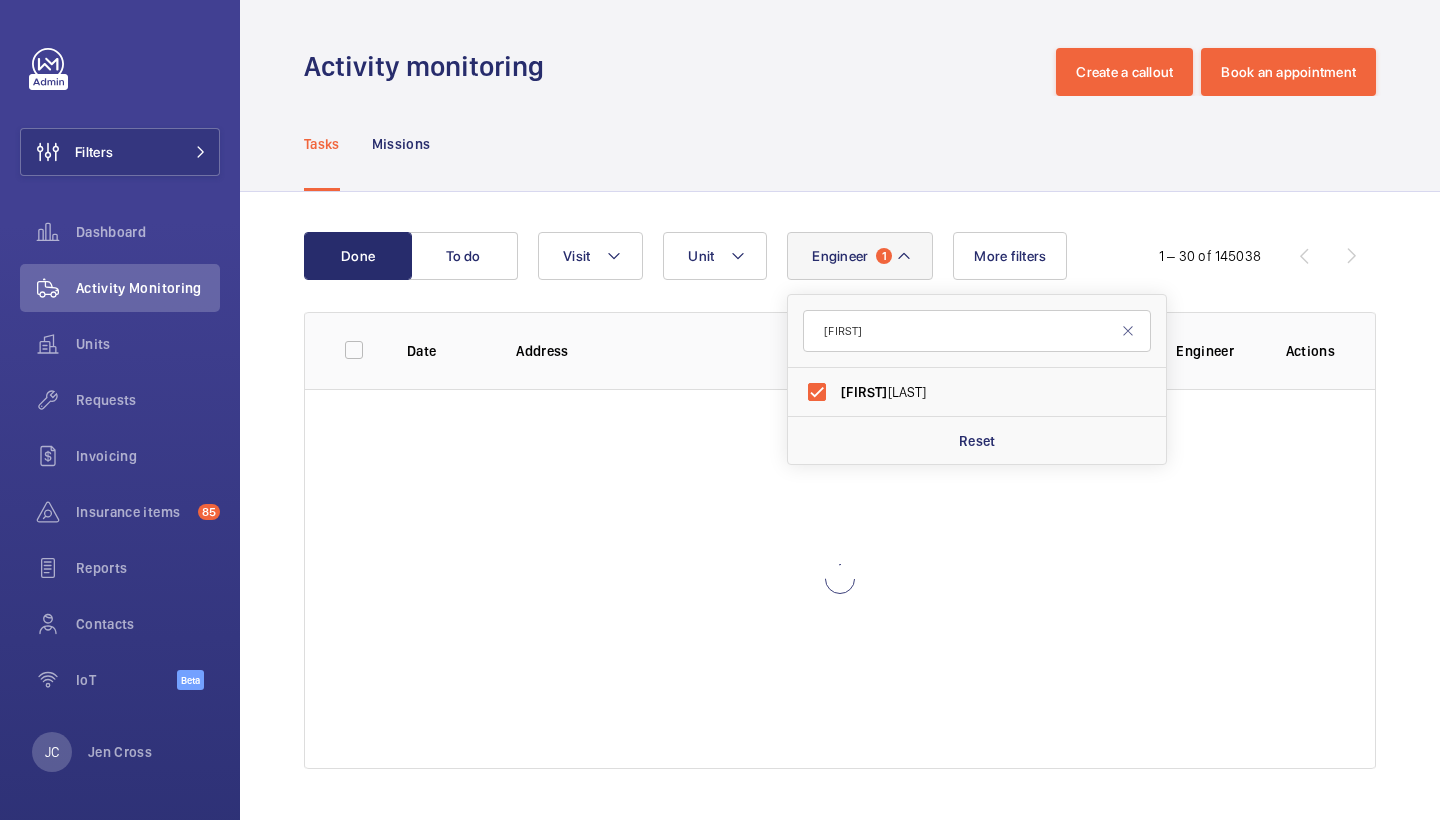 click on "Done To do Engineer 1 Archie Archie  Richter Reset Unit Visit More filters  1 – 30 of 145038  Date Address Unit Visit On time Engineer Actions" 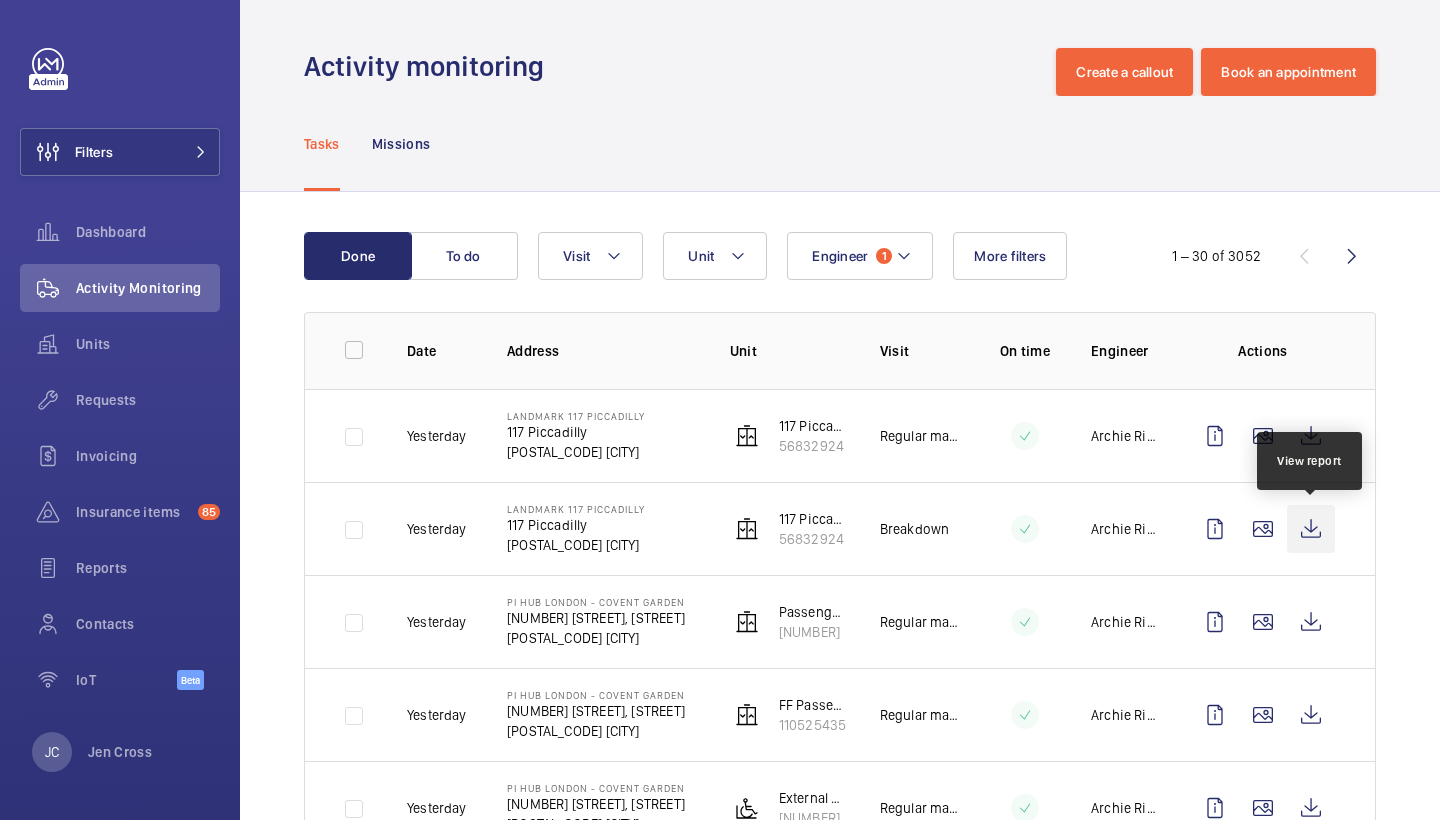 click 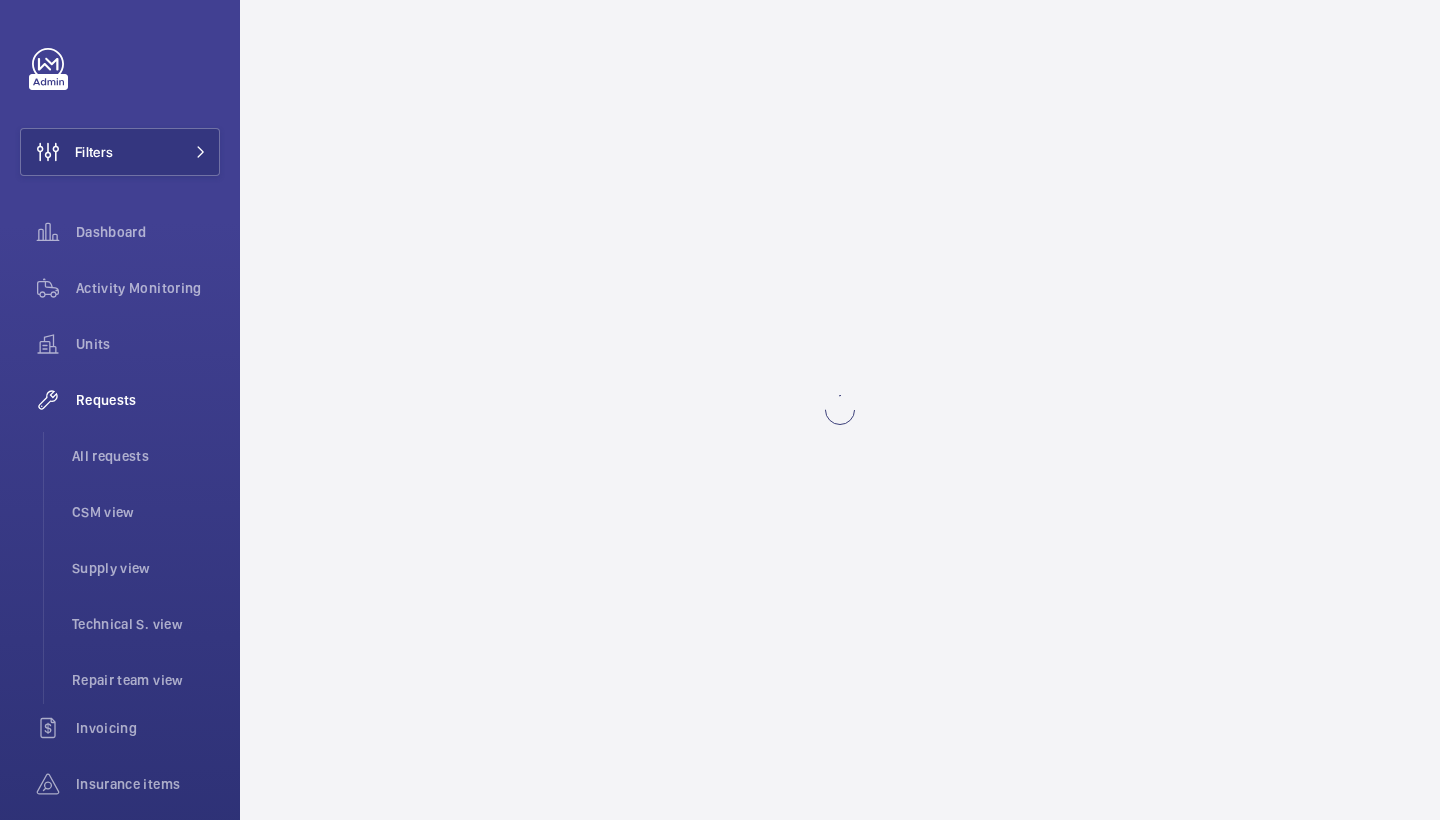 scroll, scrollTop: 0, scrollLeft: 0, axis: both 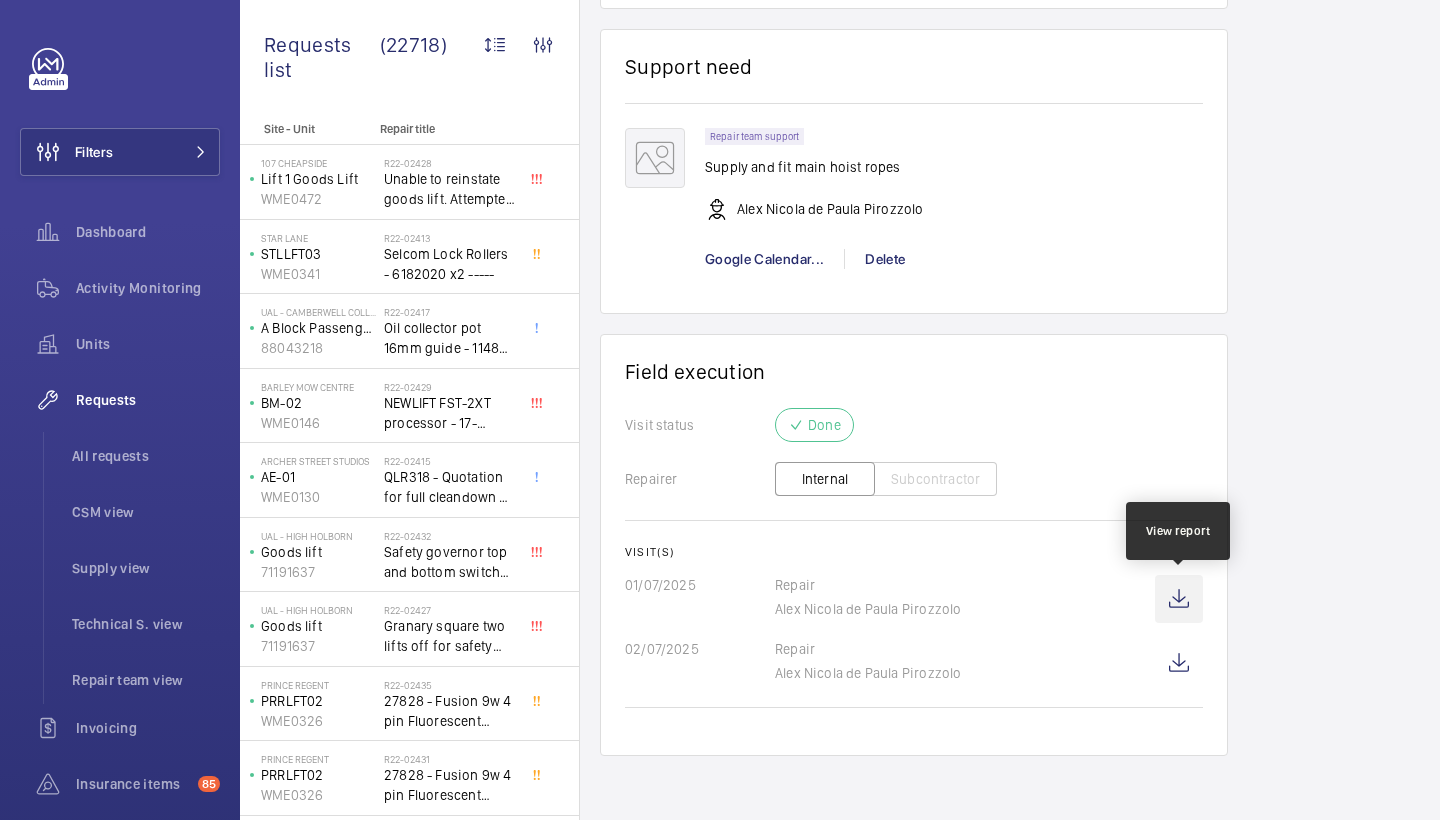 click 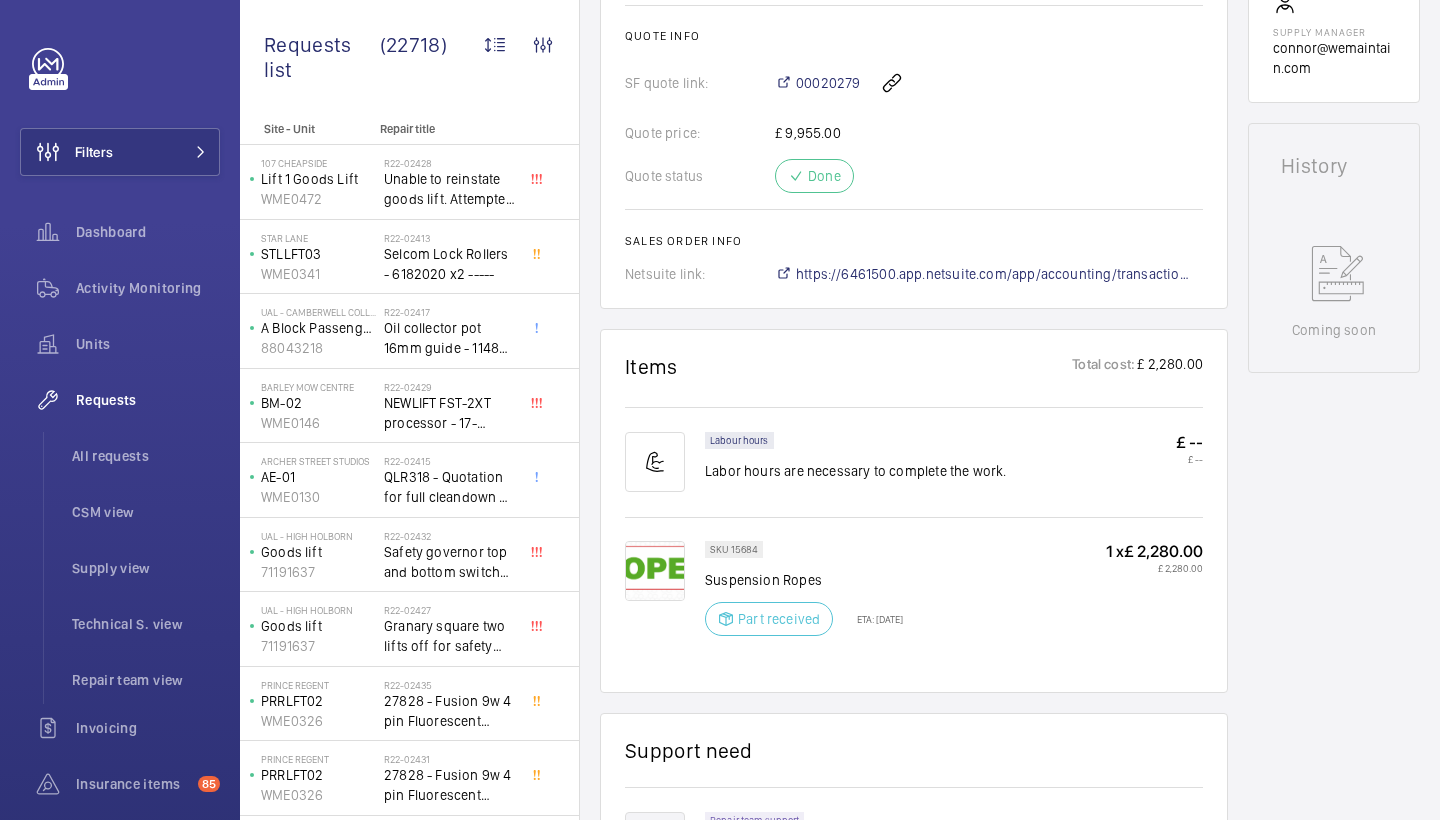 scroll, scrollTop: 431, scrollLeft: 0, axis: vertical 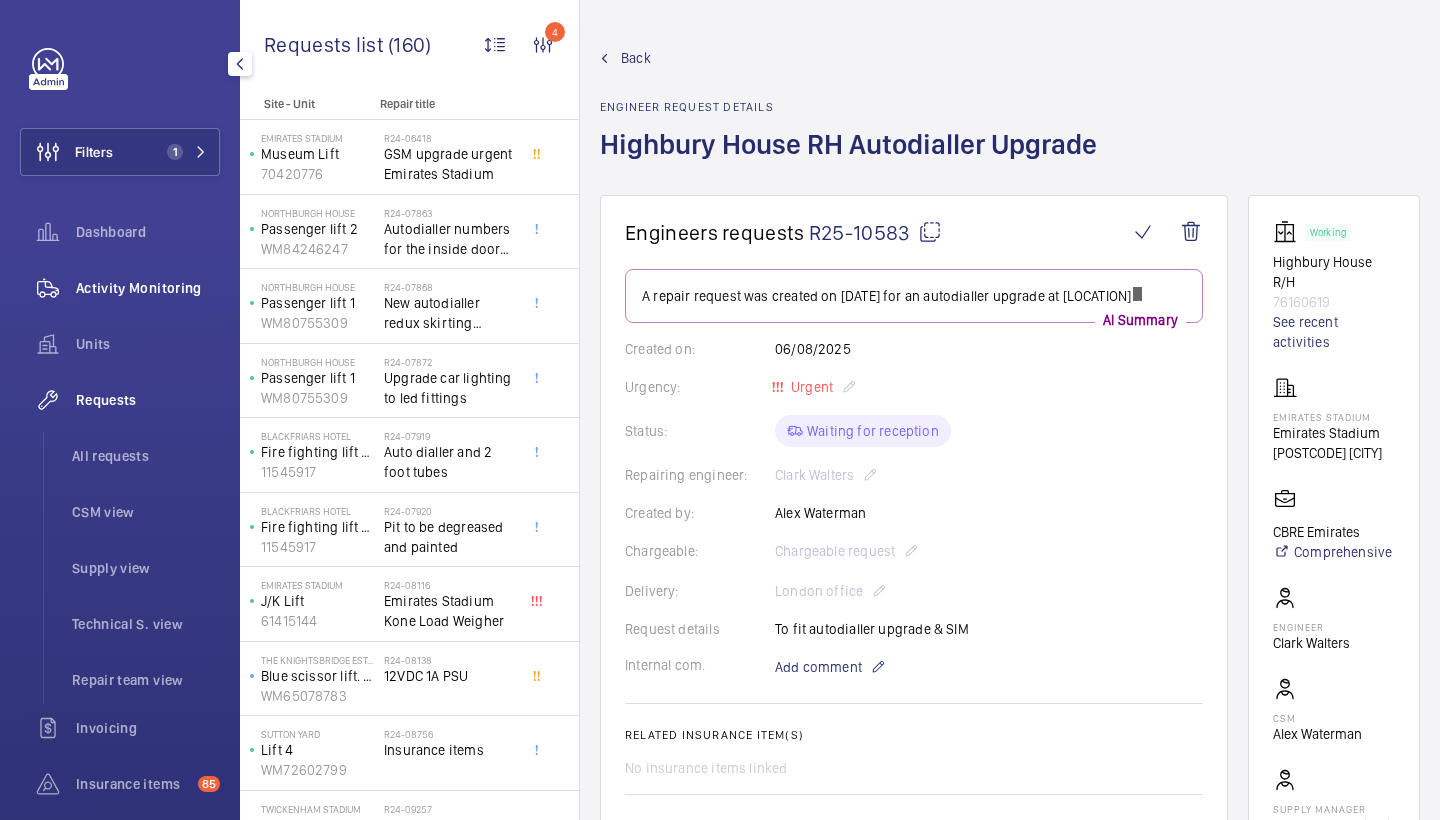 click on "Activity Monitoring" 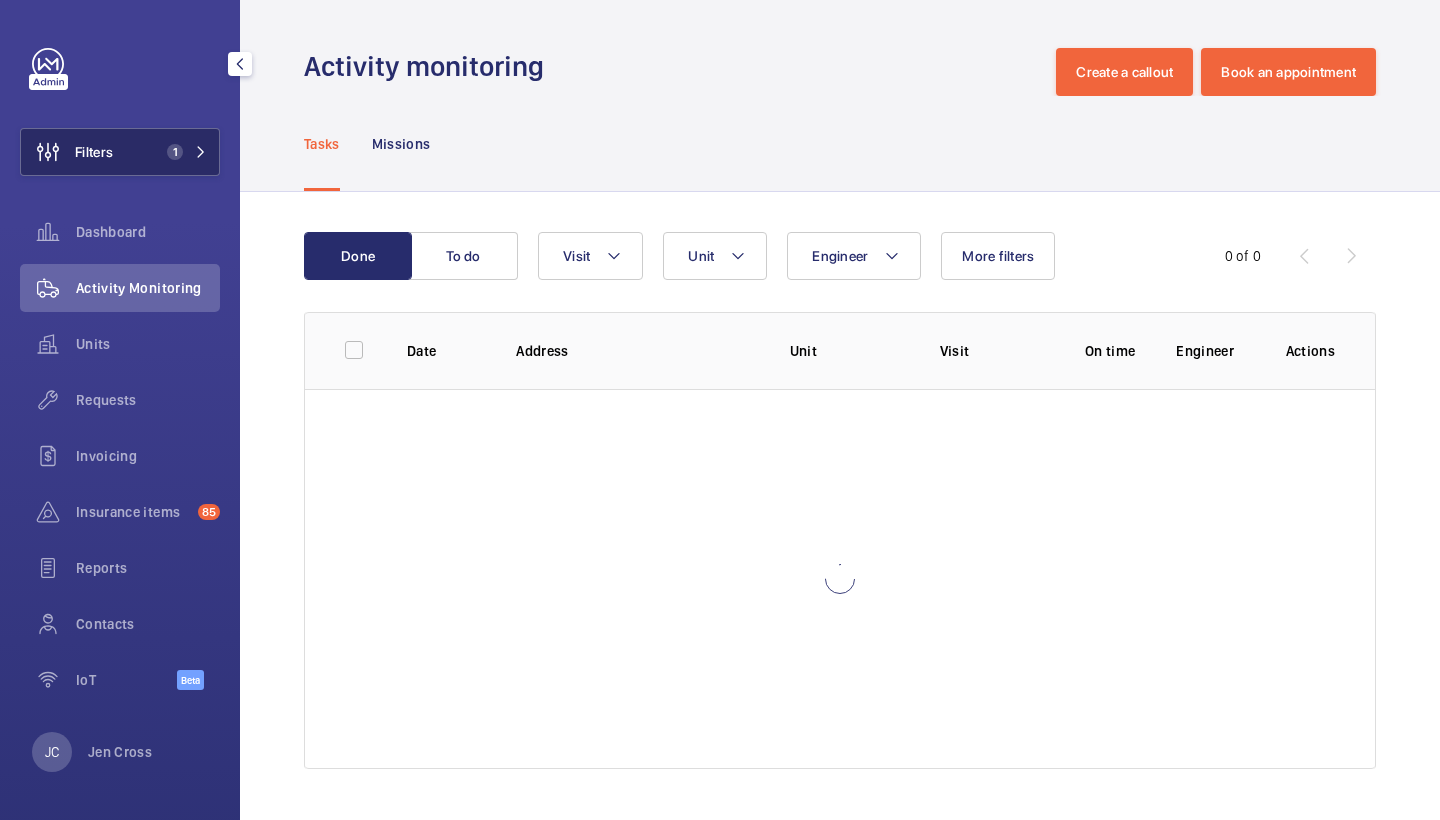 click on "1" 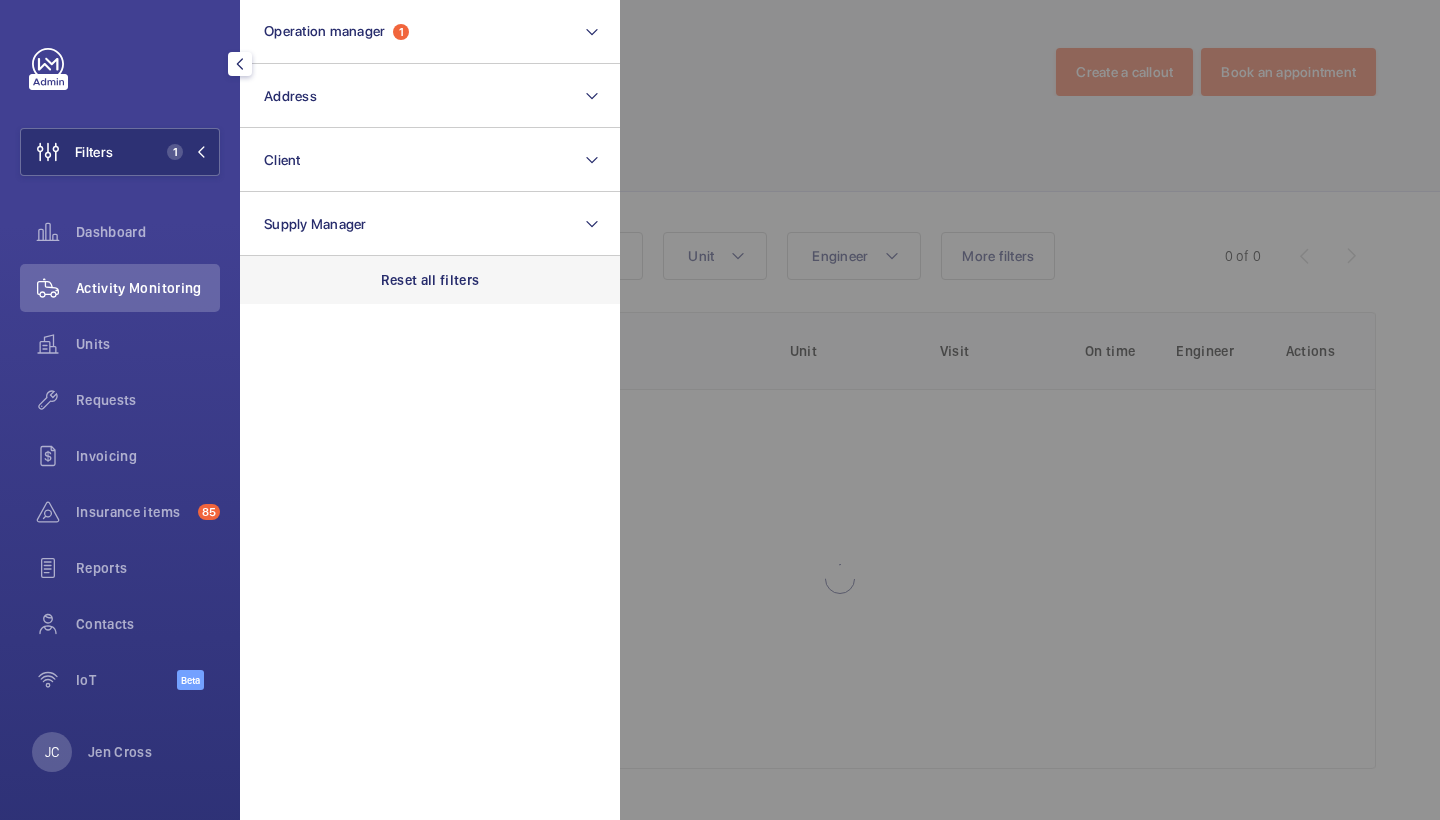 click on "Reset all filters" 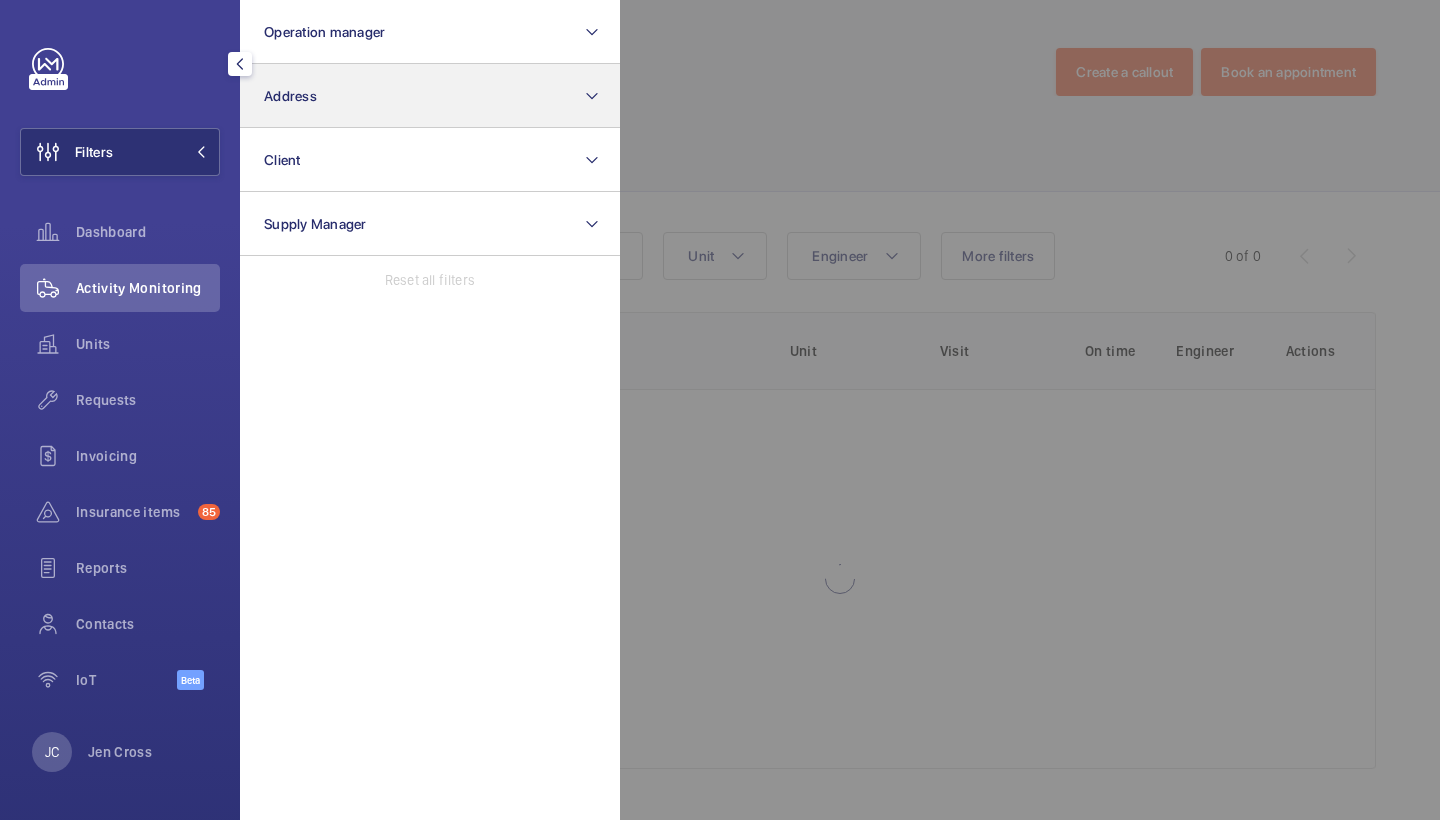click on "Address" 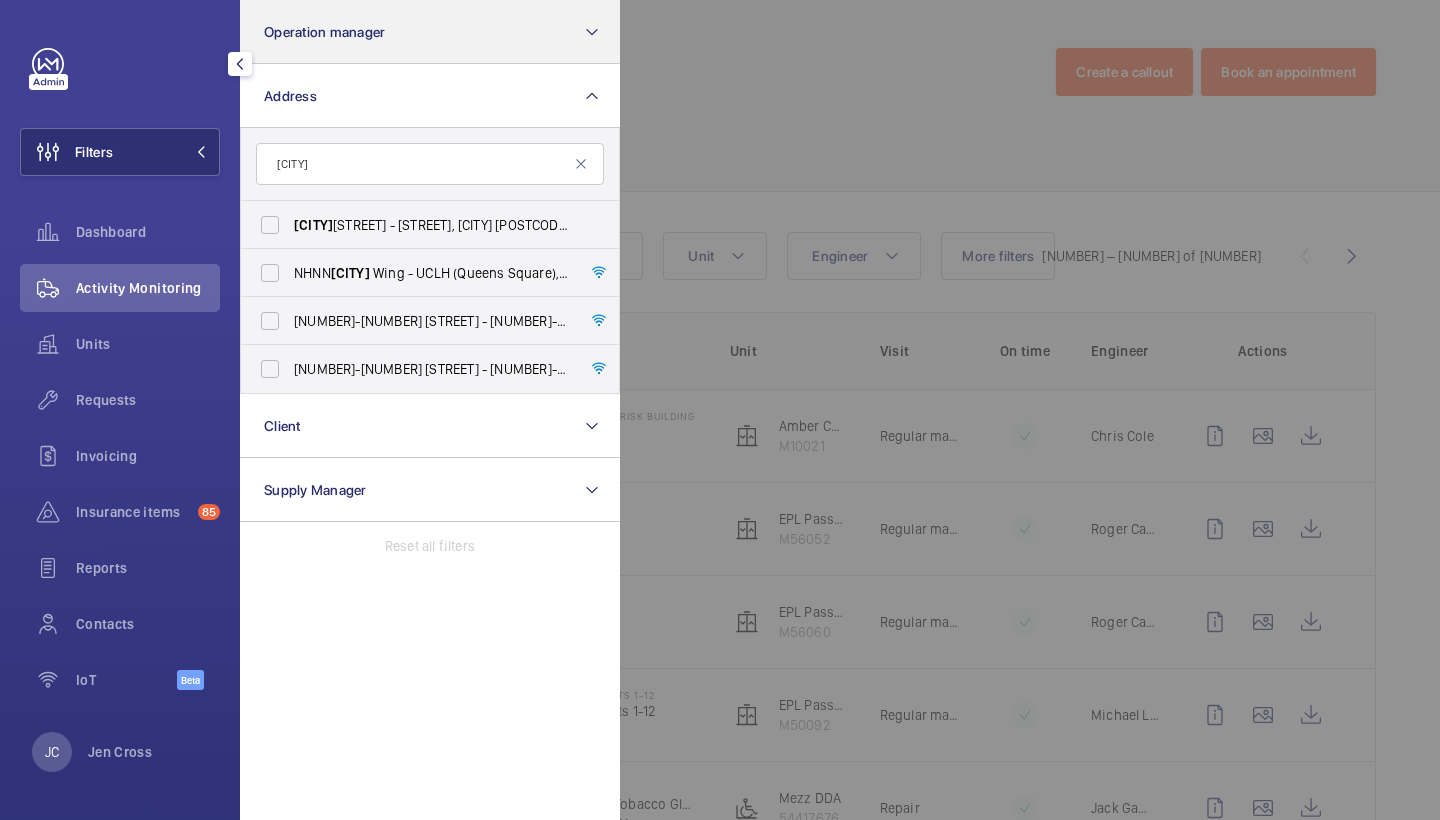 type on "[CITY]" 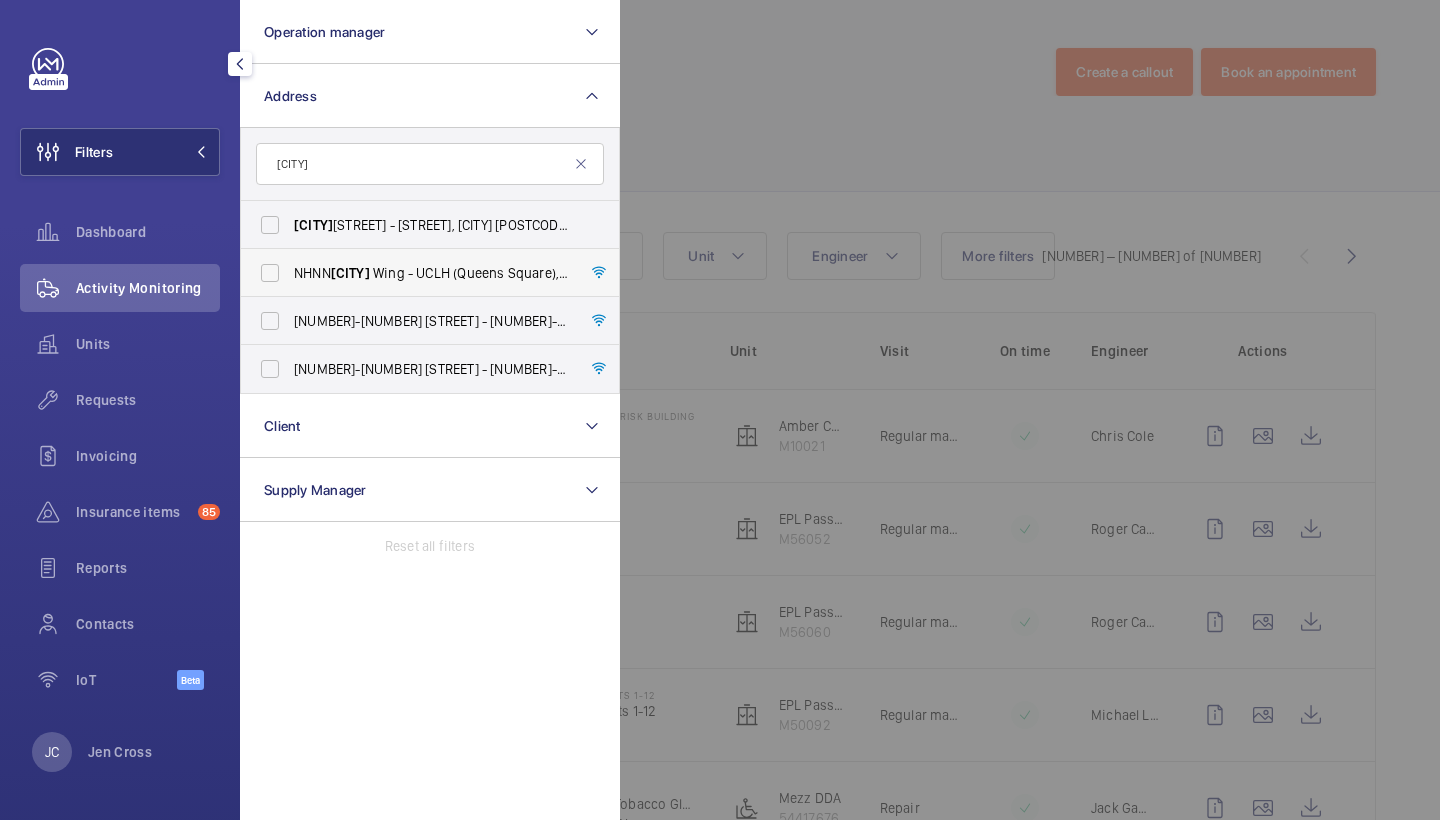 drag, startPoint x: 529, startPoint y: 13, endPoint x: 382, endPoint y: 287, distance: 310.9421 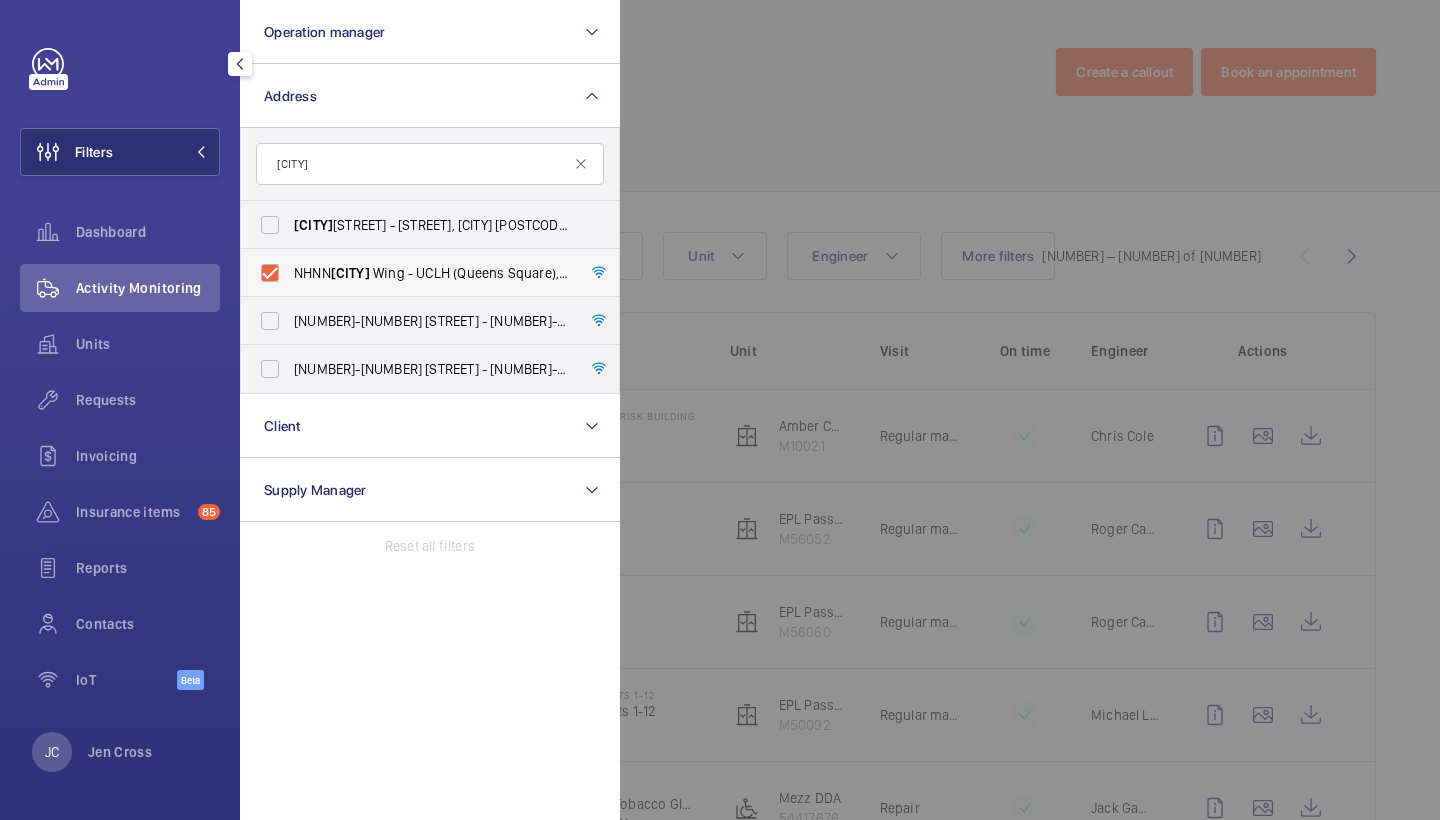 checkbox on "true" 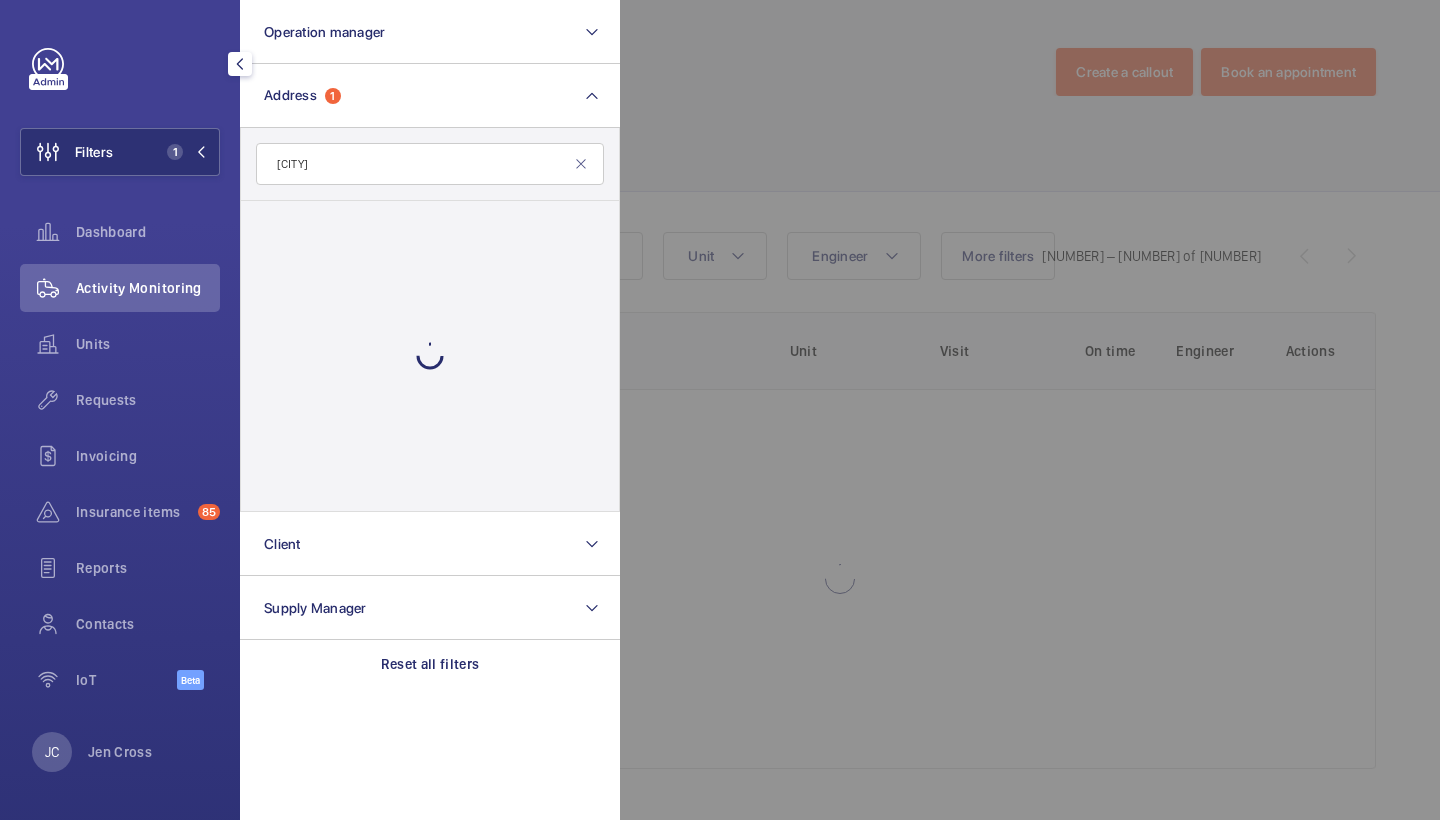 click 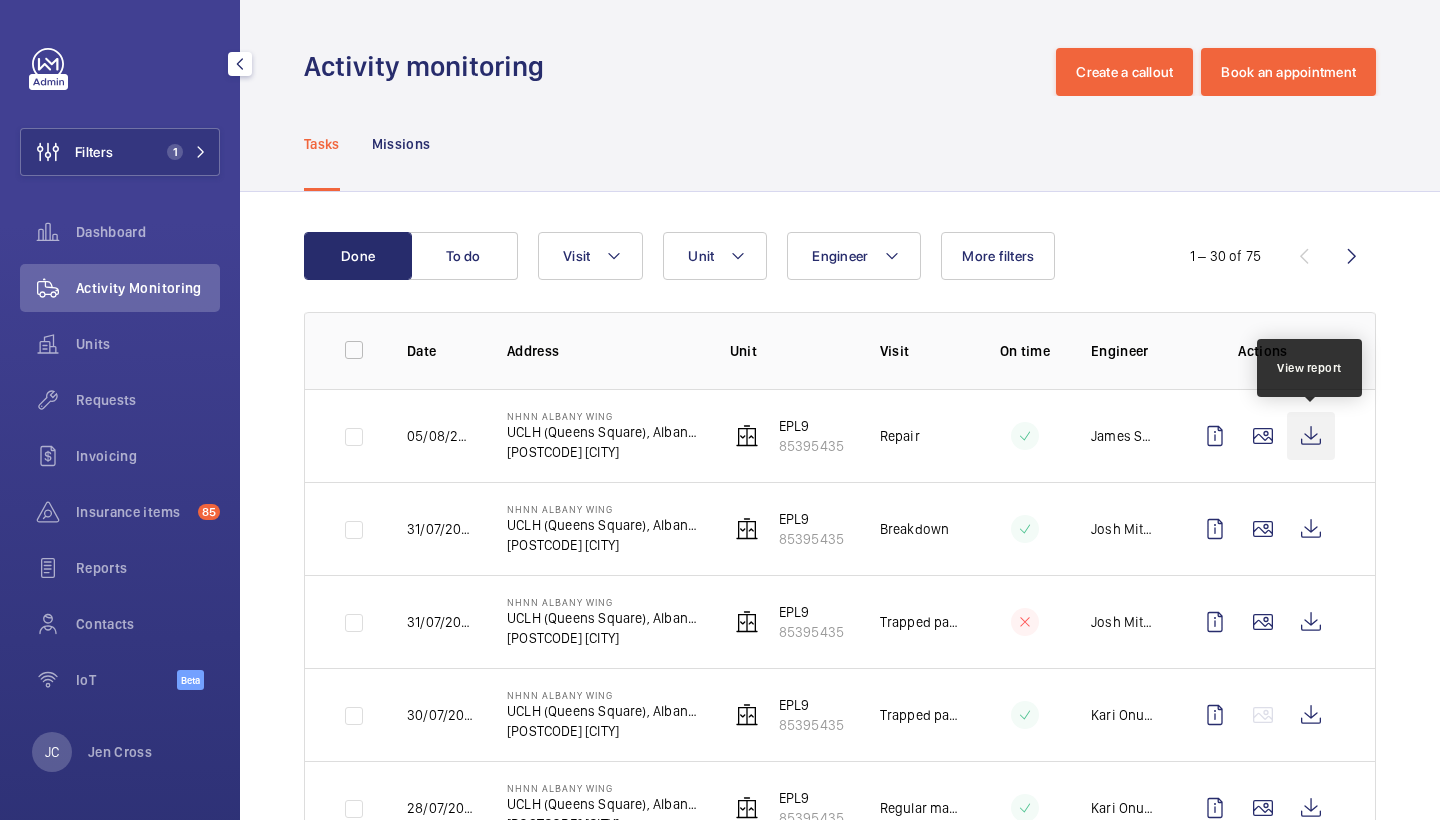 click 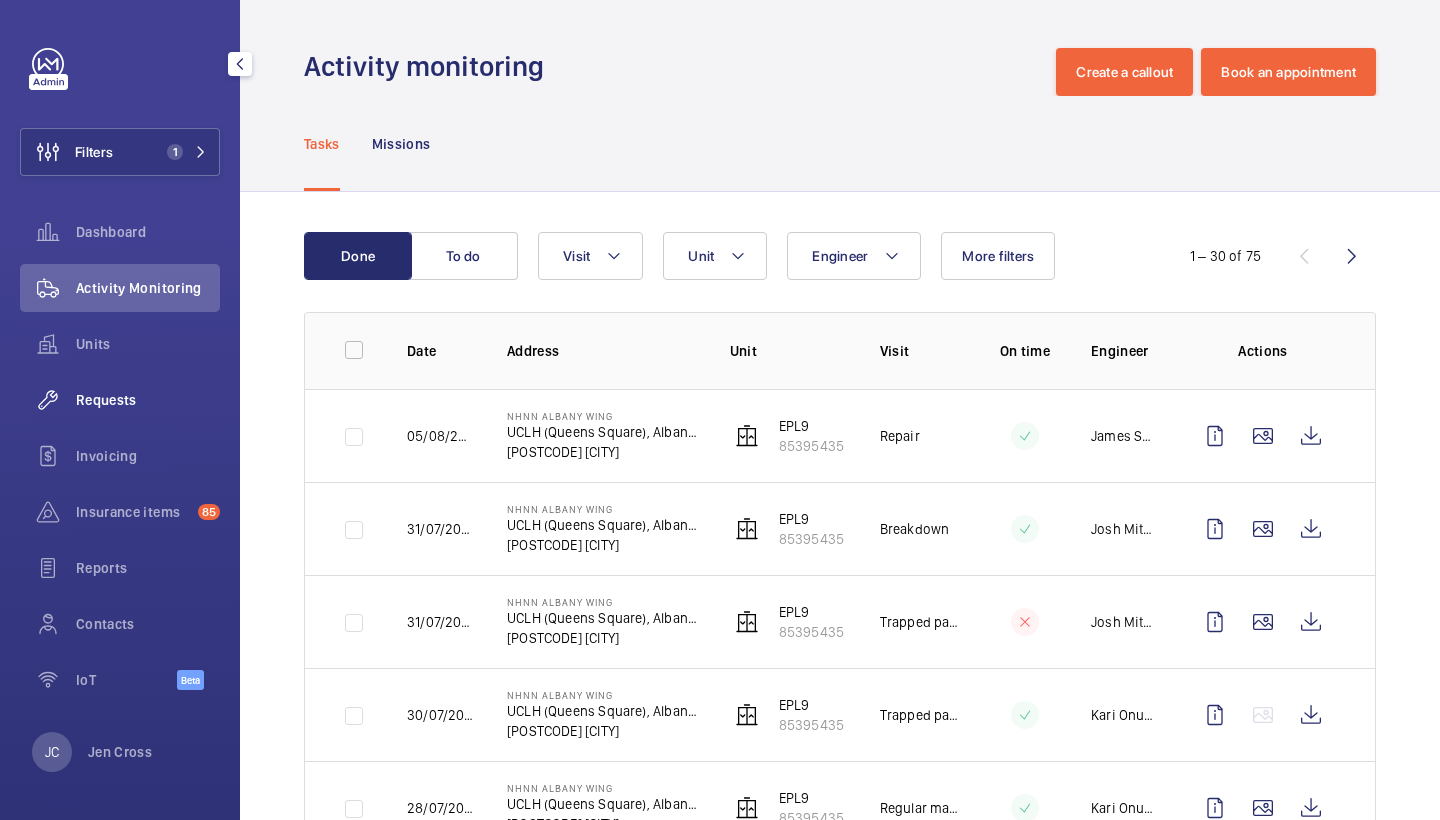 click on "Requests" 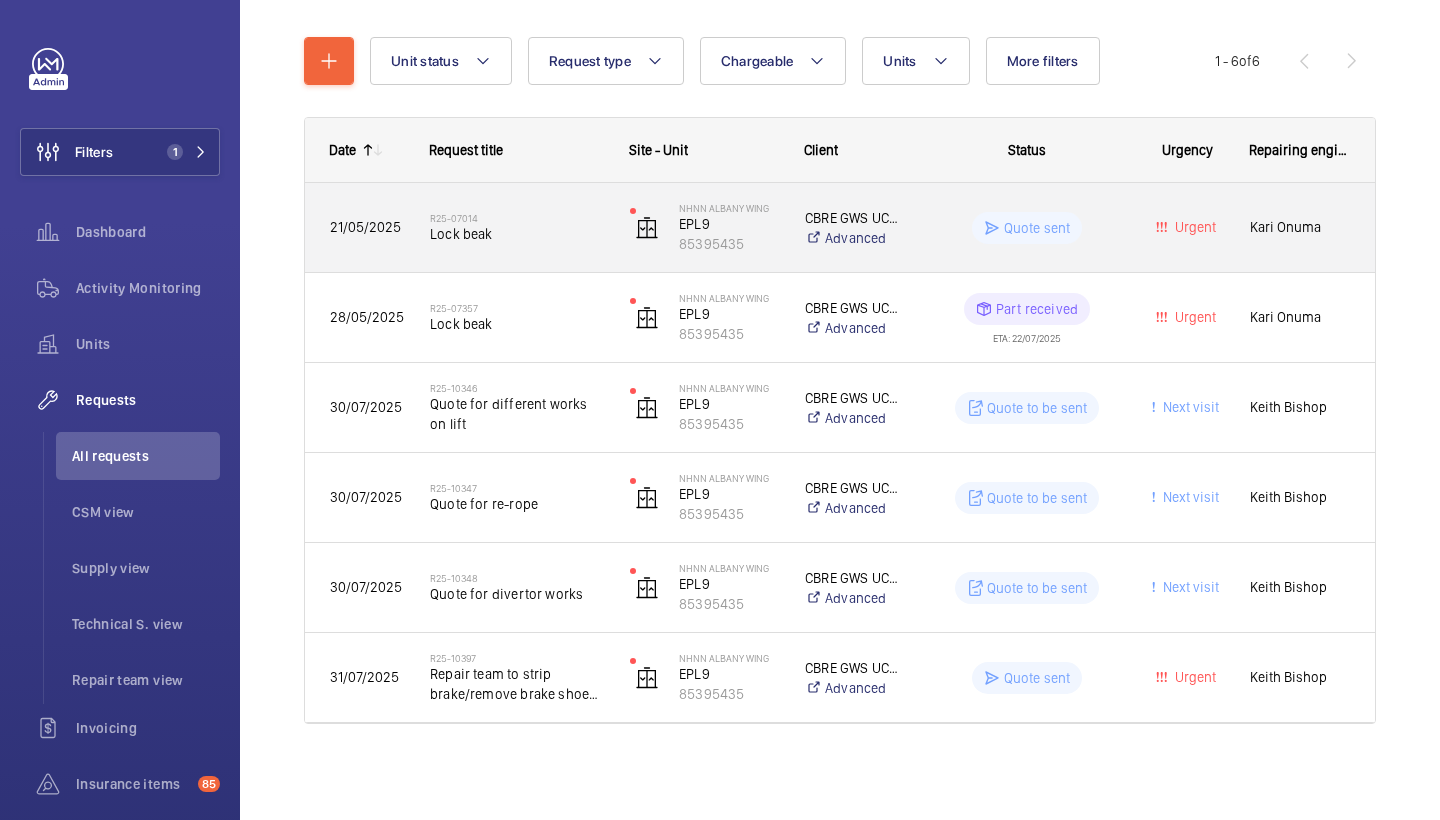 scroll, scrollTop: 210, scrollLeft: 0, axis: vertical 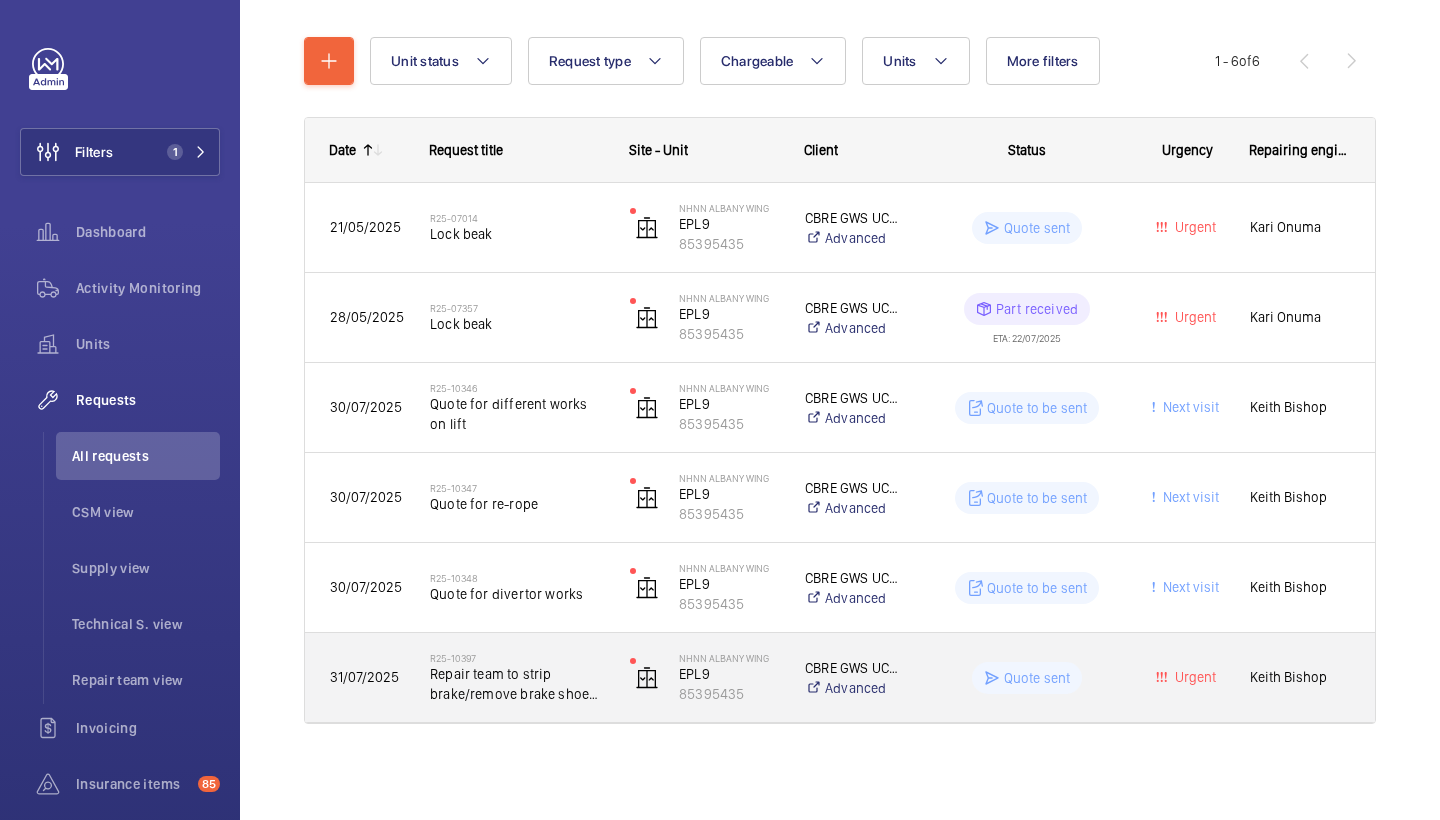 click on "Repair team to strip brake/remove brake shoe liners and replace if required" 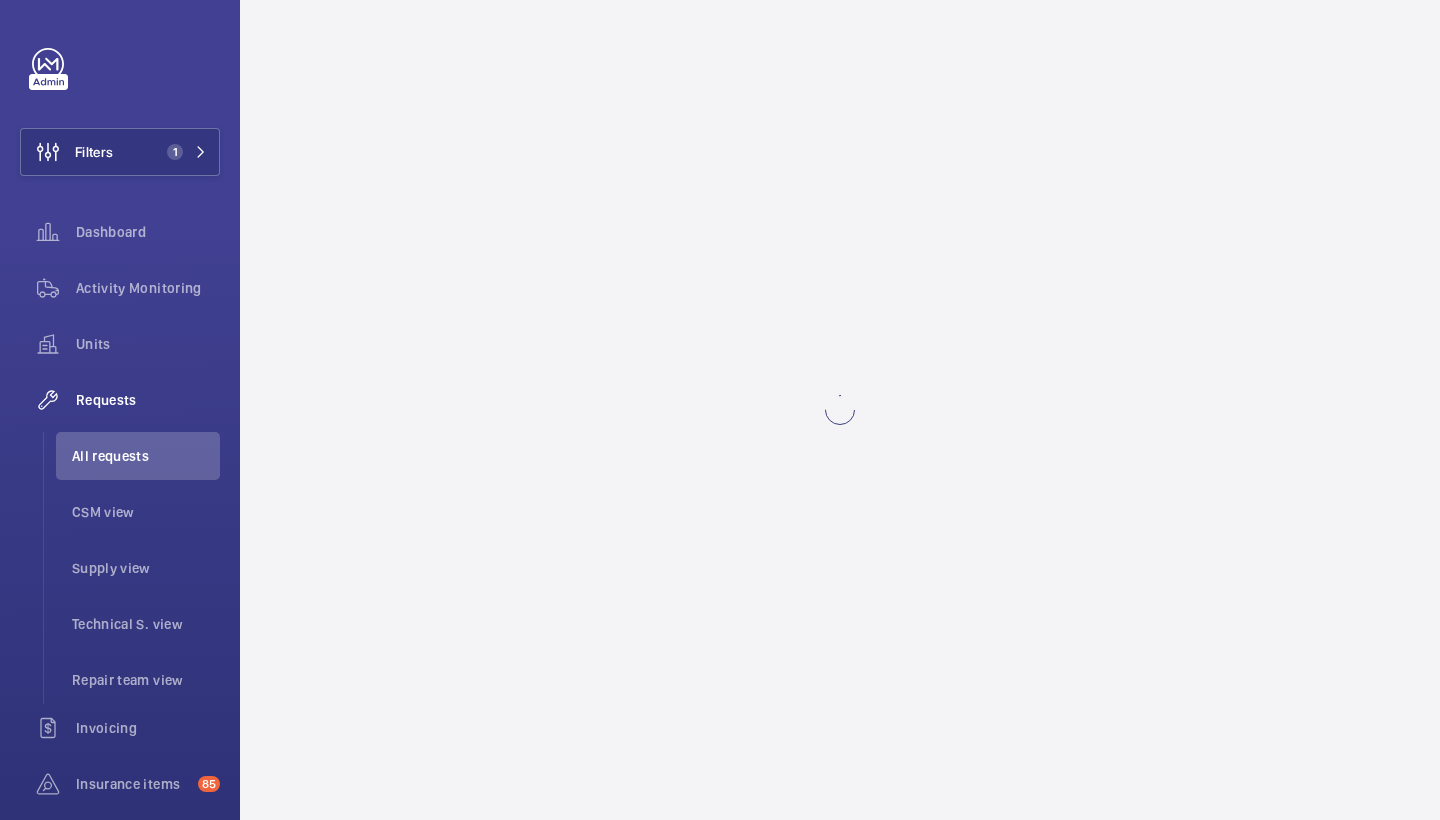 scroll, scrollTop: 0, scrollLeft: 0, axis: both 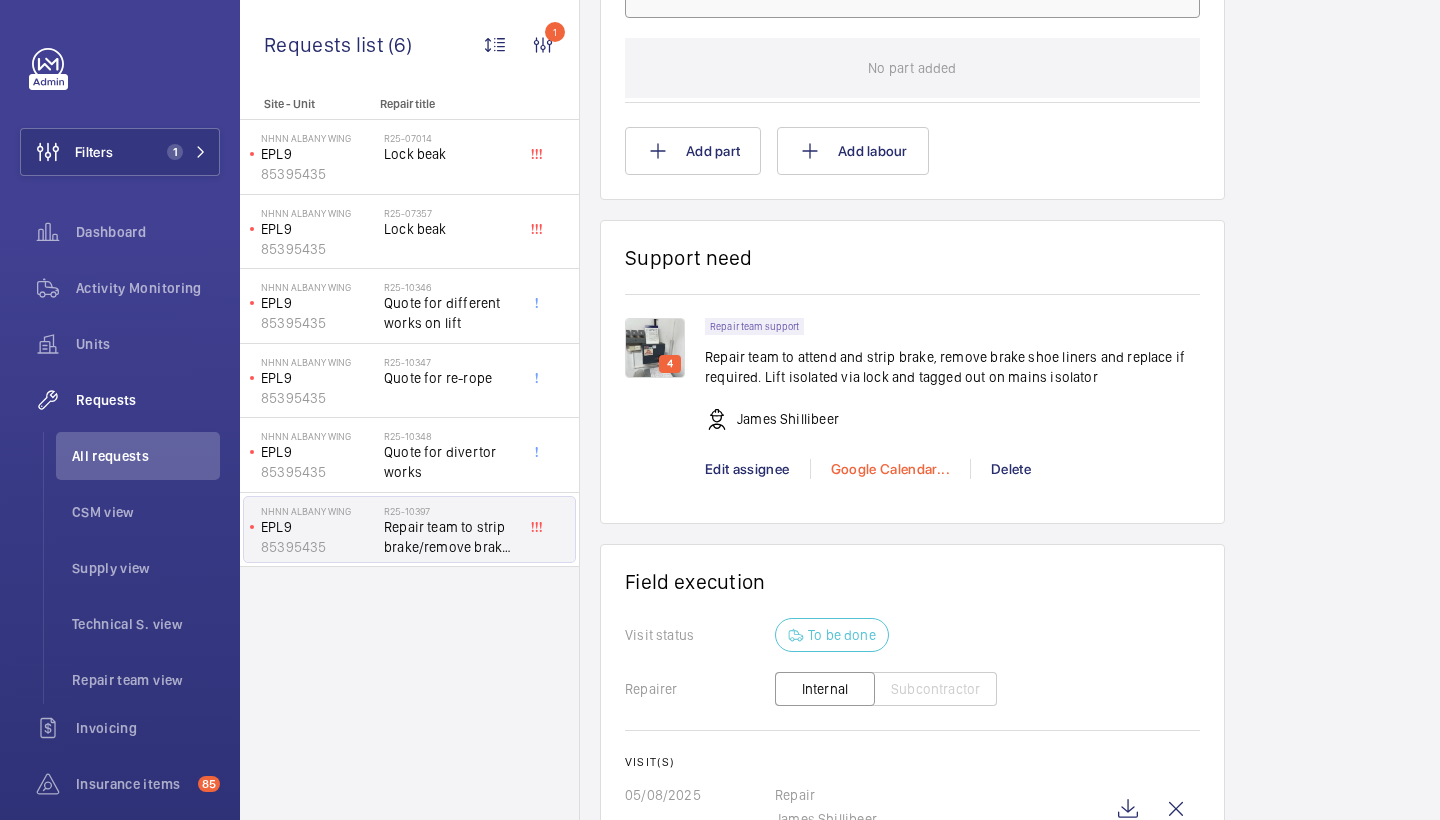 click on "Google Calendar..." 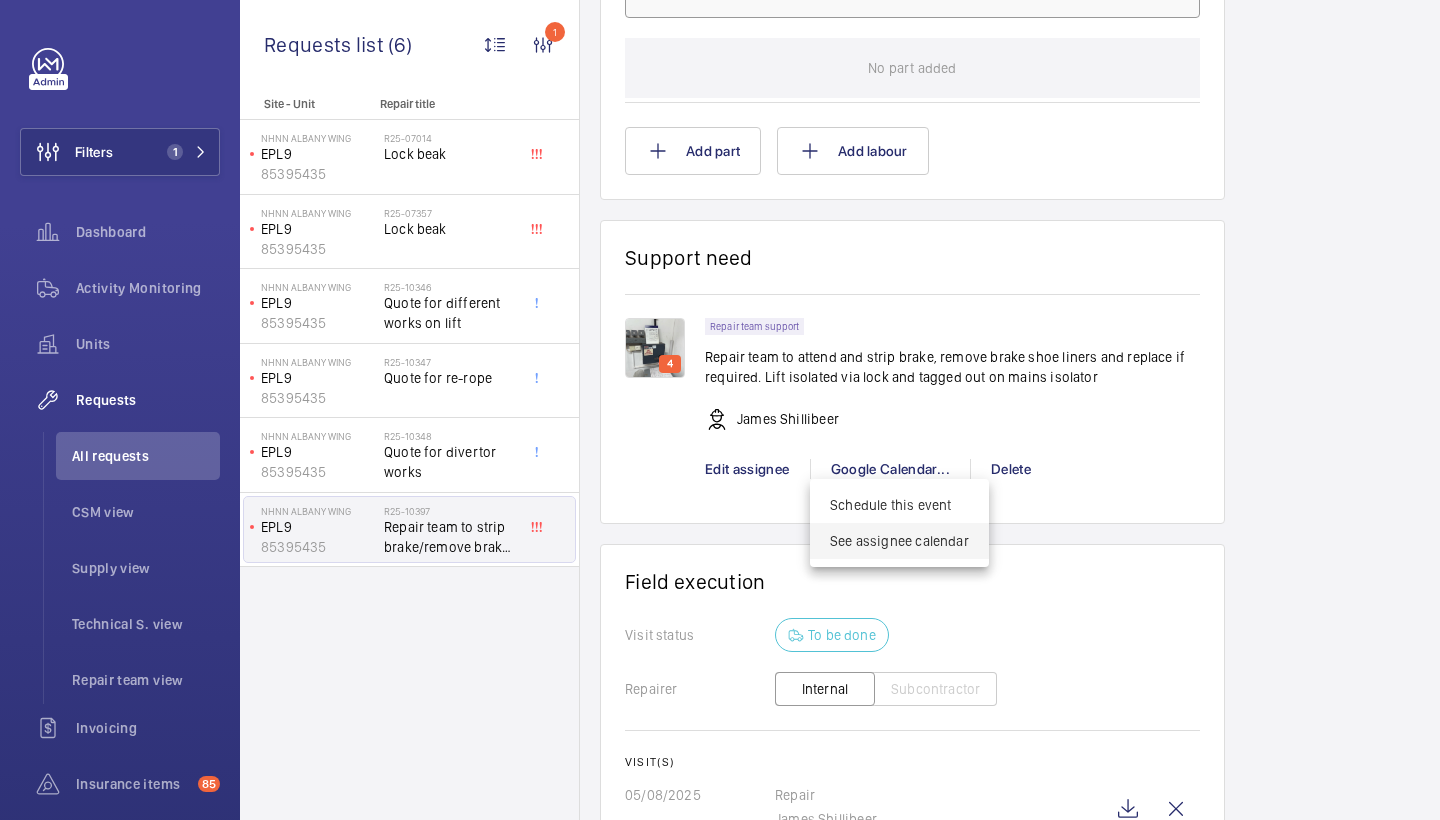 click on "See assignee calendar" at bounding box center [899, 541] 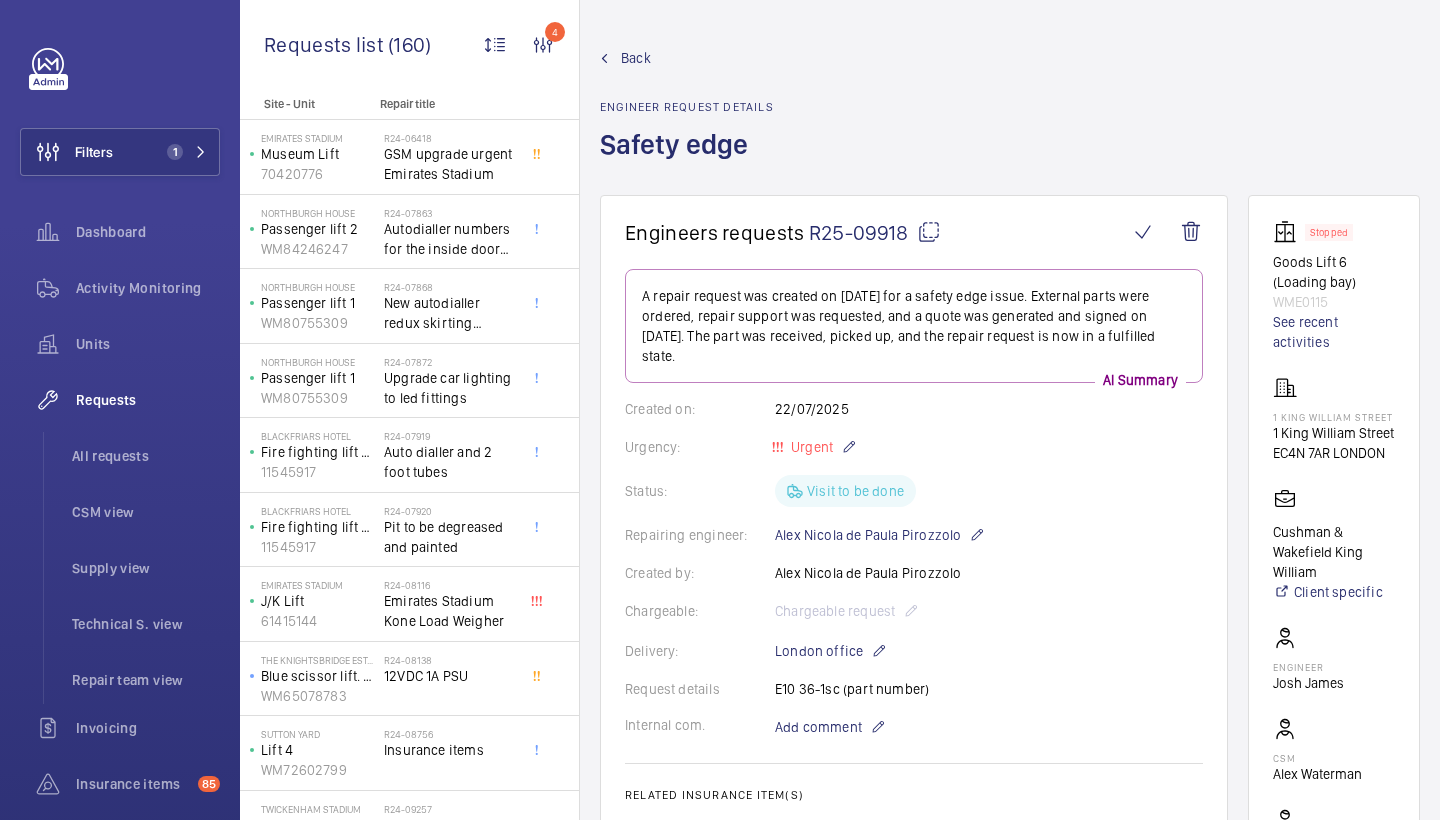 scroll, scrollTop: 0, scrollLeft: 0, axis: both 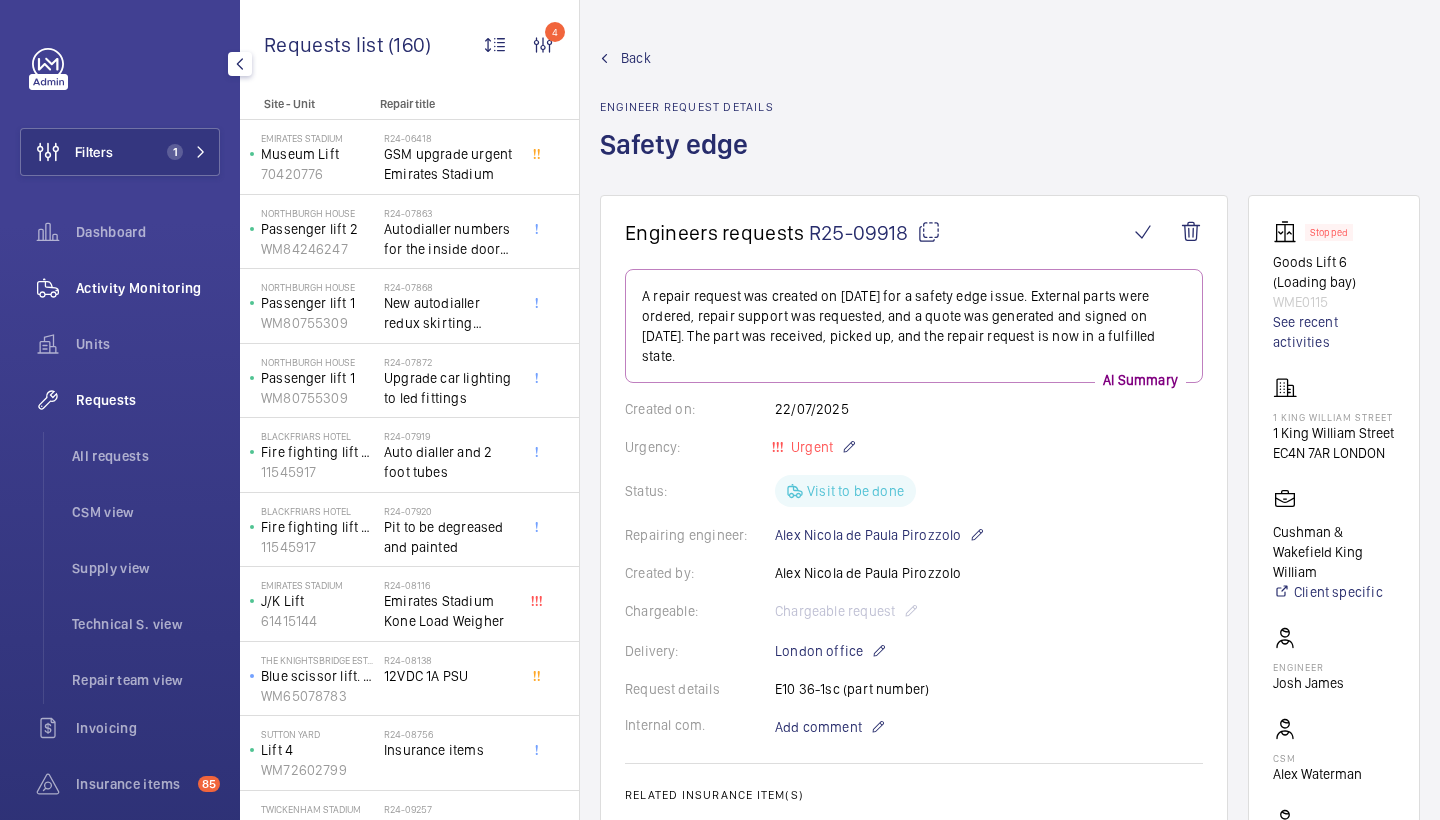 click on "Activity Monitoring" 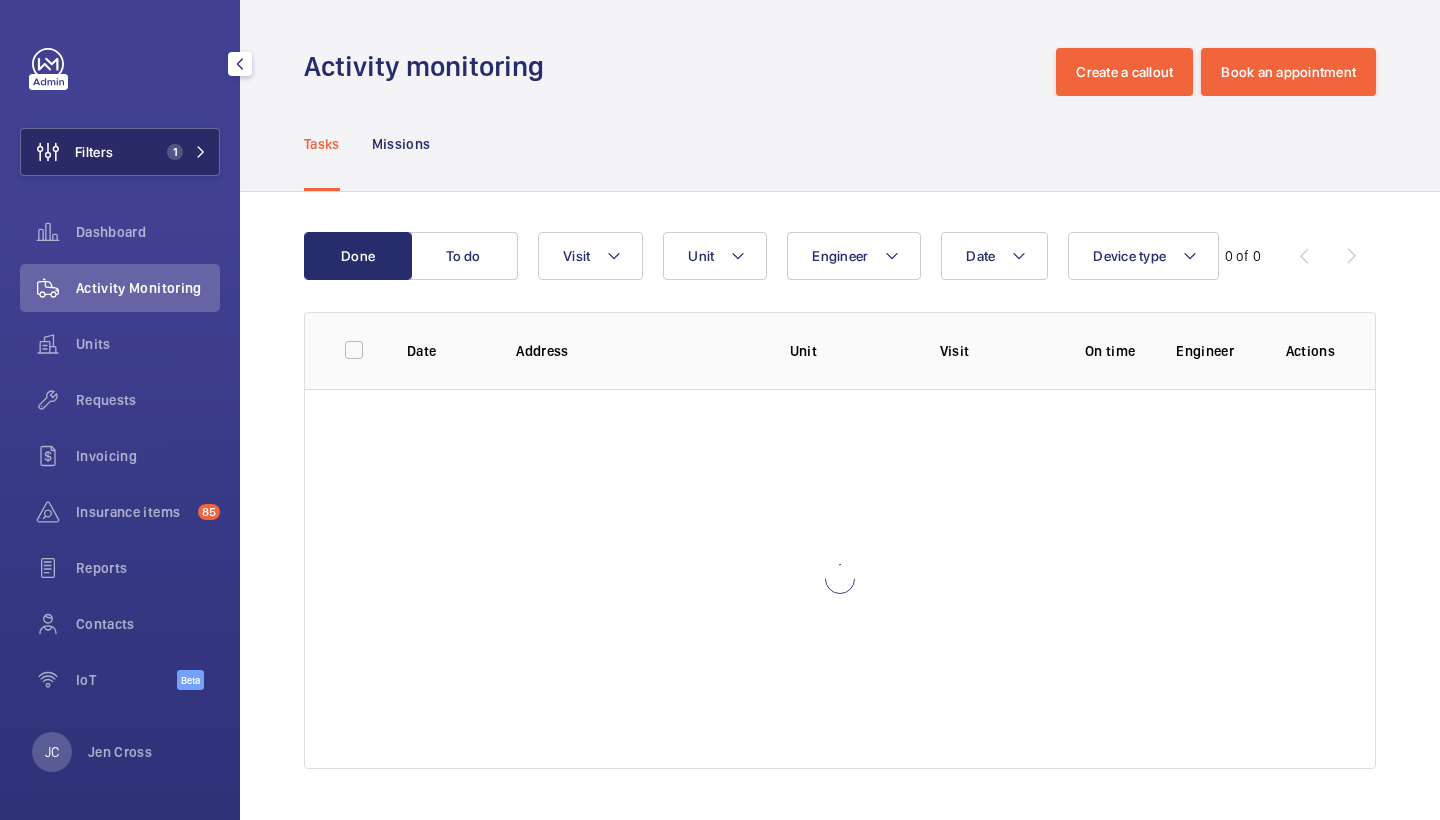 click 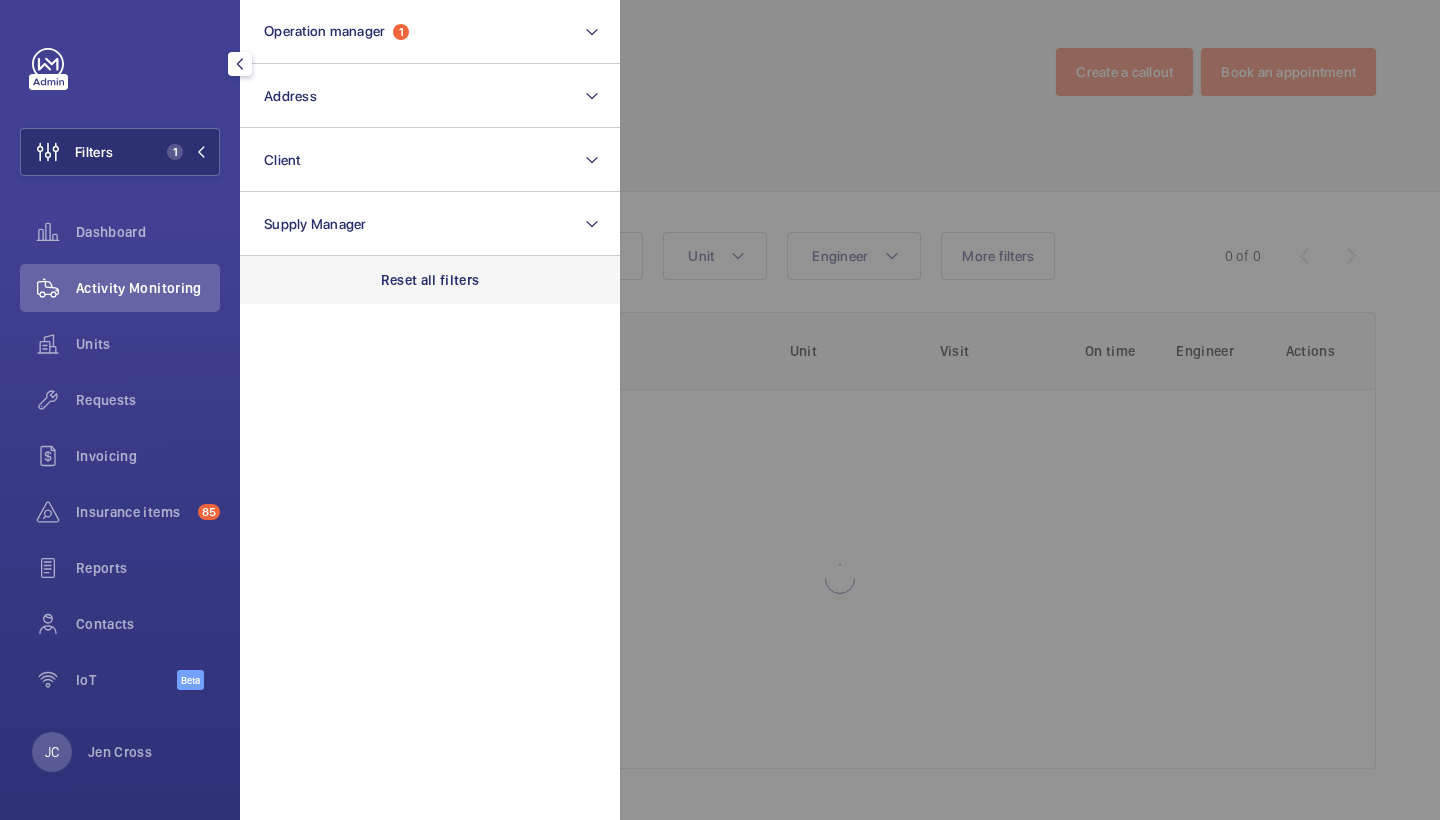 click on "Reset all filters" 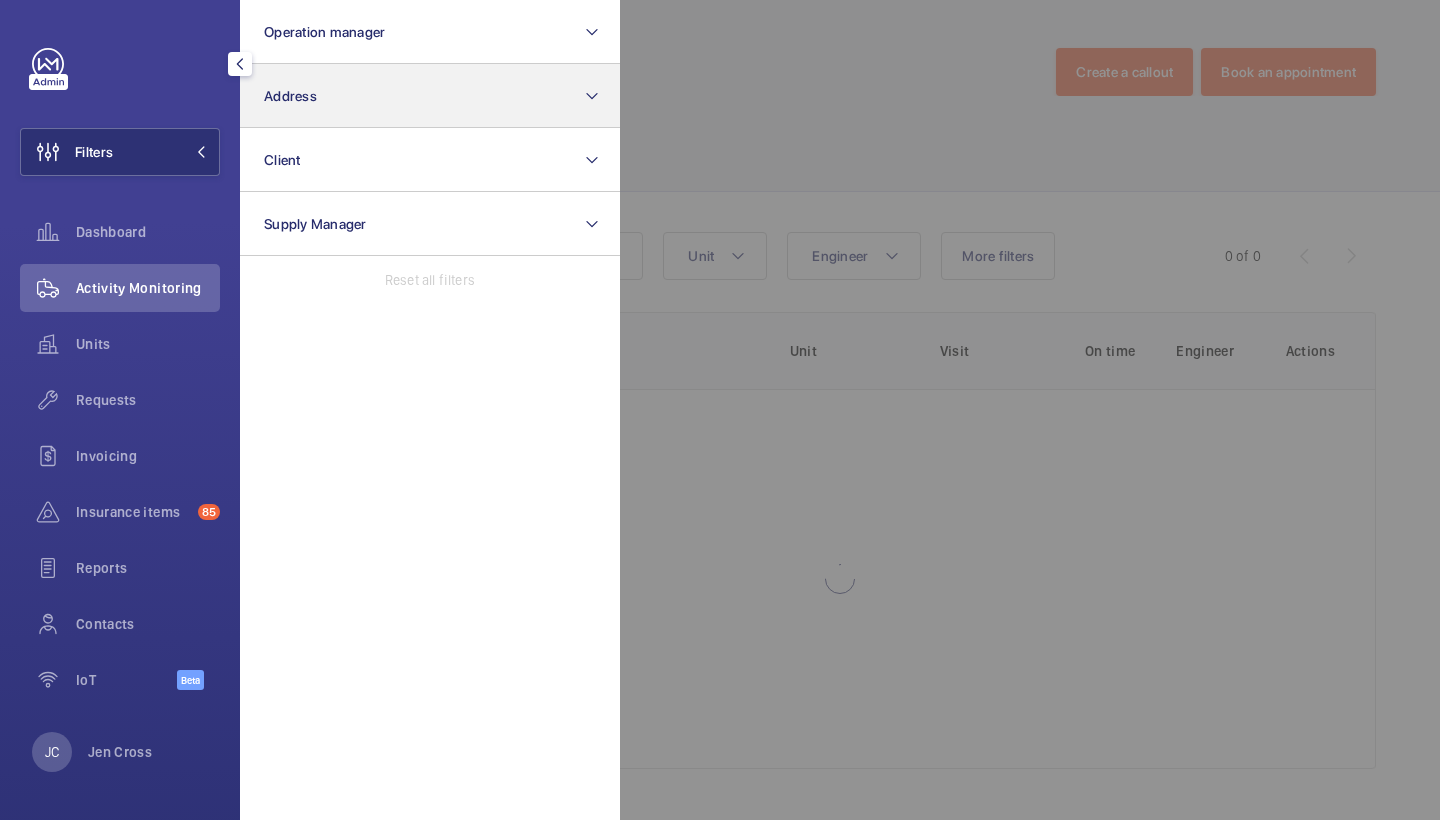 click on "Address" 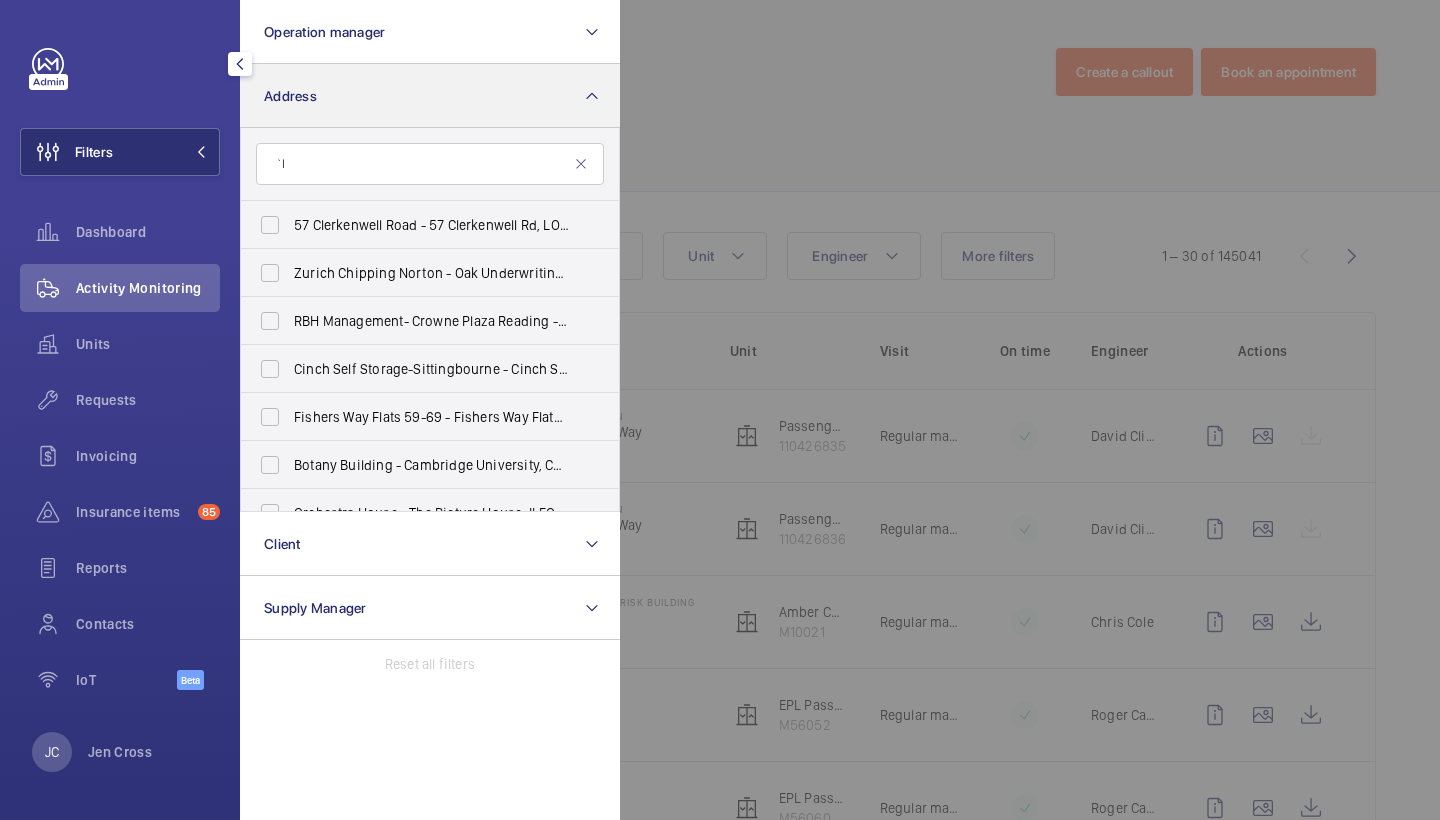 type on "`" 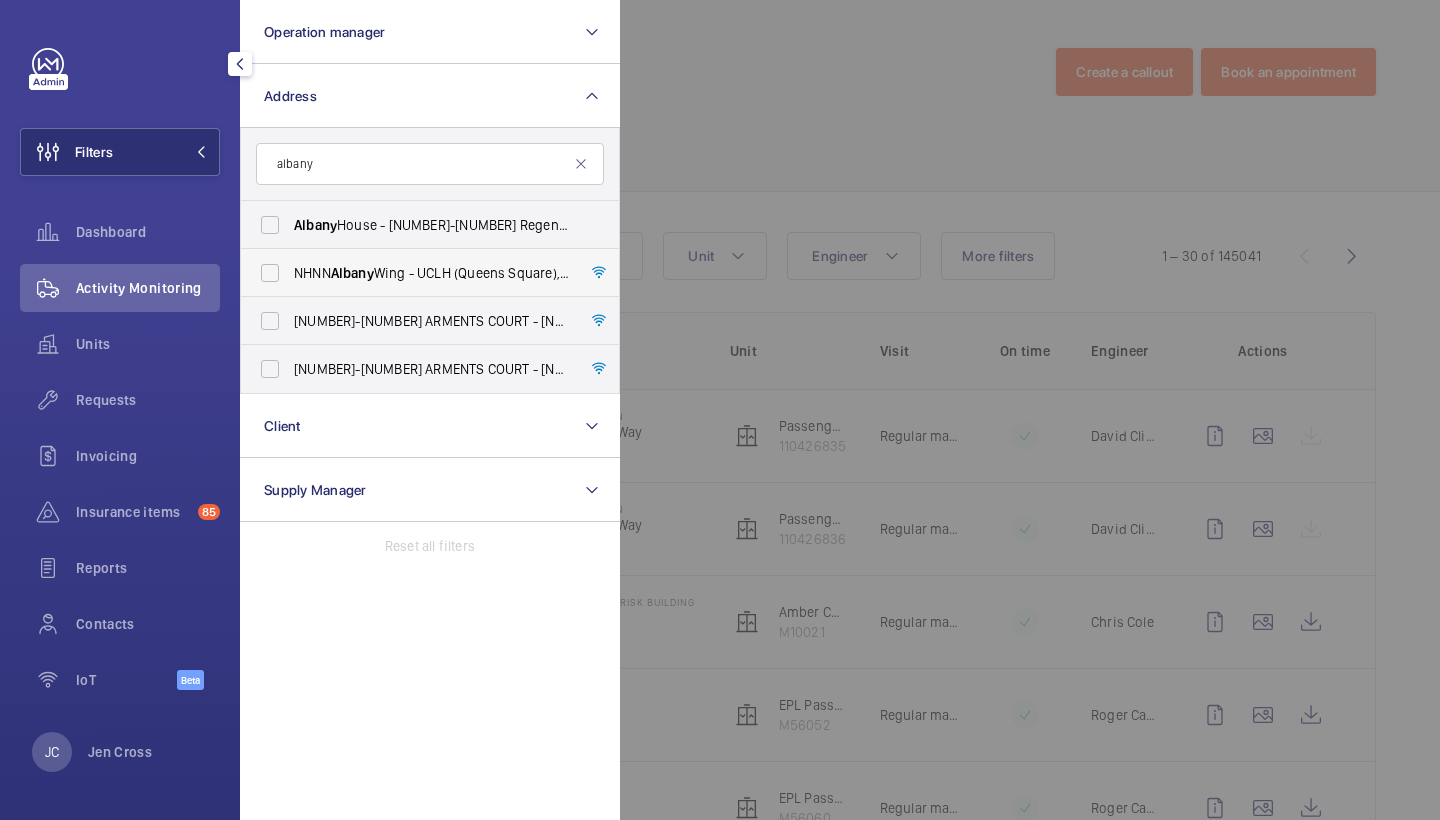 type on "albany" 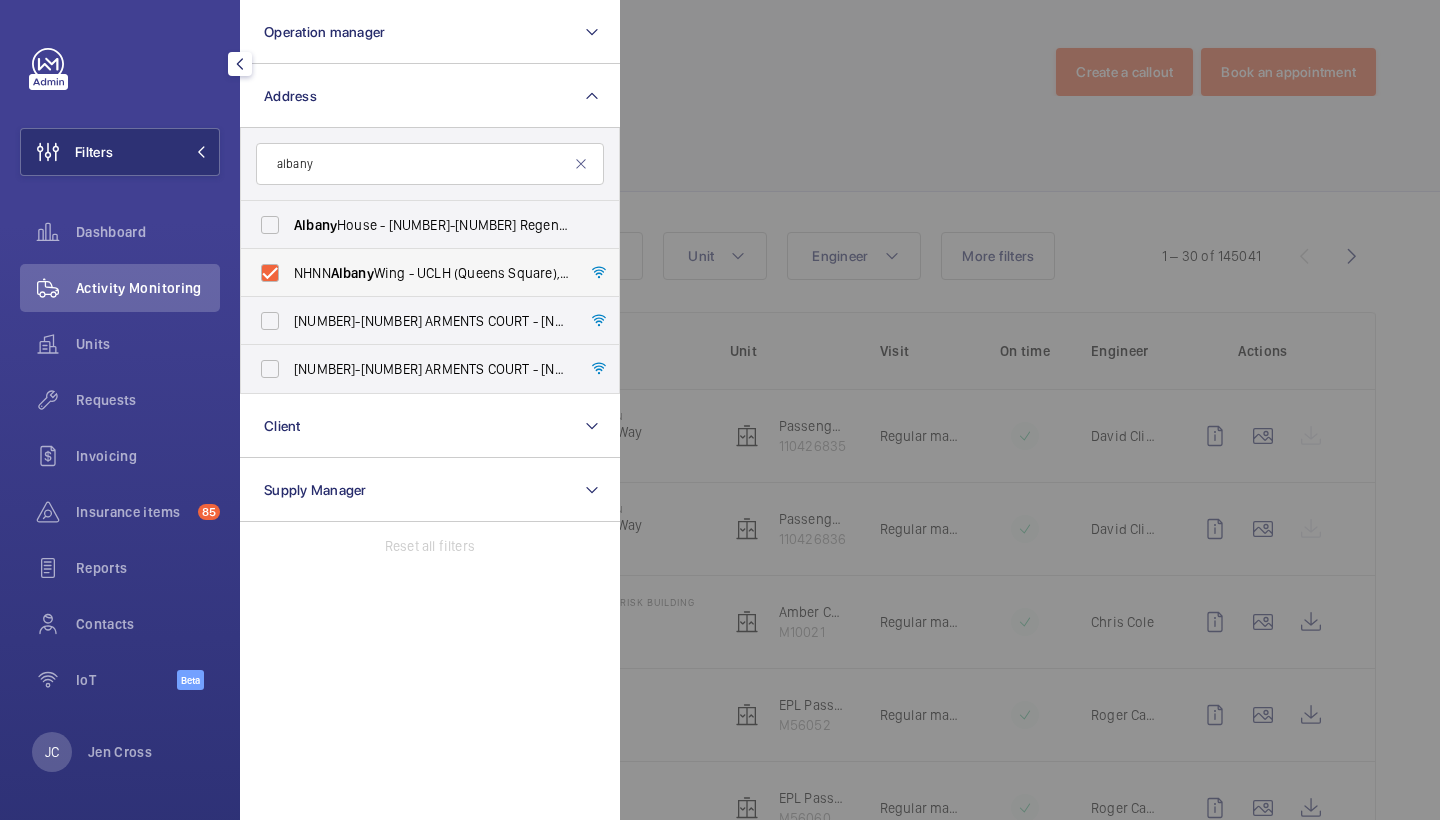 checkbox on "true" 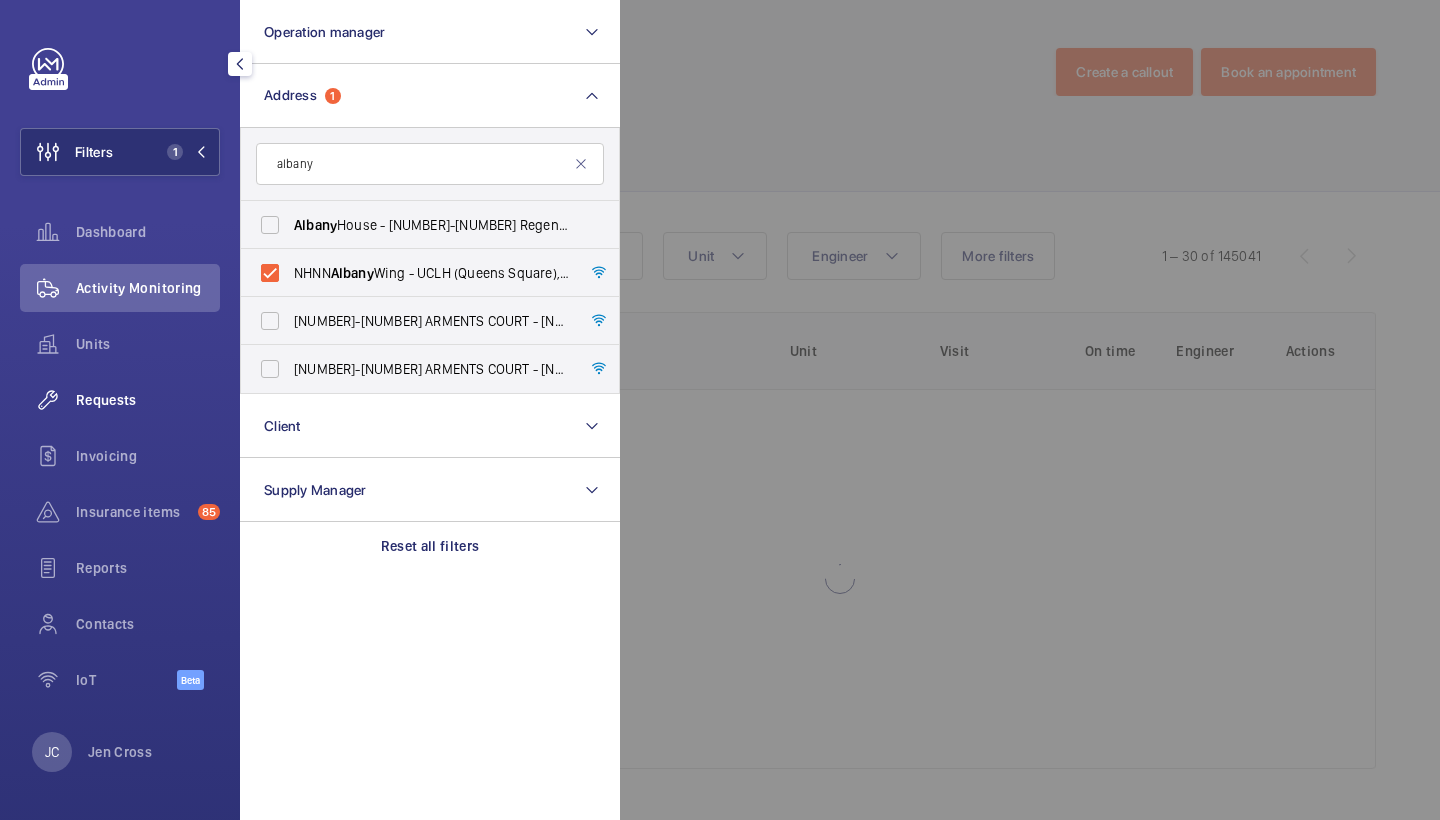 click on "Requests" 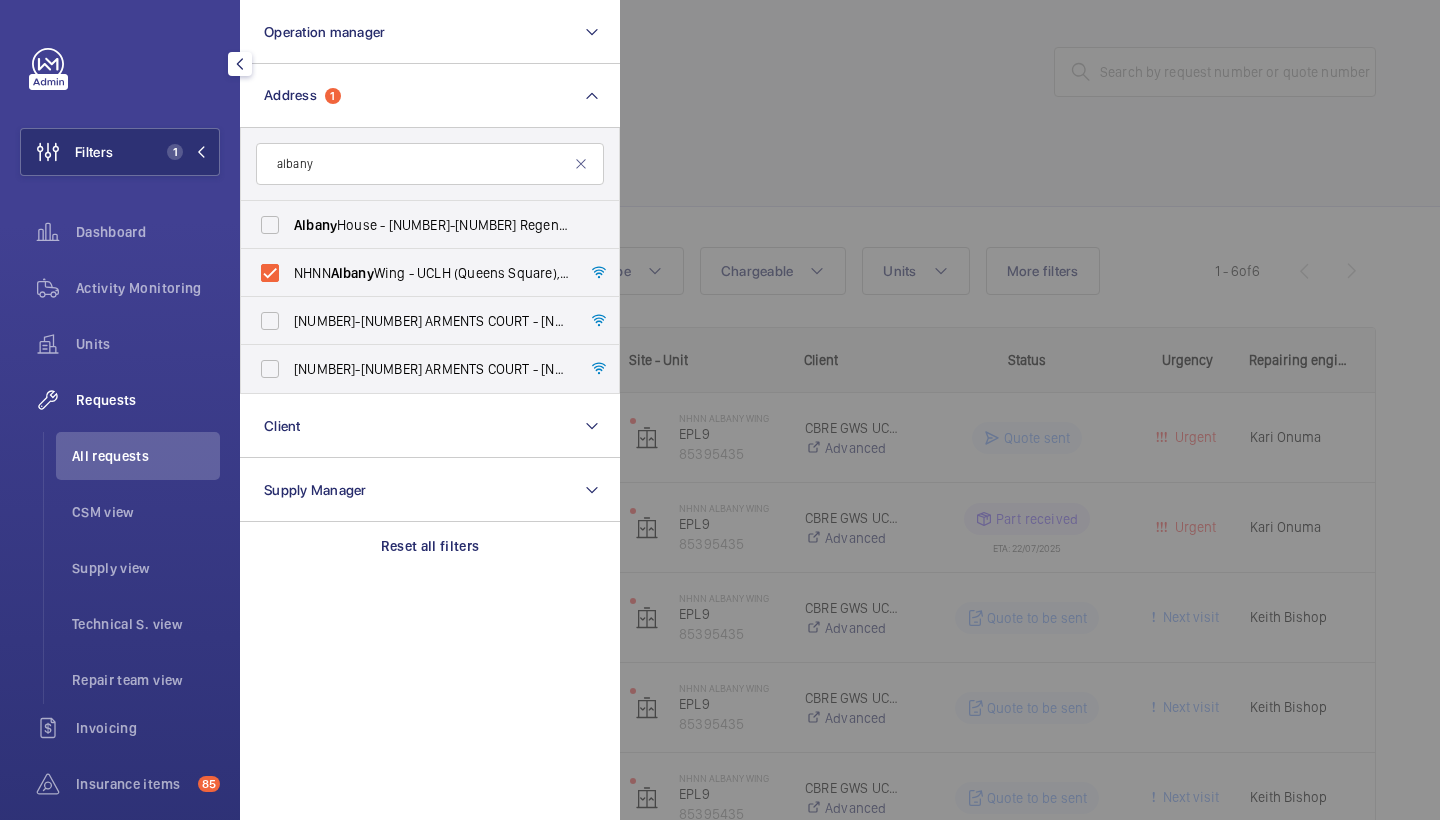 click 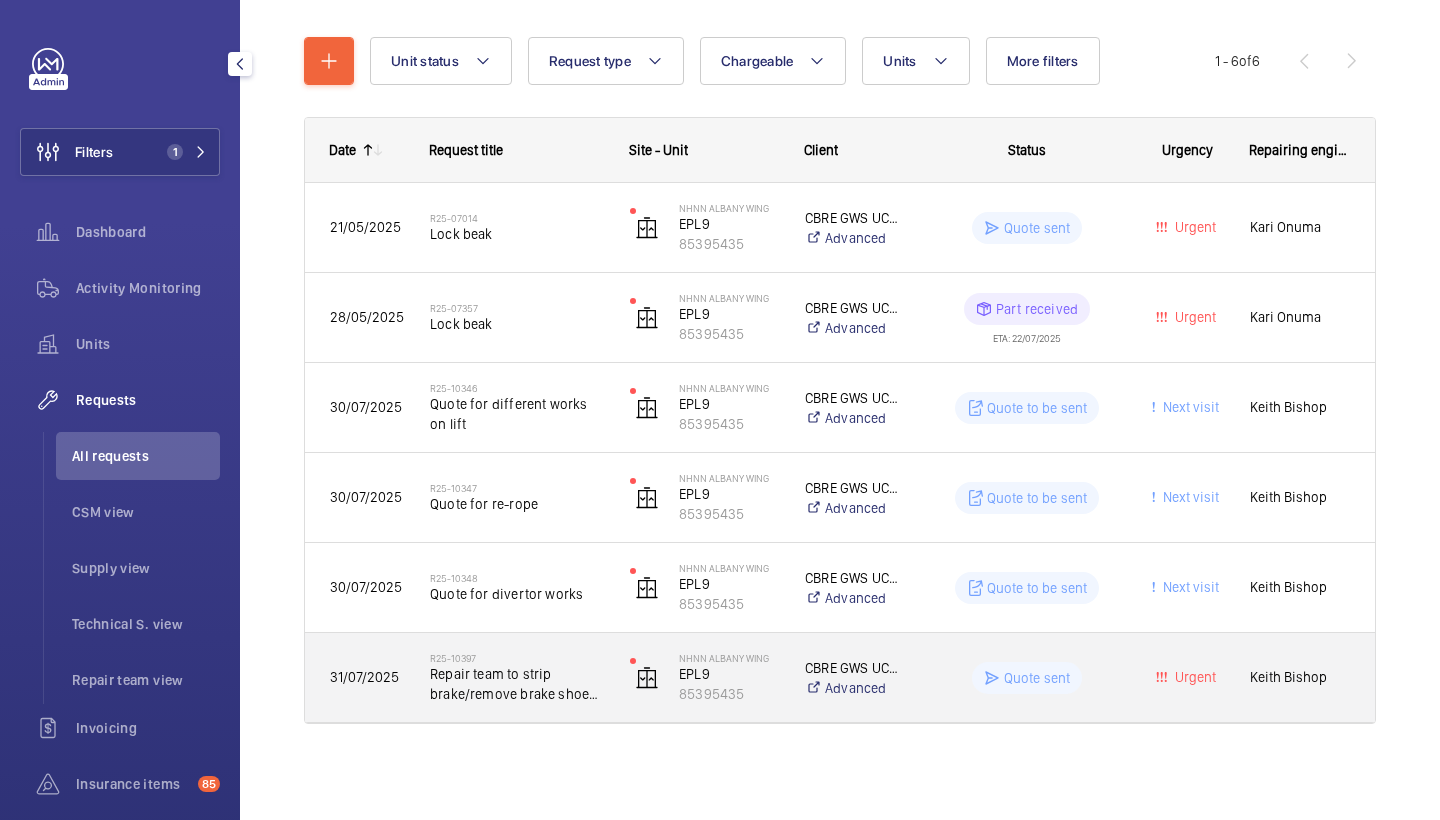 scroll, scrollTop: 210, scrollLeft: 0, axis: vertical 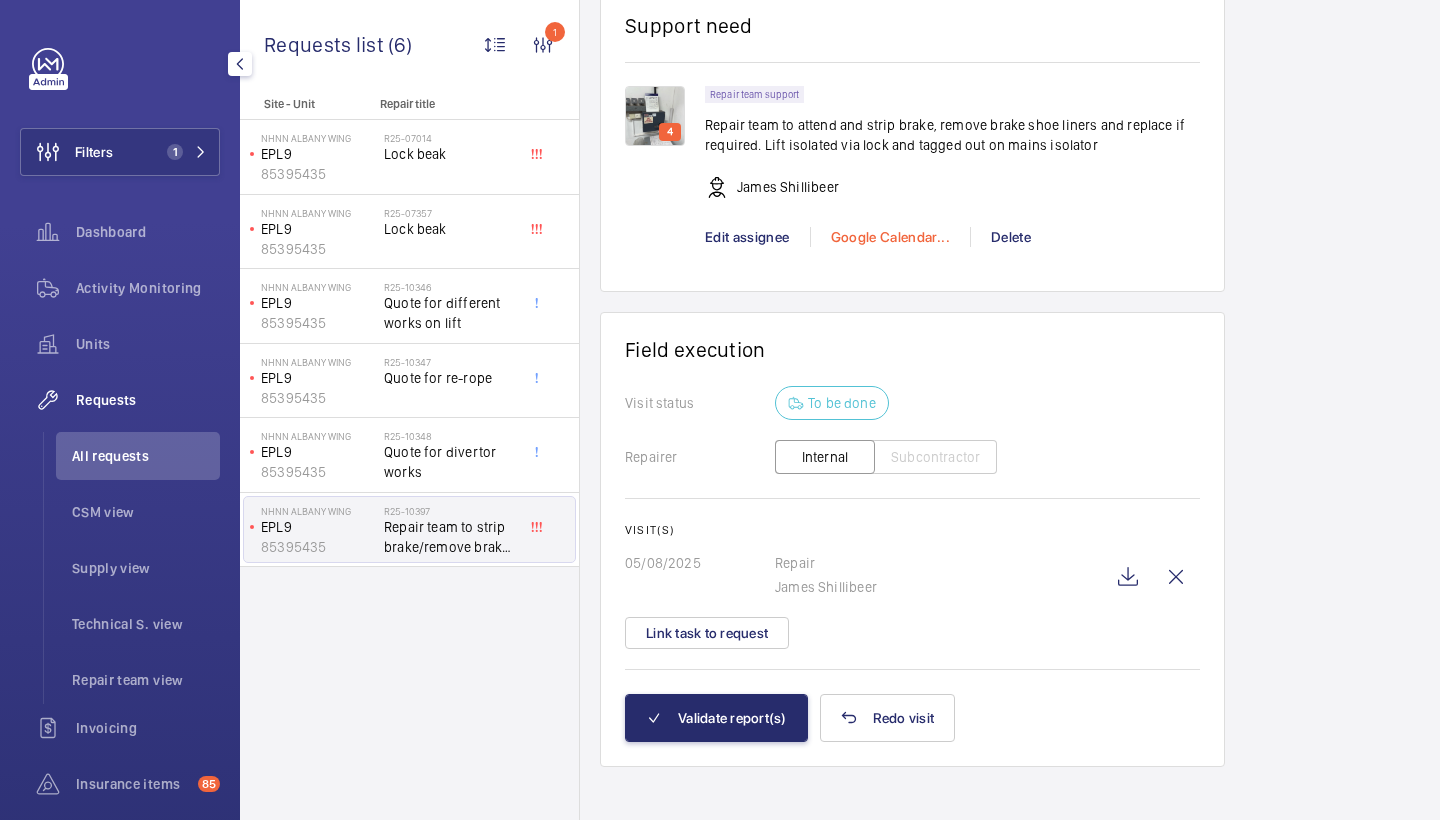click on "Google Calendar..." 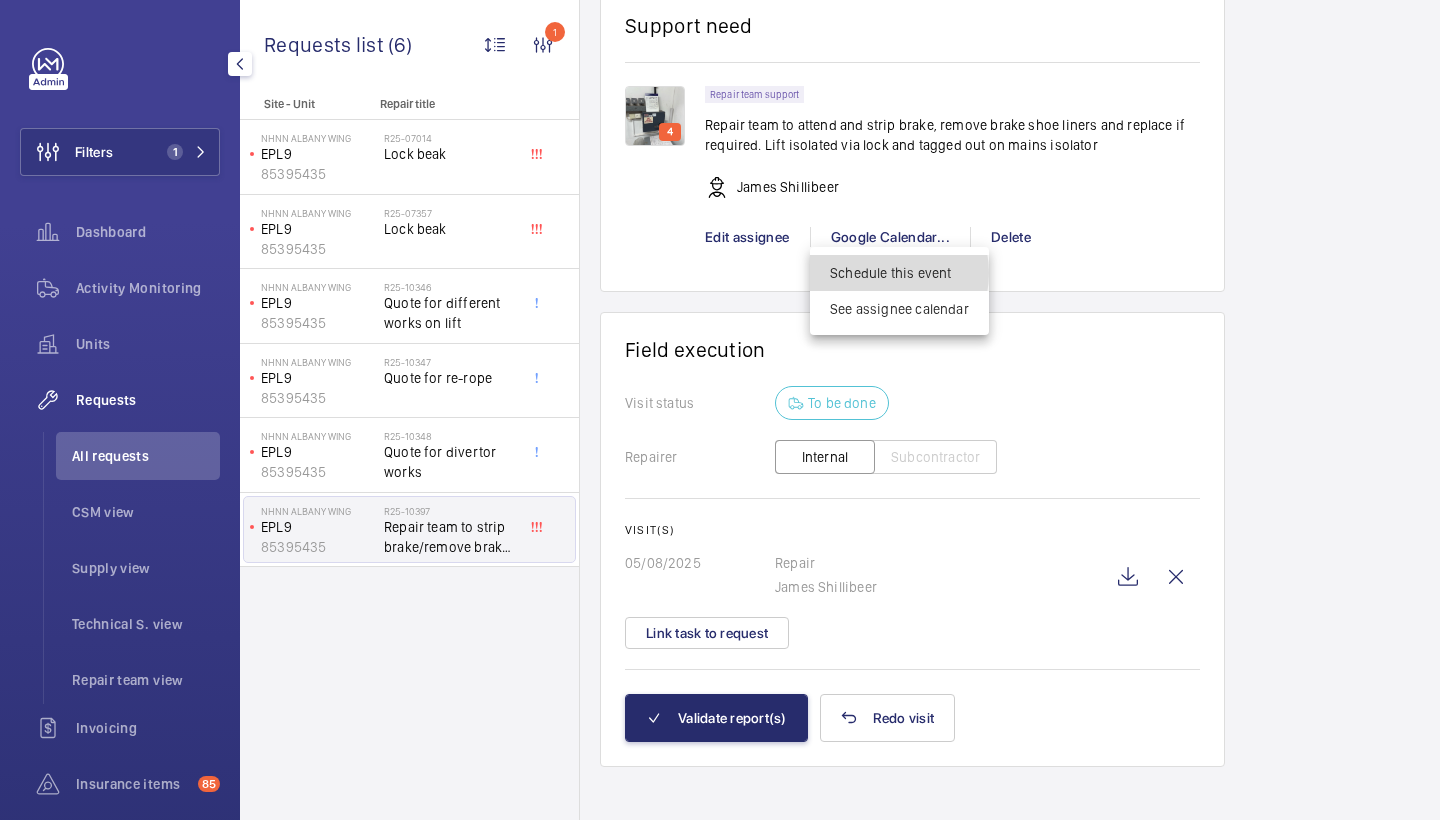 click on "Schedule this event" at bounding box center [899, 273] 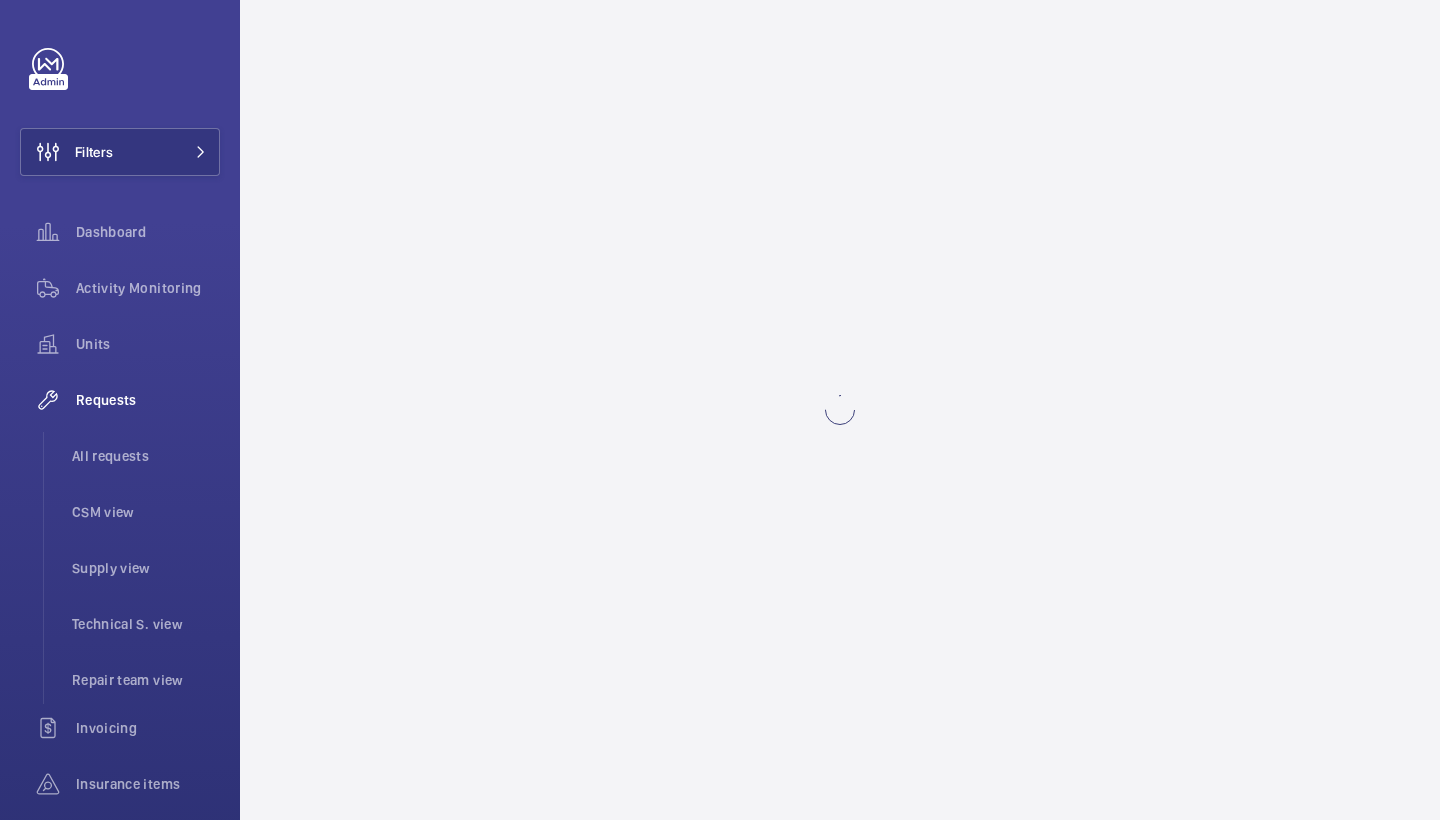scroll, scrollTop: 0, scrollLeft: 0, axis: both 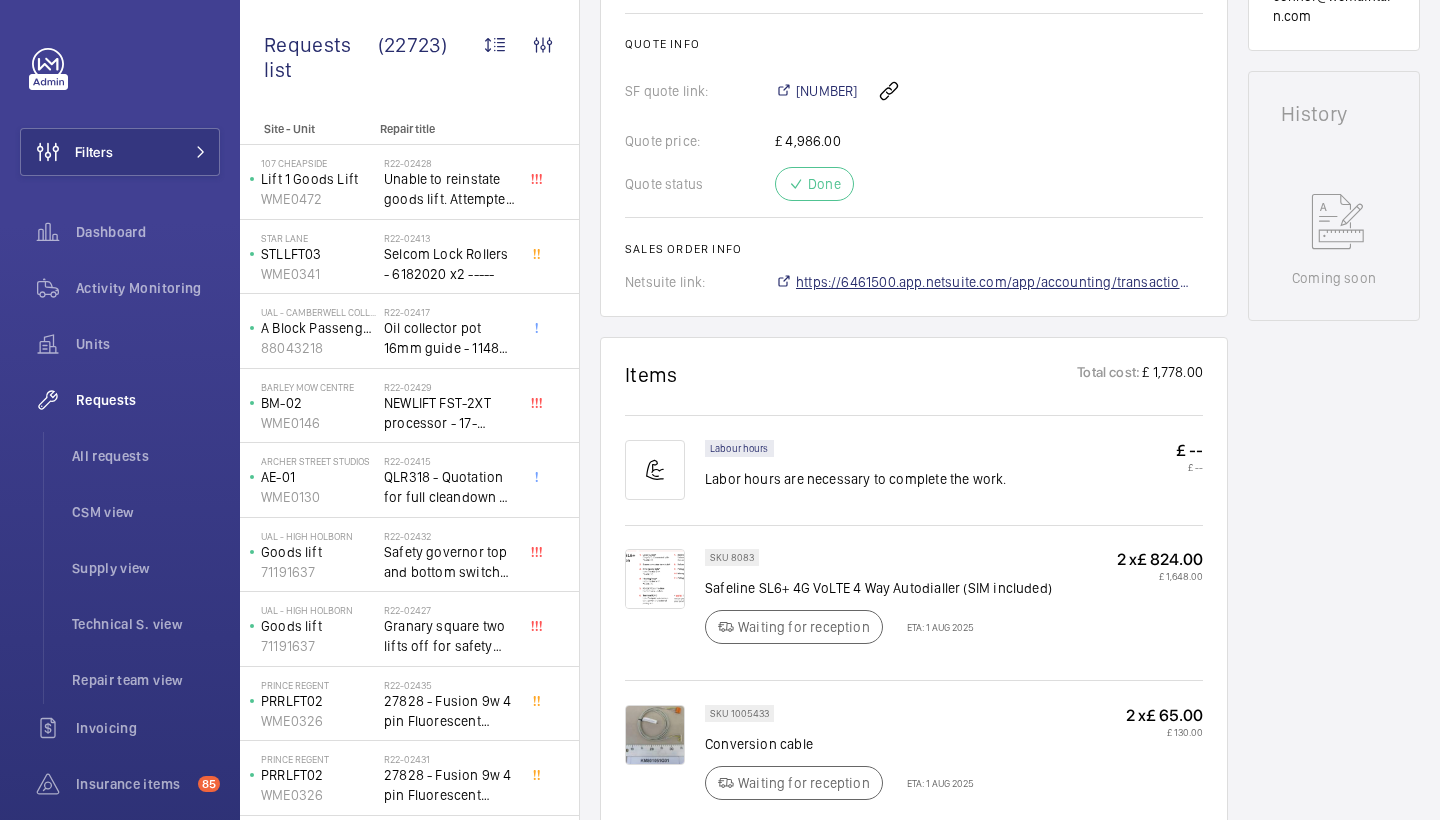 click on "https://6461500.app.netsuite.com/app/accounting/transactions/salesord.nl?id=2860447" 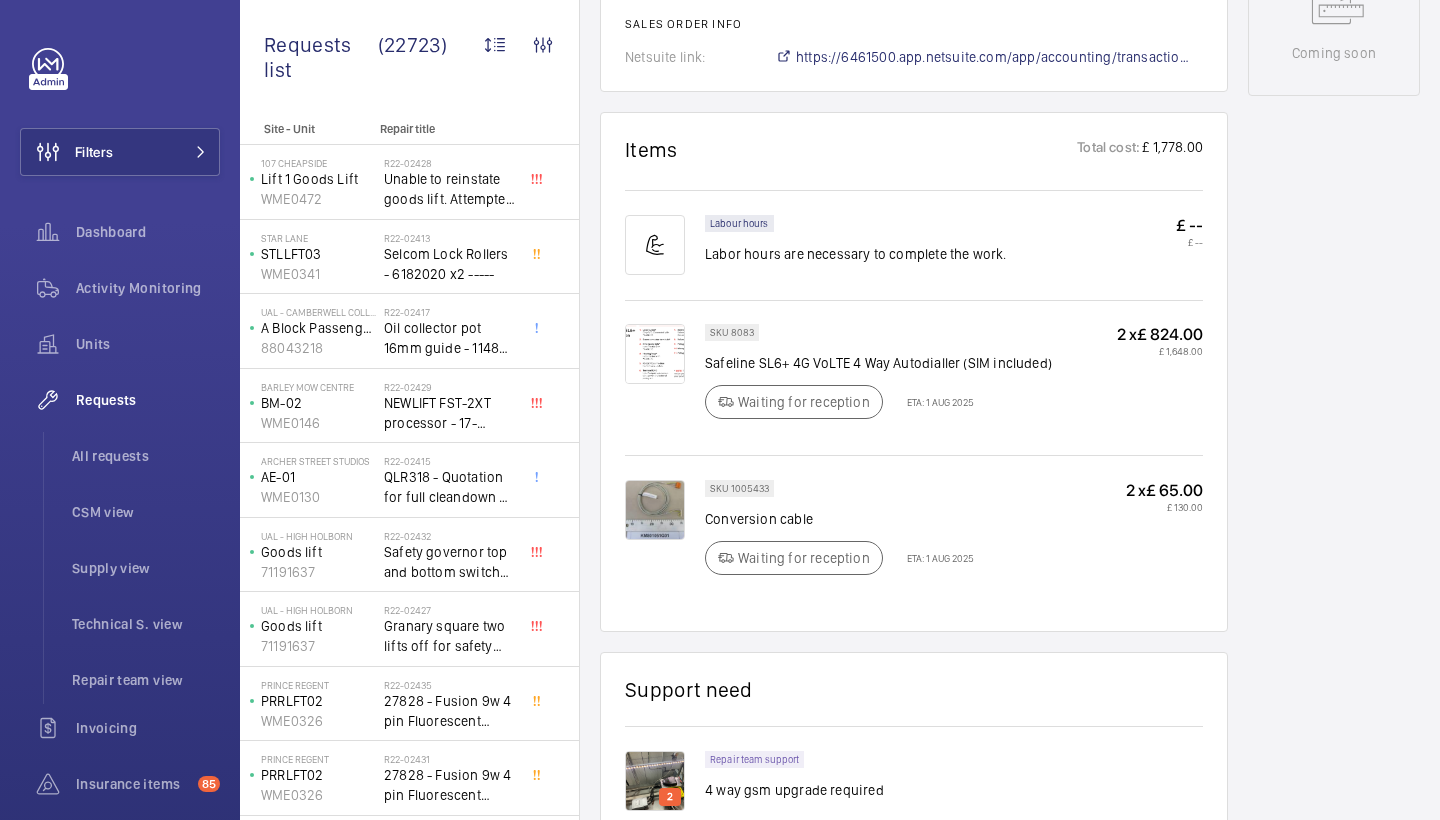 scroll, scrollTop: 1143, scrollLeft: 0, axis: vertical 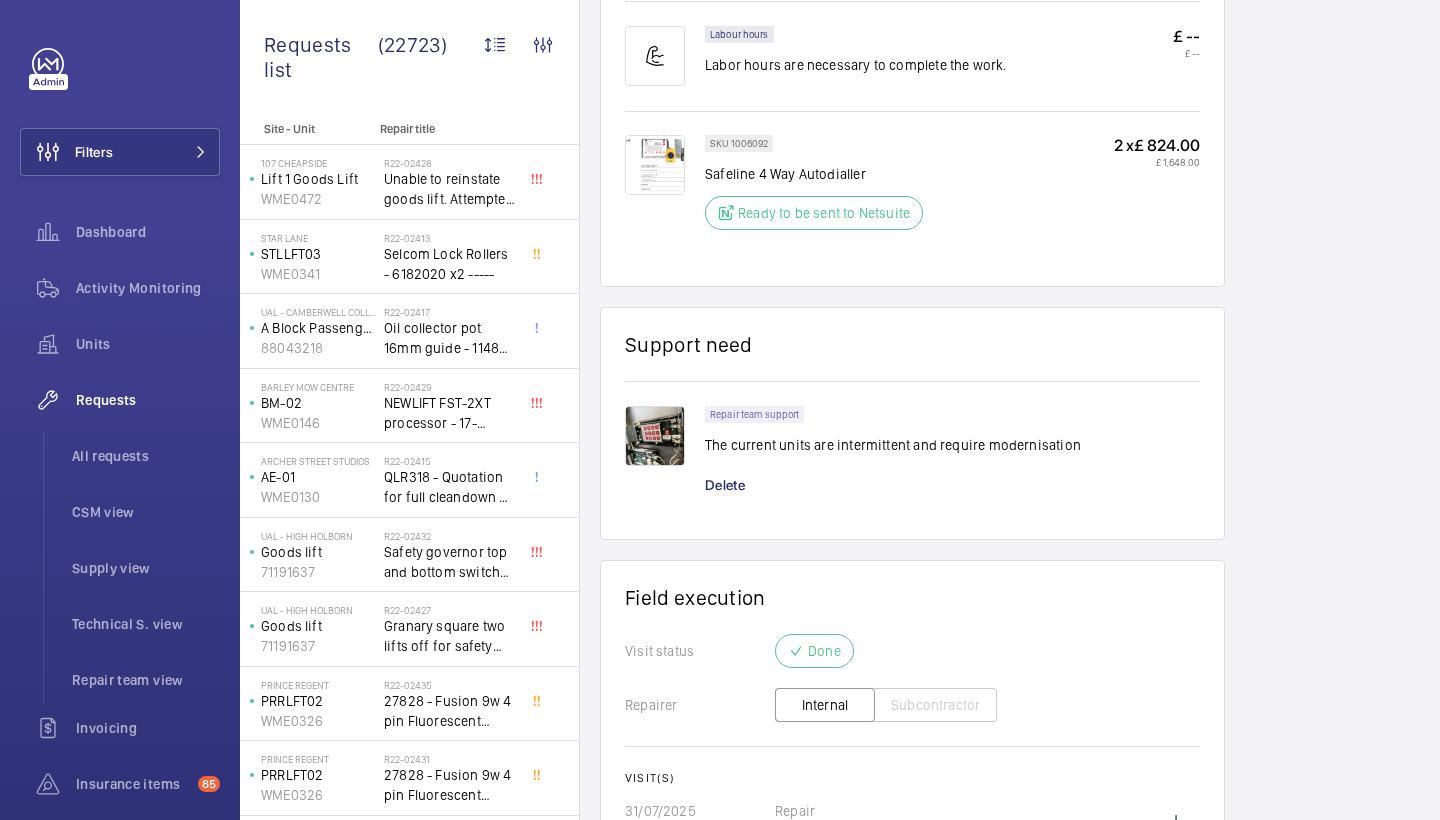 click 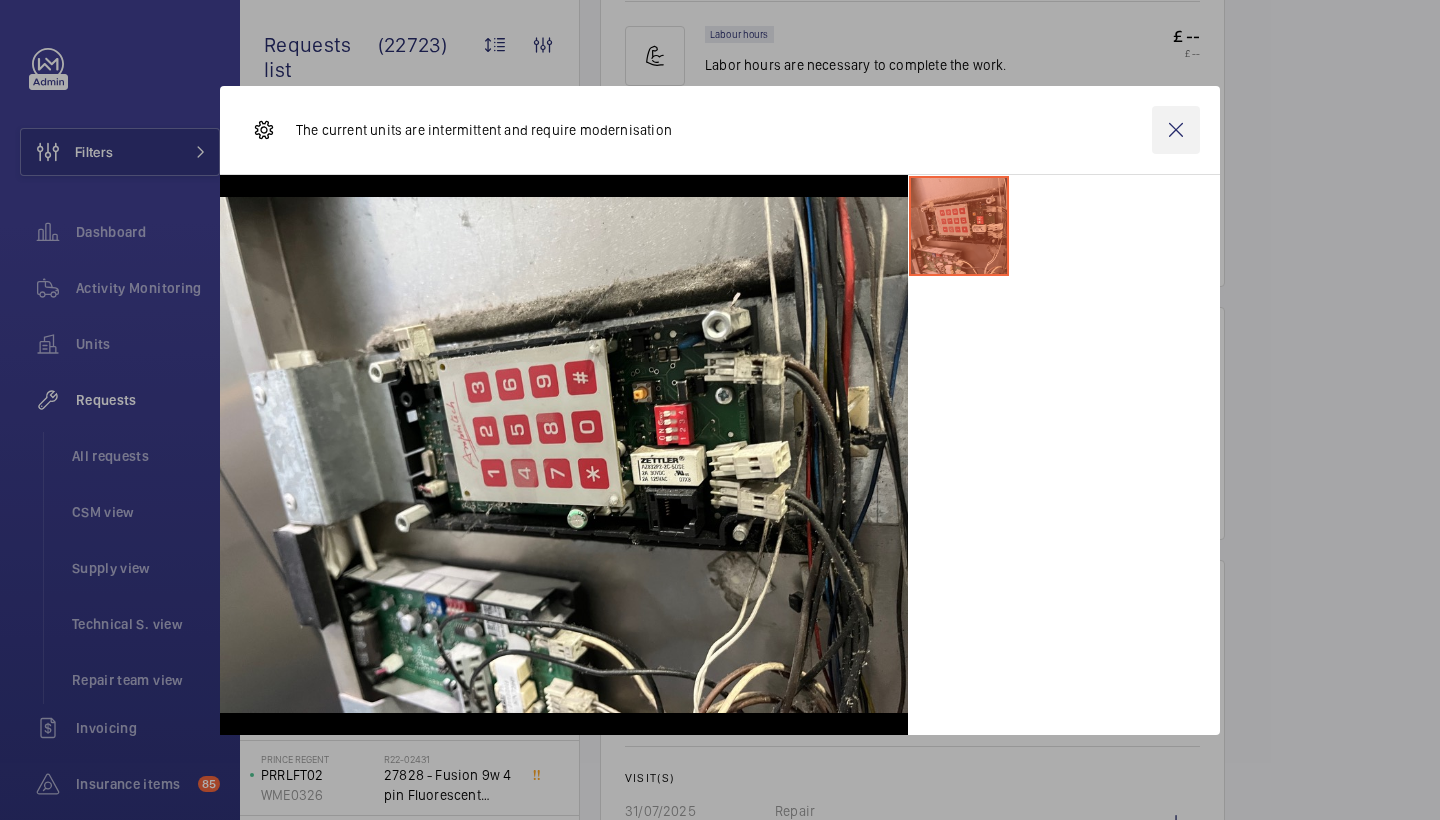 click at bounding box center [1176, 130] 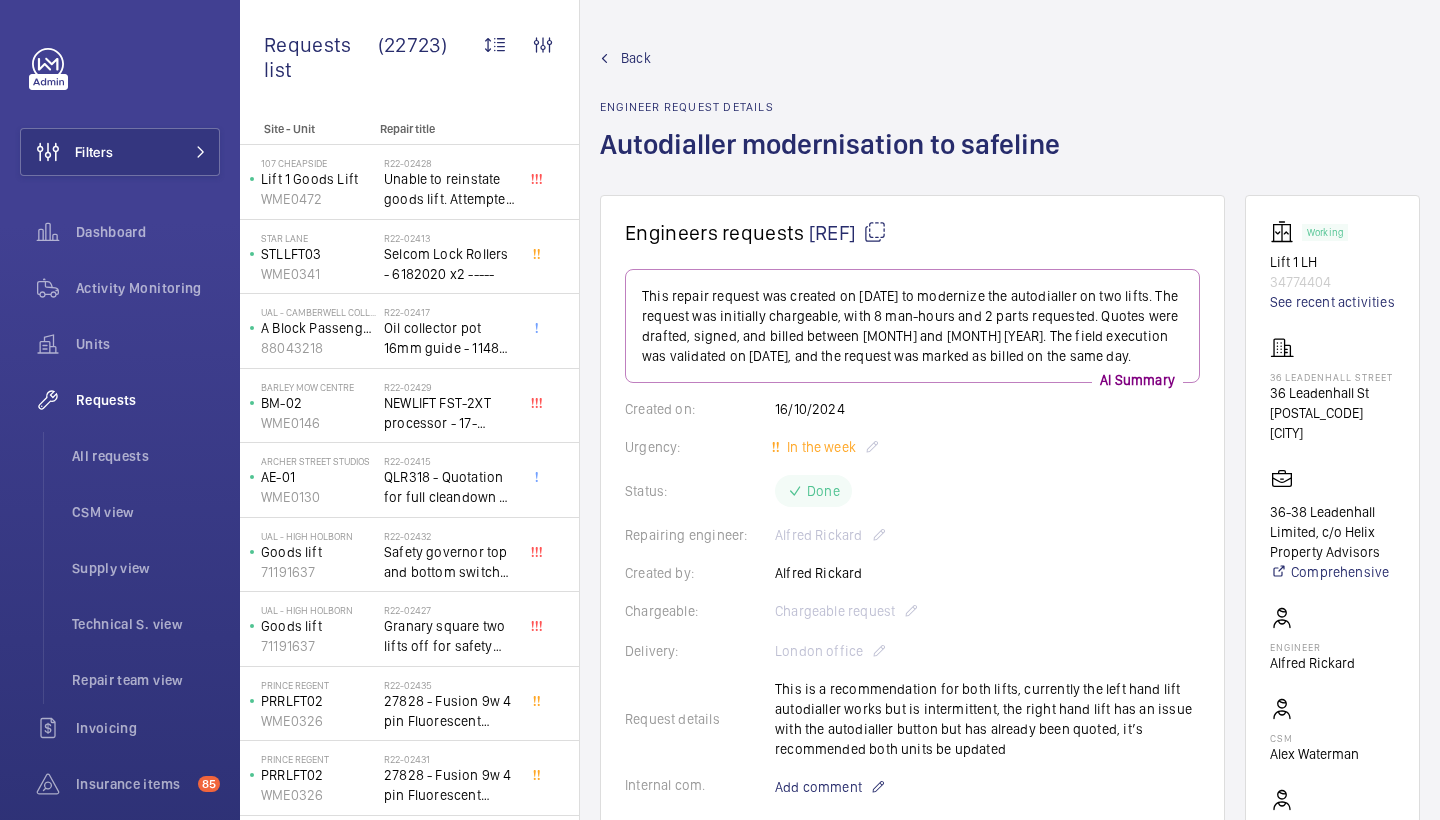 scroll, scrollTop: 0, scrollLeft: 0, axis: both 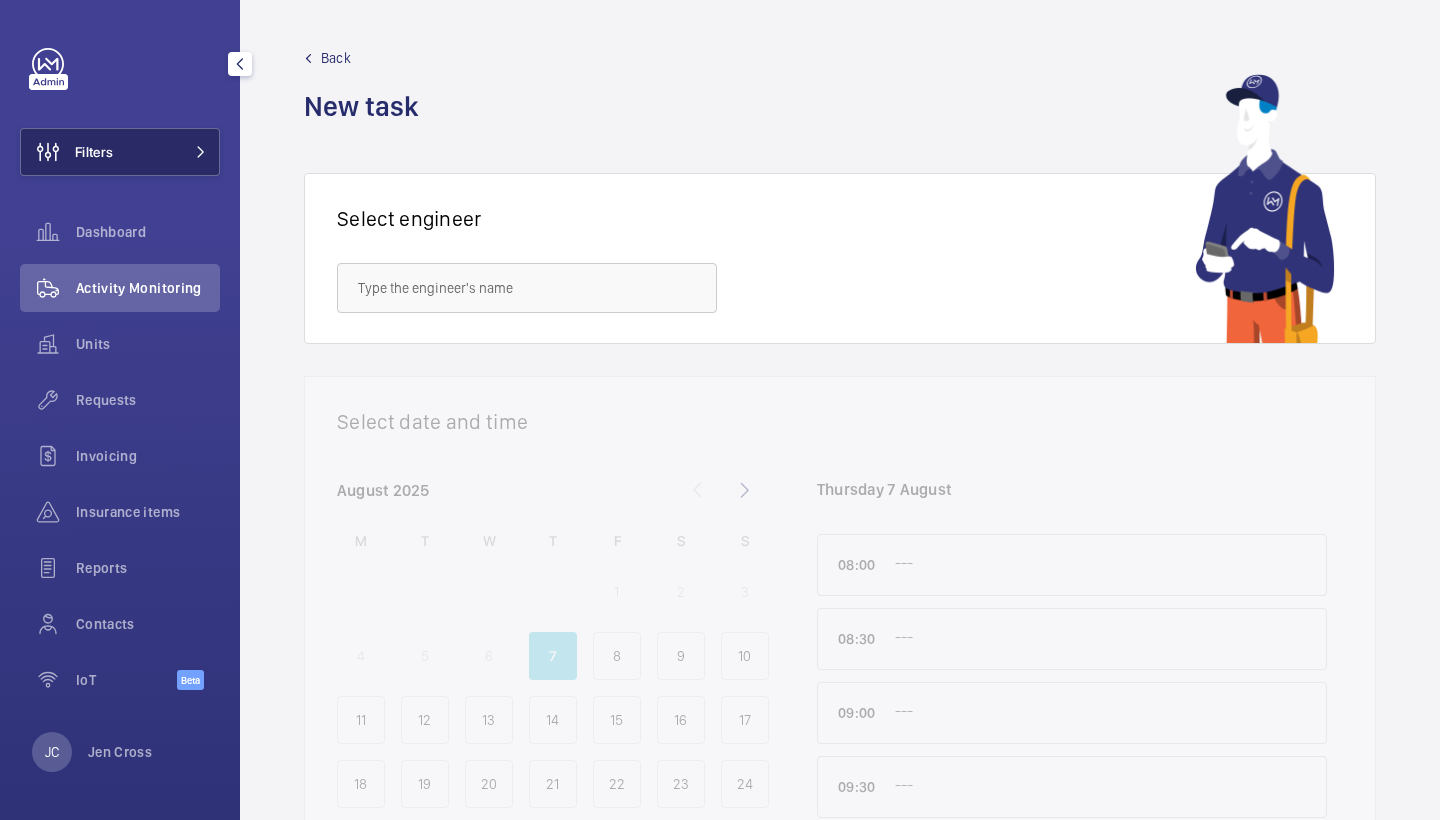 click on "Filters" 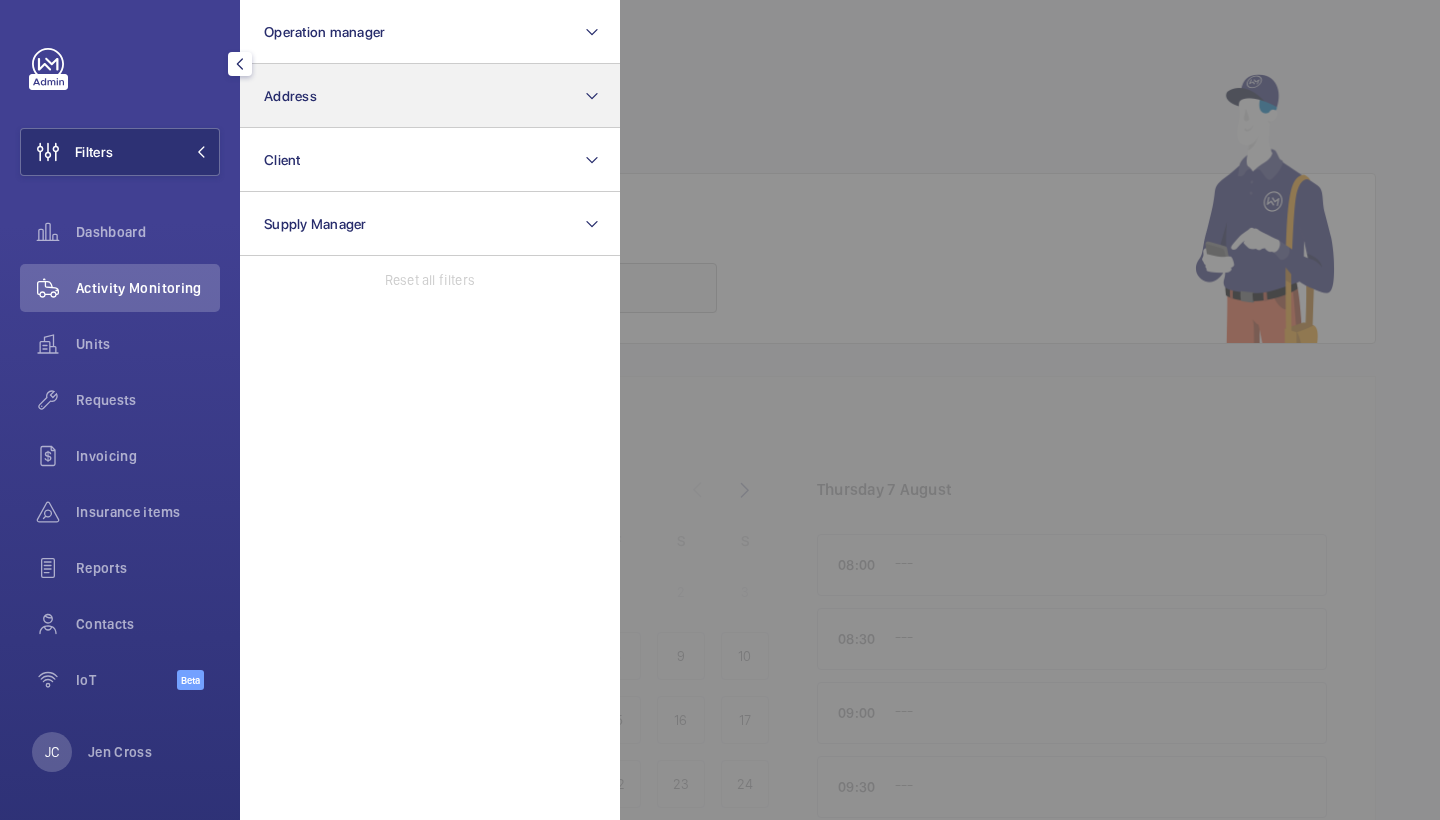 click on "Address" 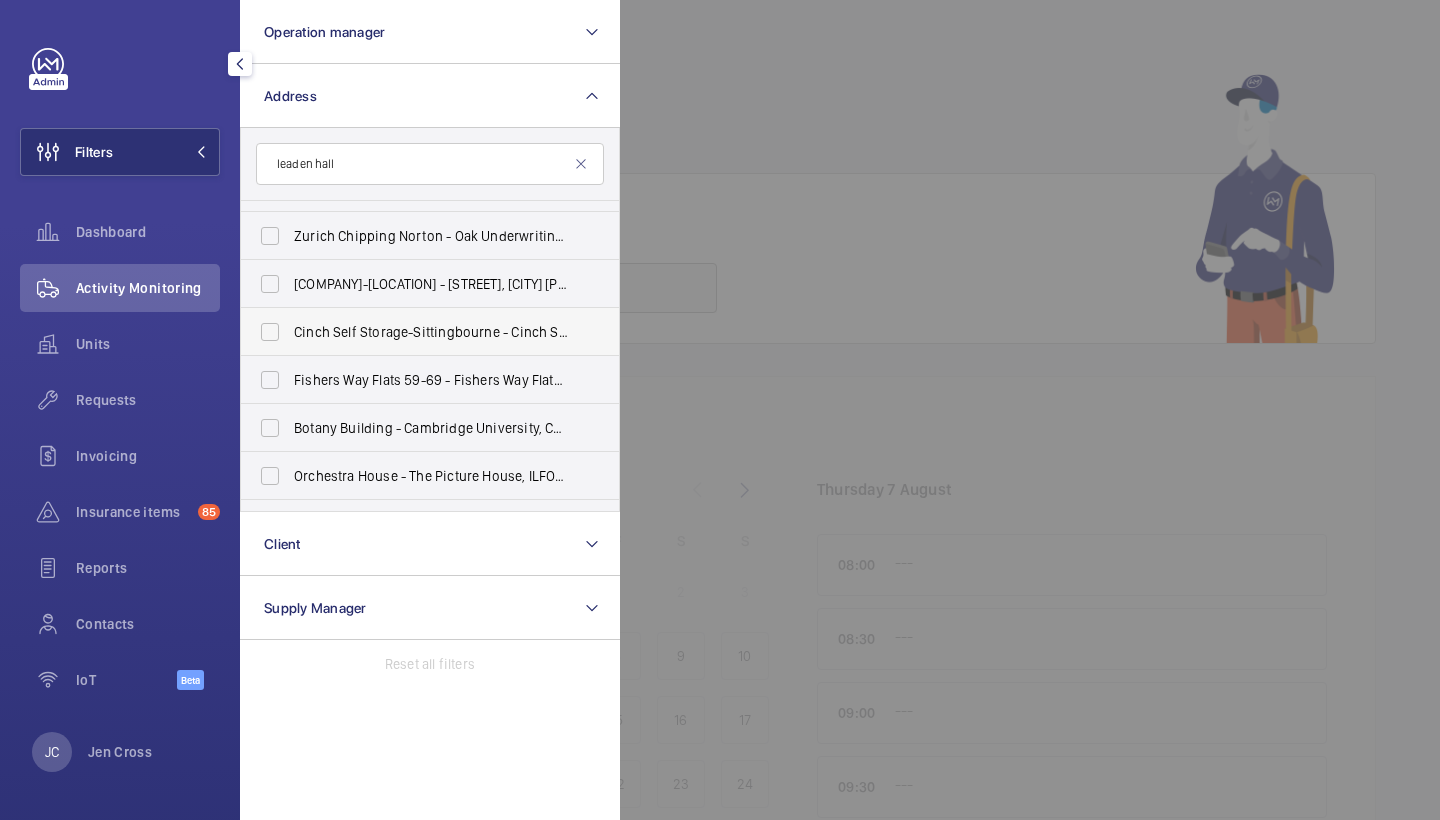 scroll, scrollTop: 68, scrollLeft: 0, axis: vertical 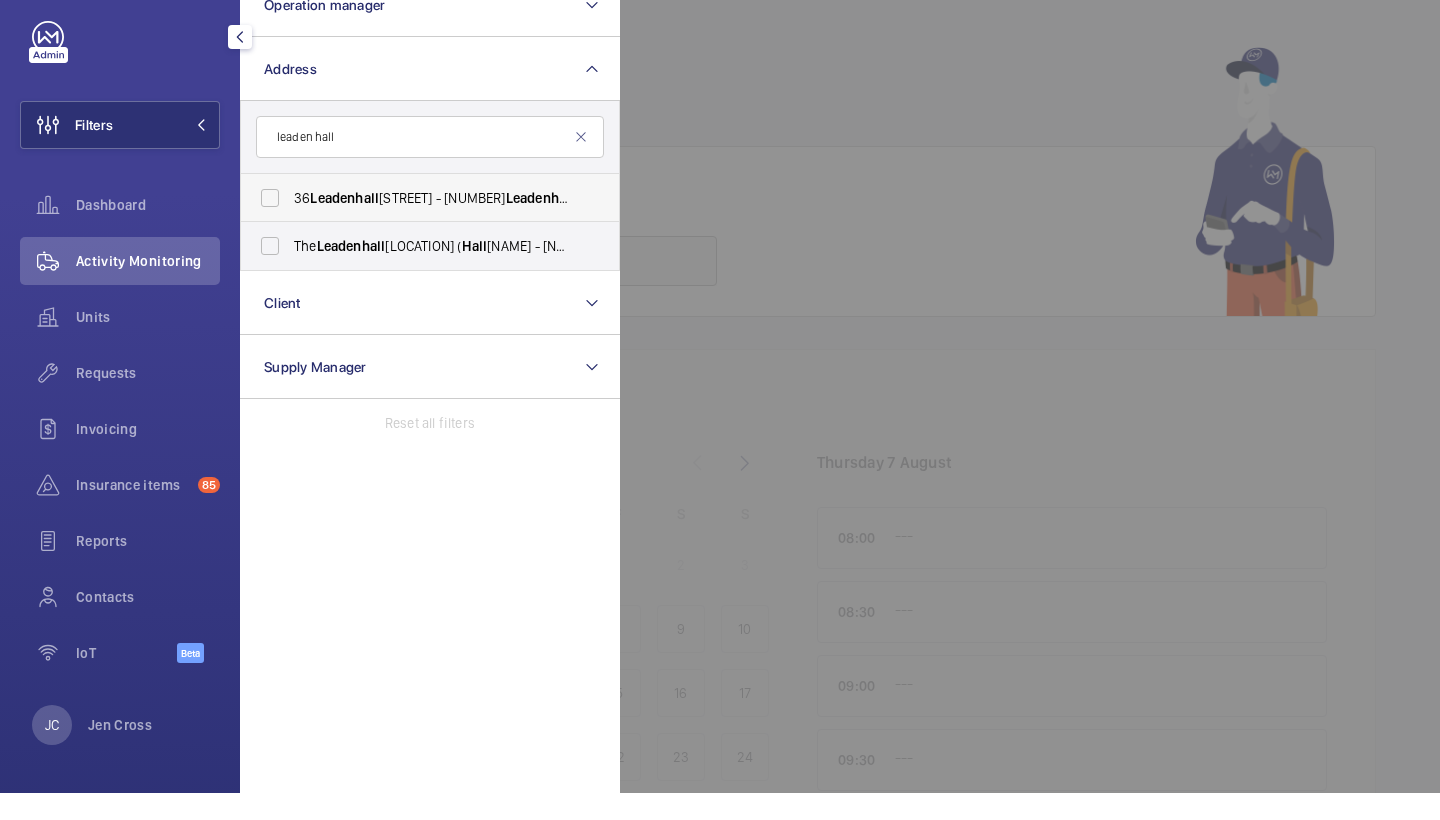 type on "leaden hall" 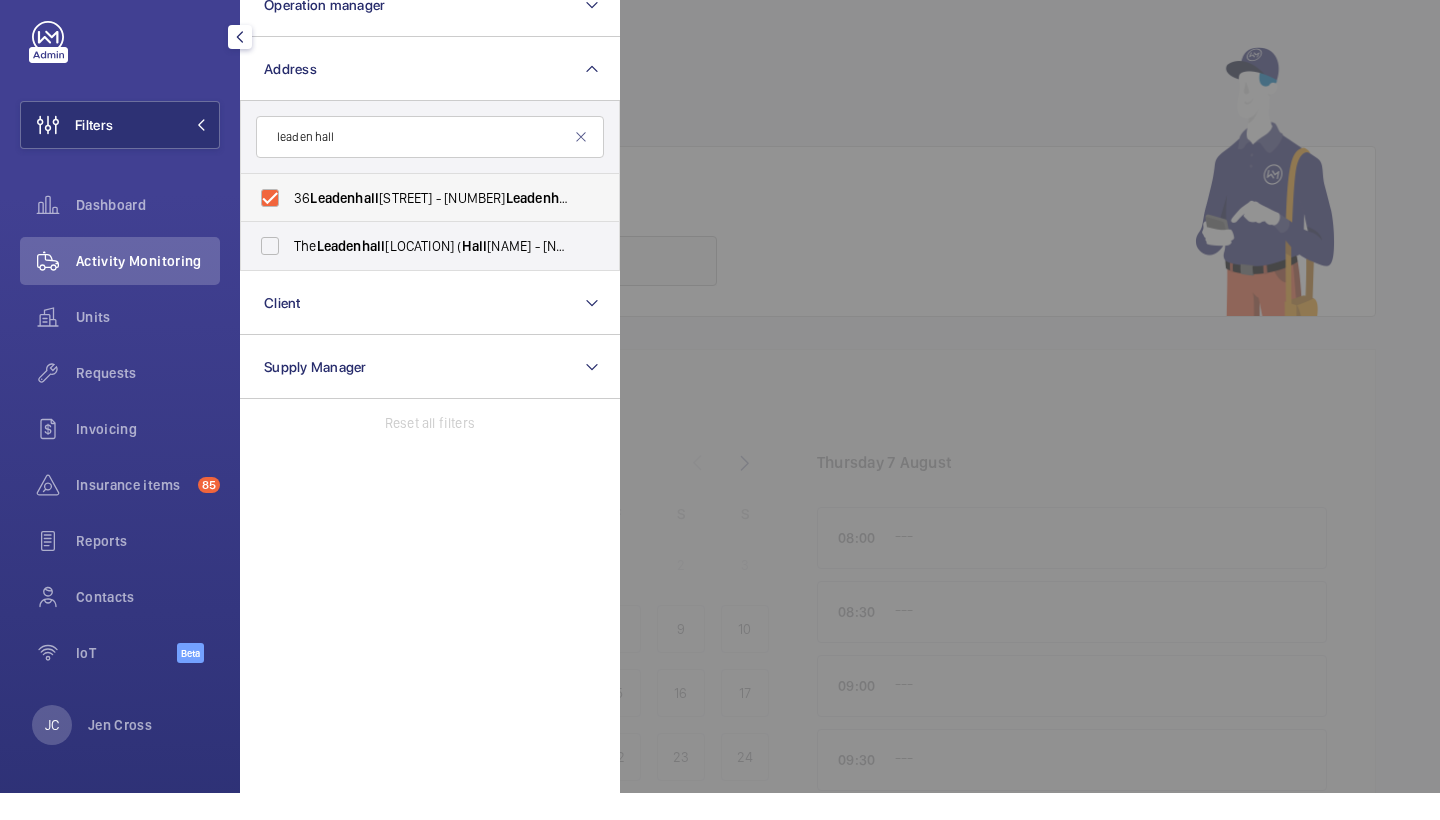 checkbox on "true" 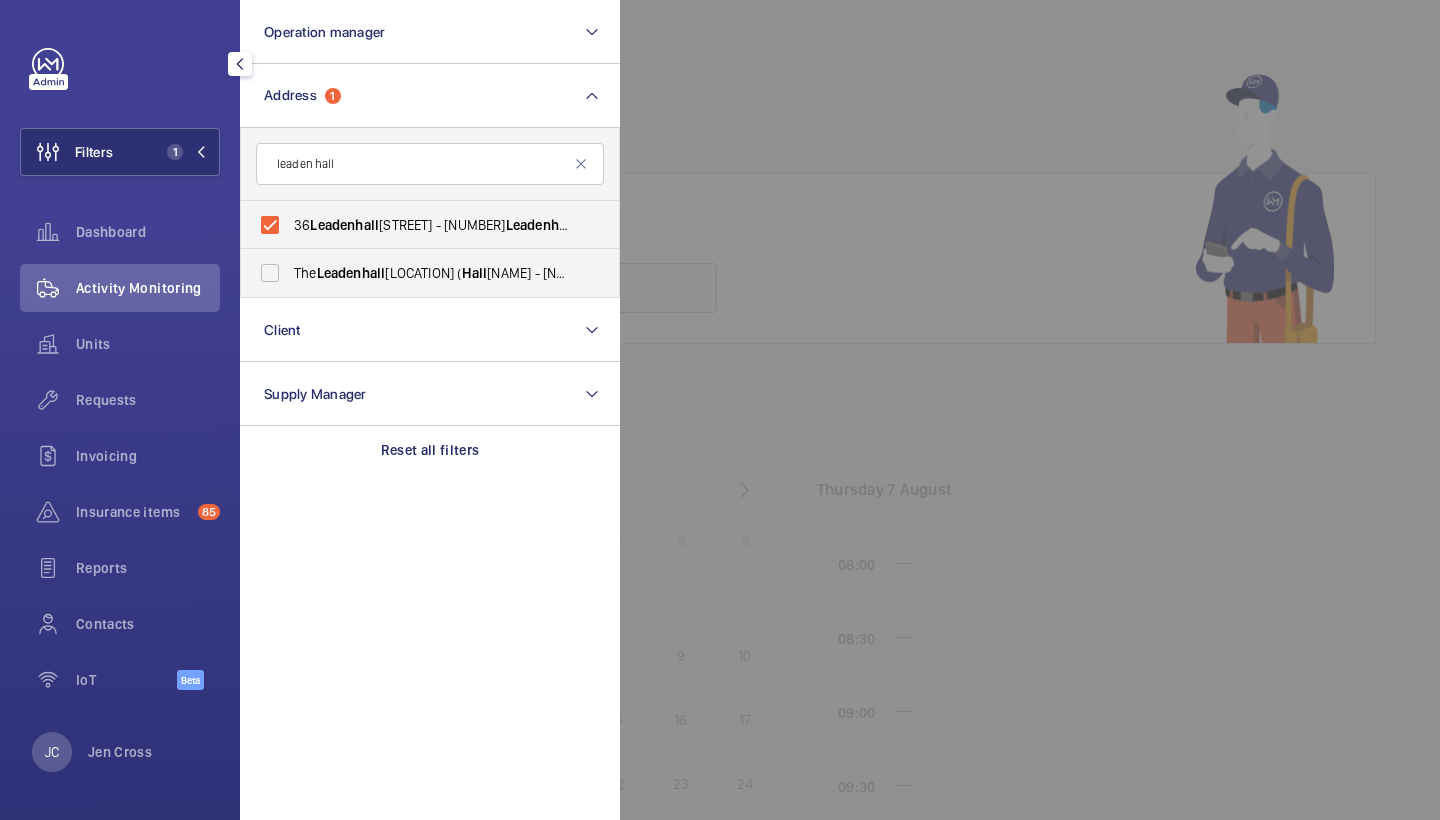 click 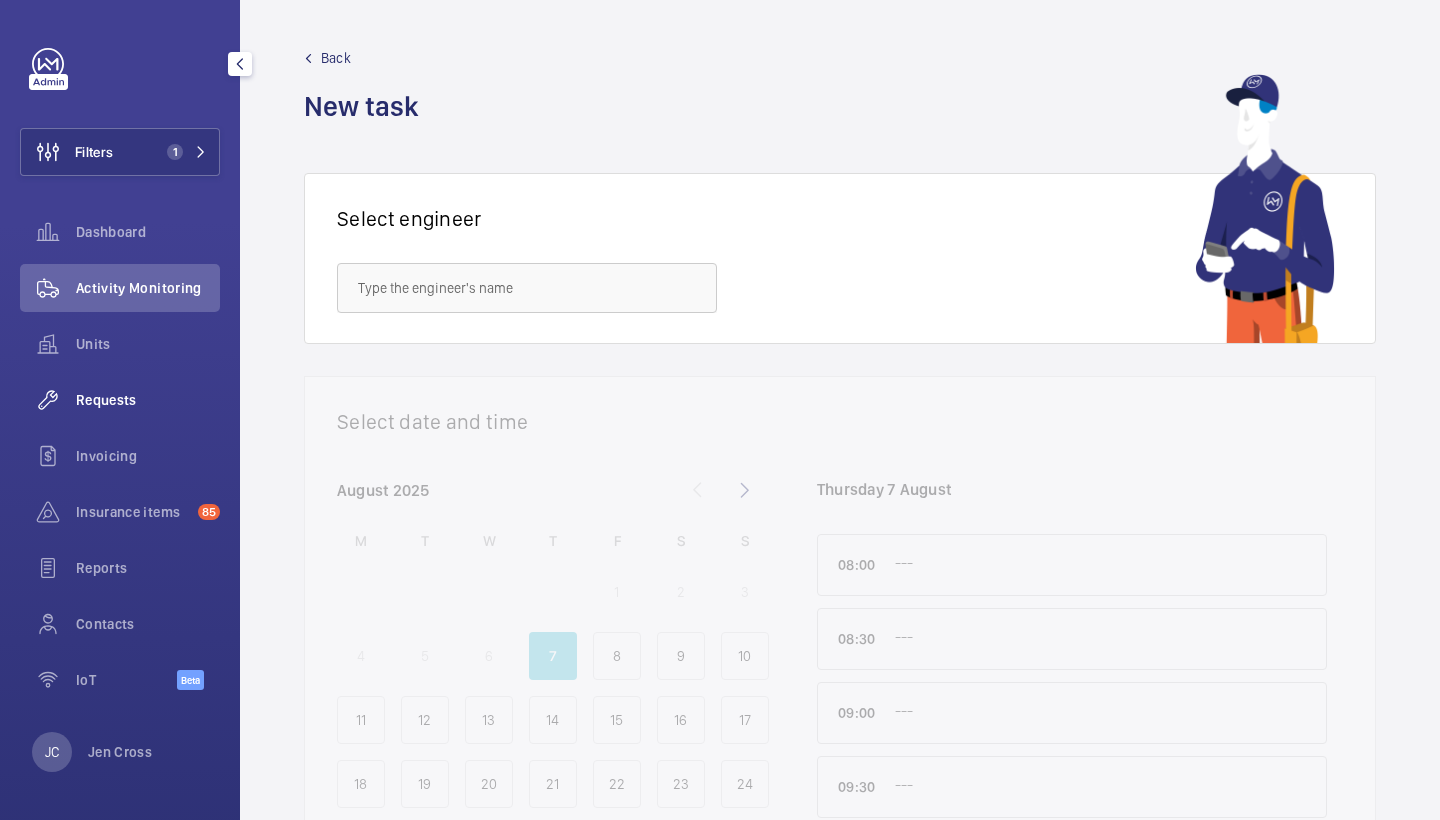 click on "Requests" 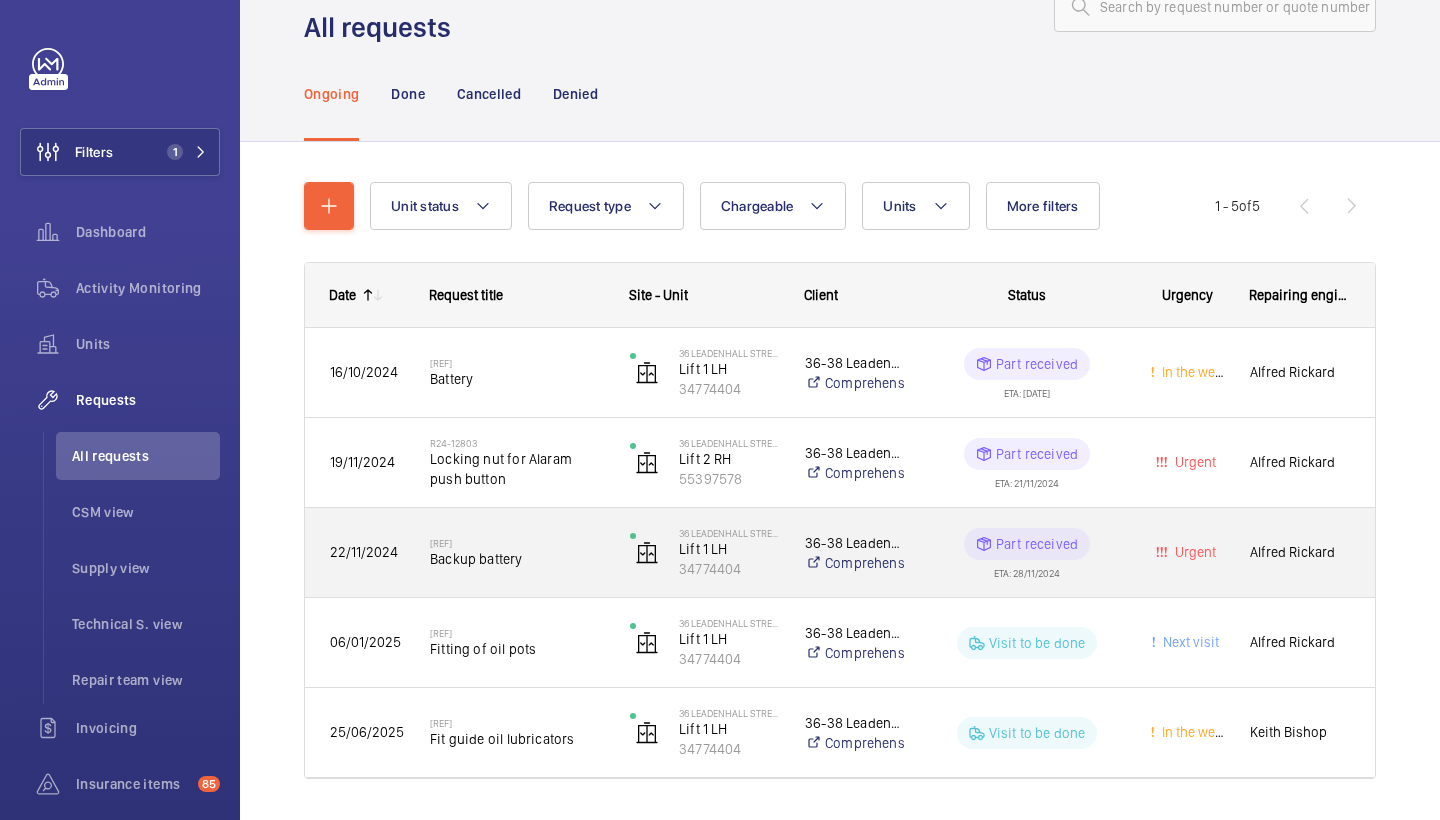 scroll, scrollTop: 66, scrollLeft: 0, axis: vertical 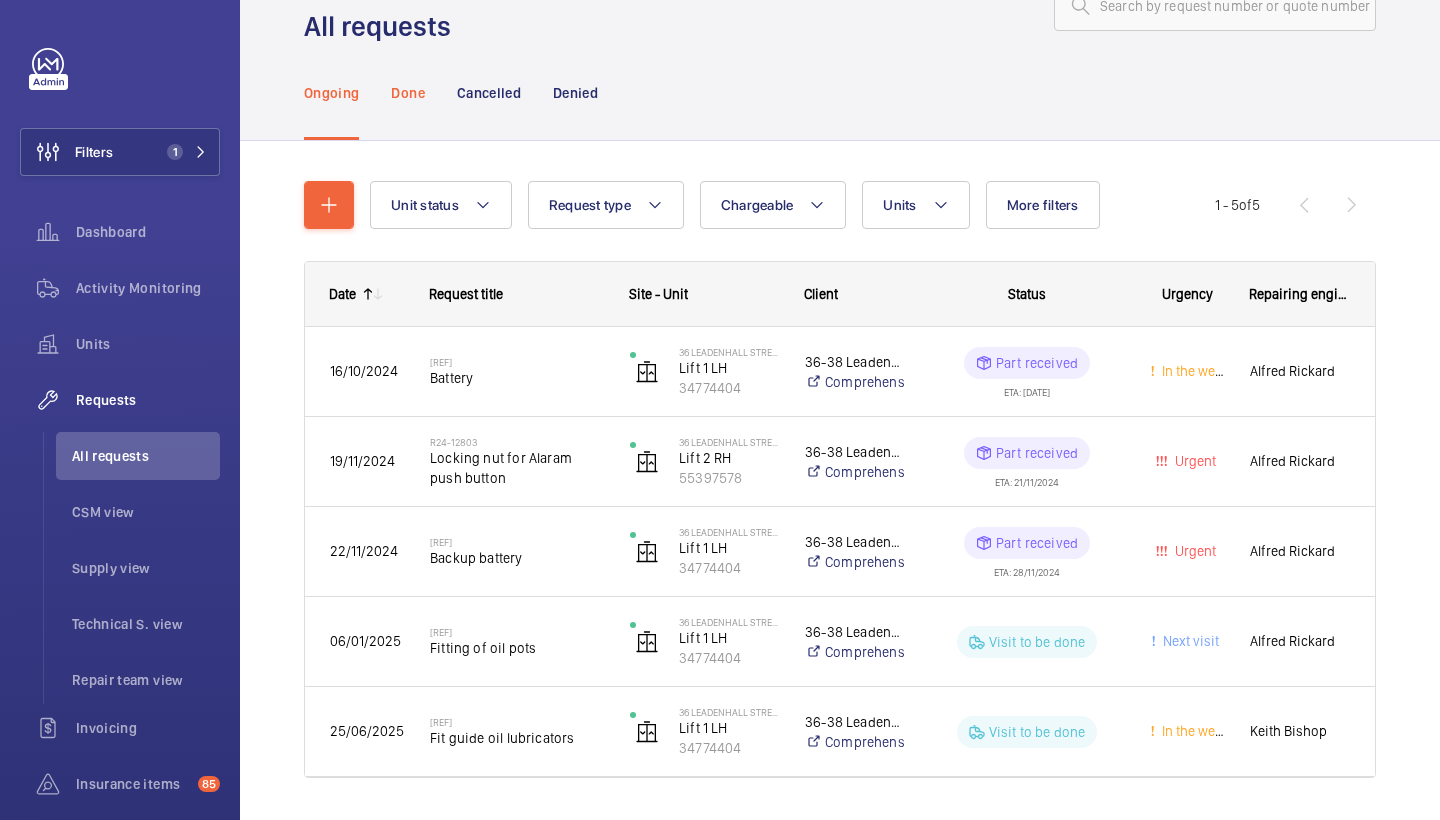 click on "Done" 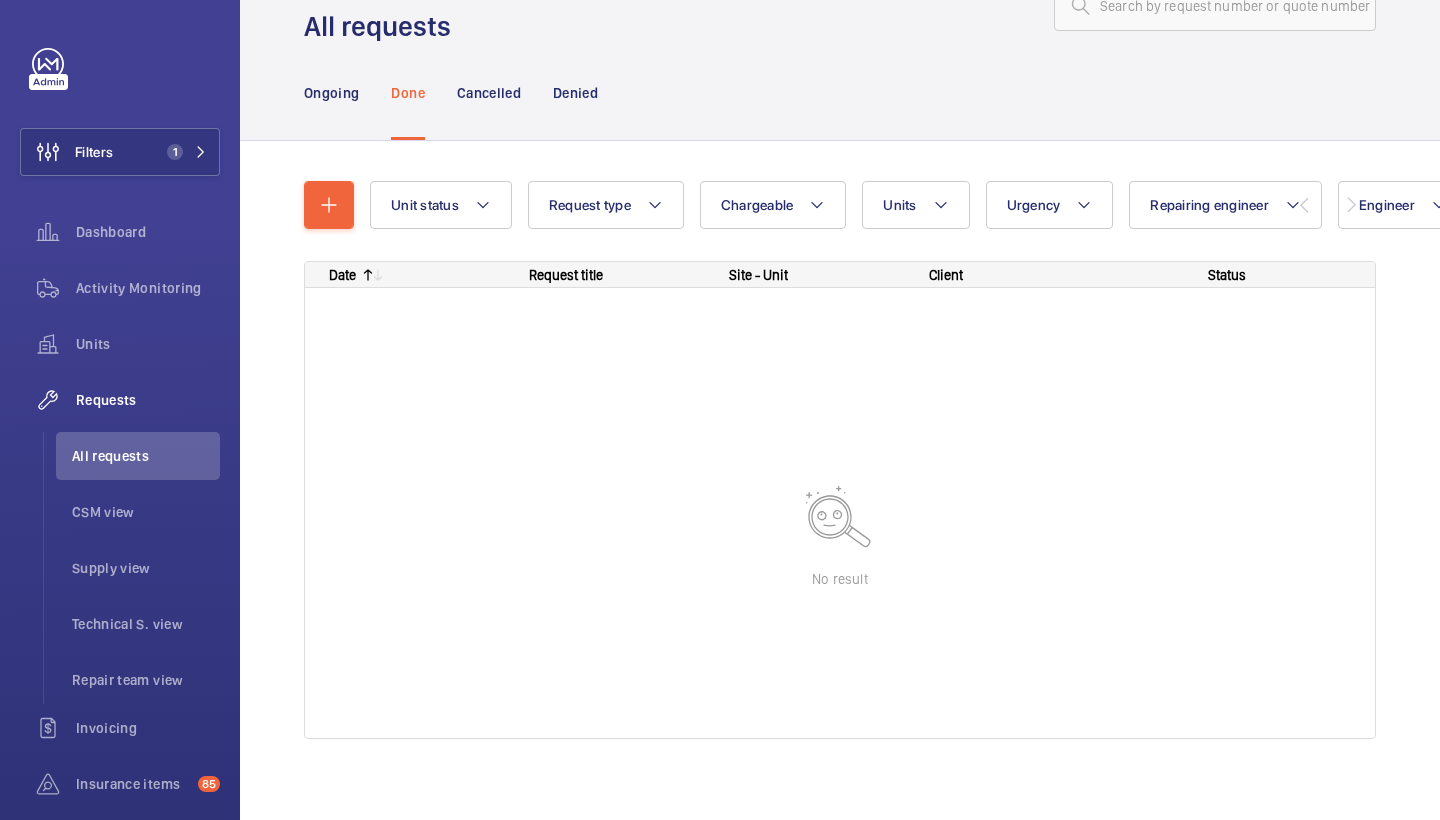 scroll, scrollTop: 0, scrollLeft: 0, axis: both 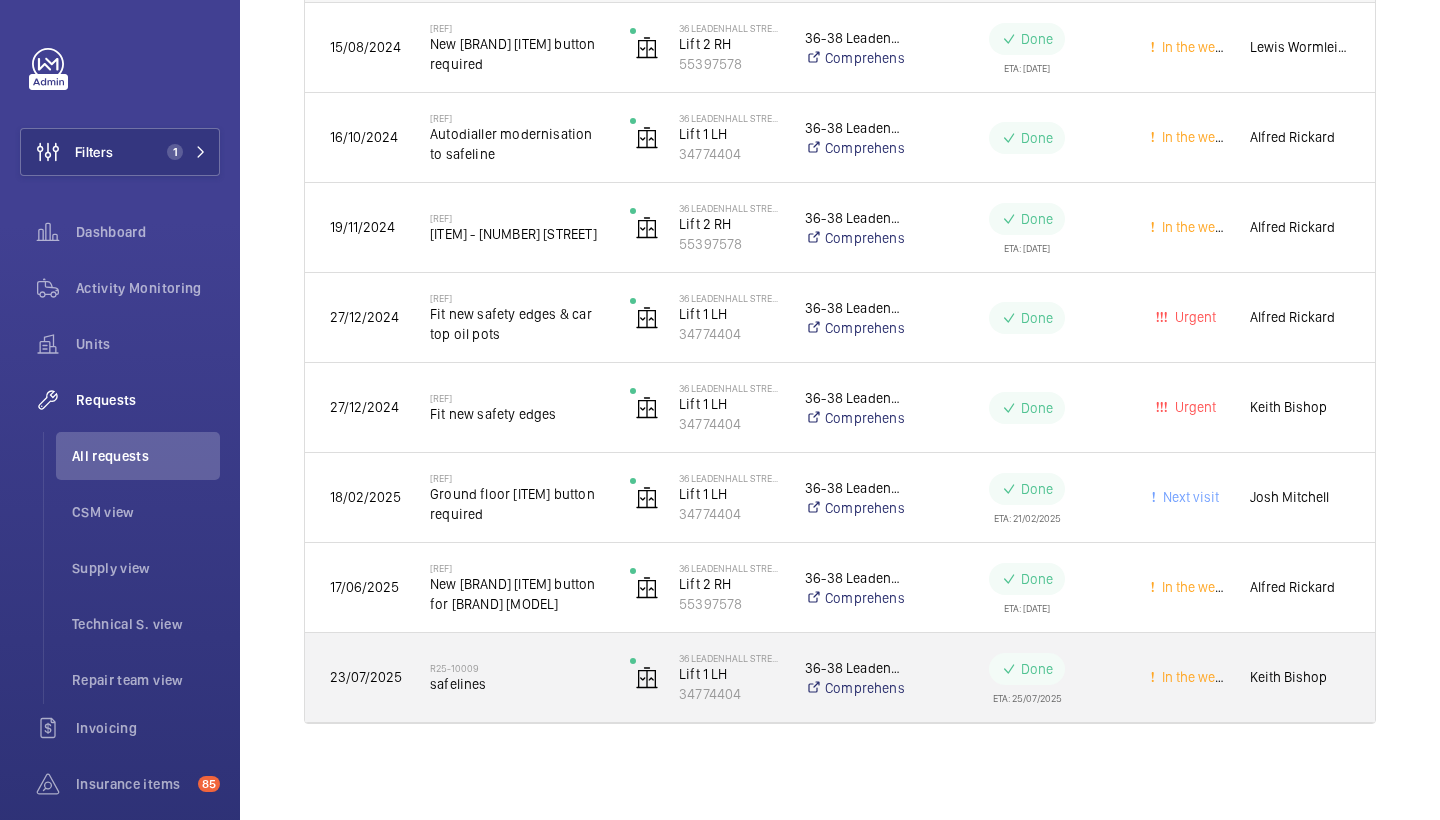 click on "R25-10009" 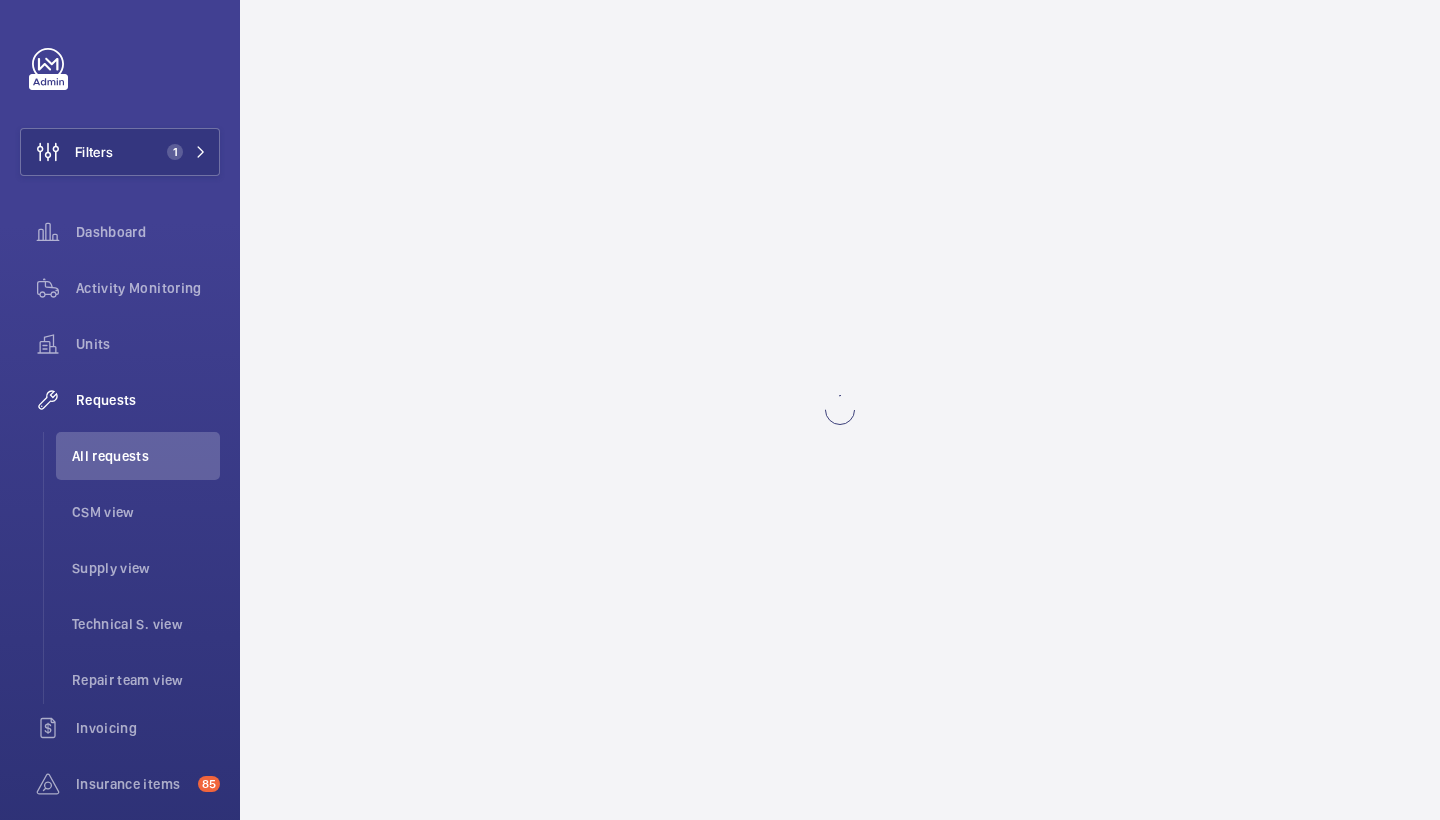 scroll, scrollTop: 0, scrollLeft: 0, axis: both 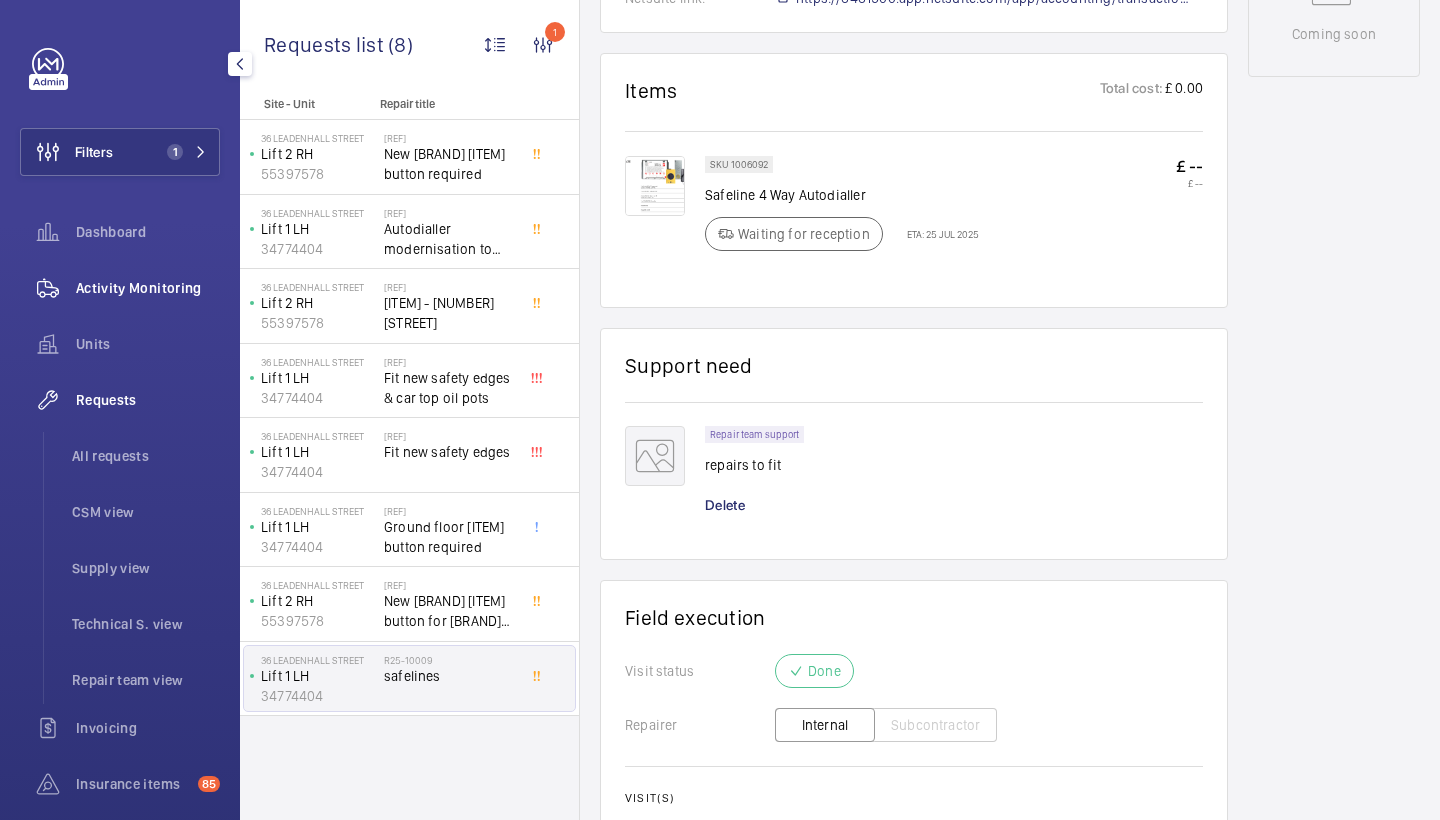 click on "Activity Monitoring" 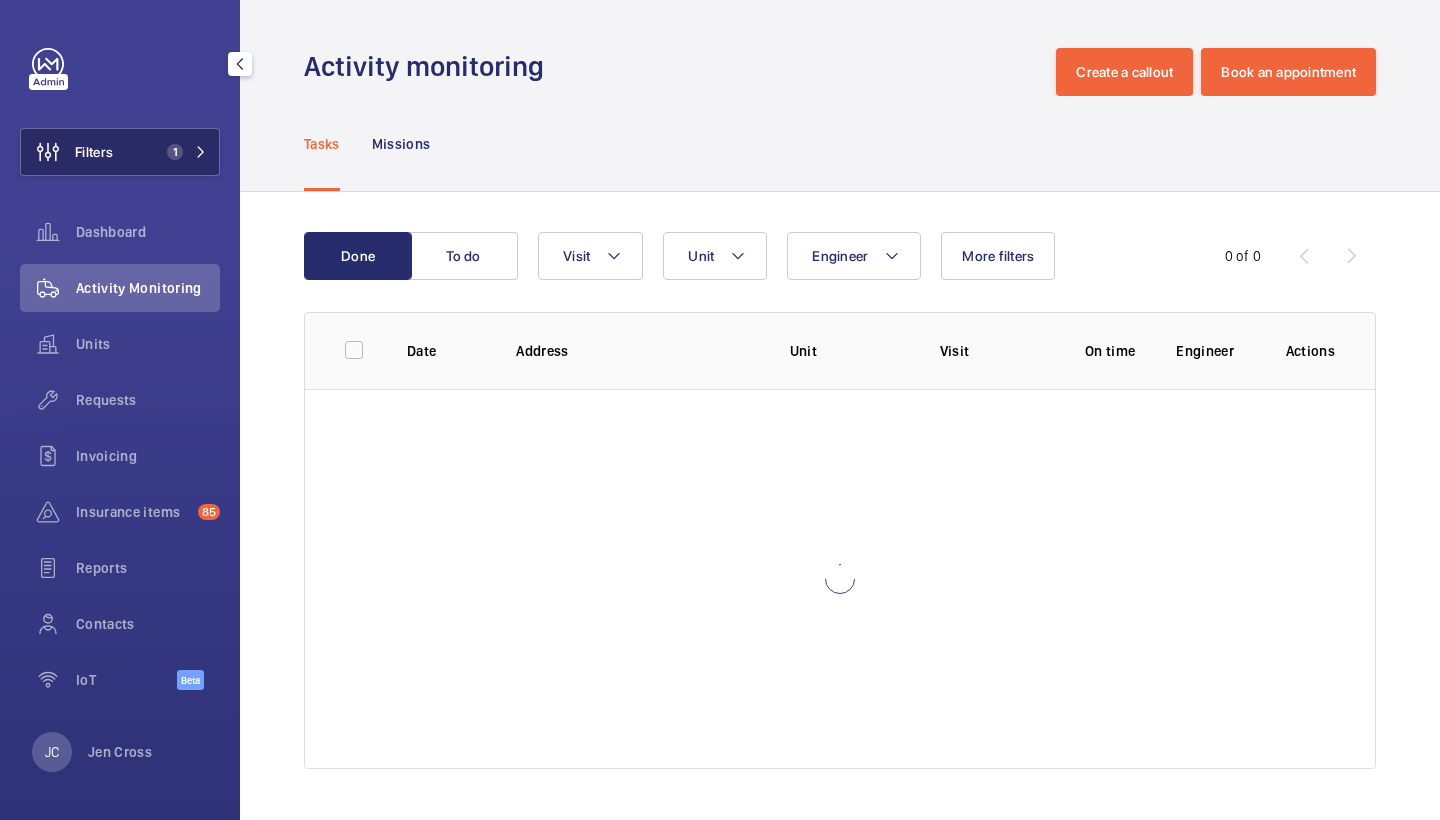 click on "Filters 1" 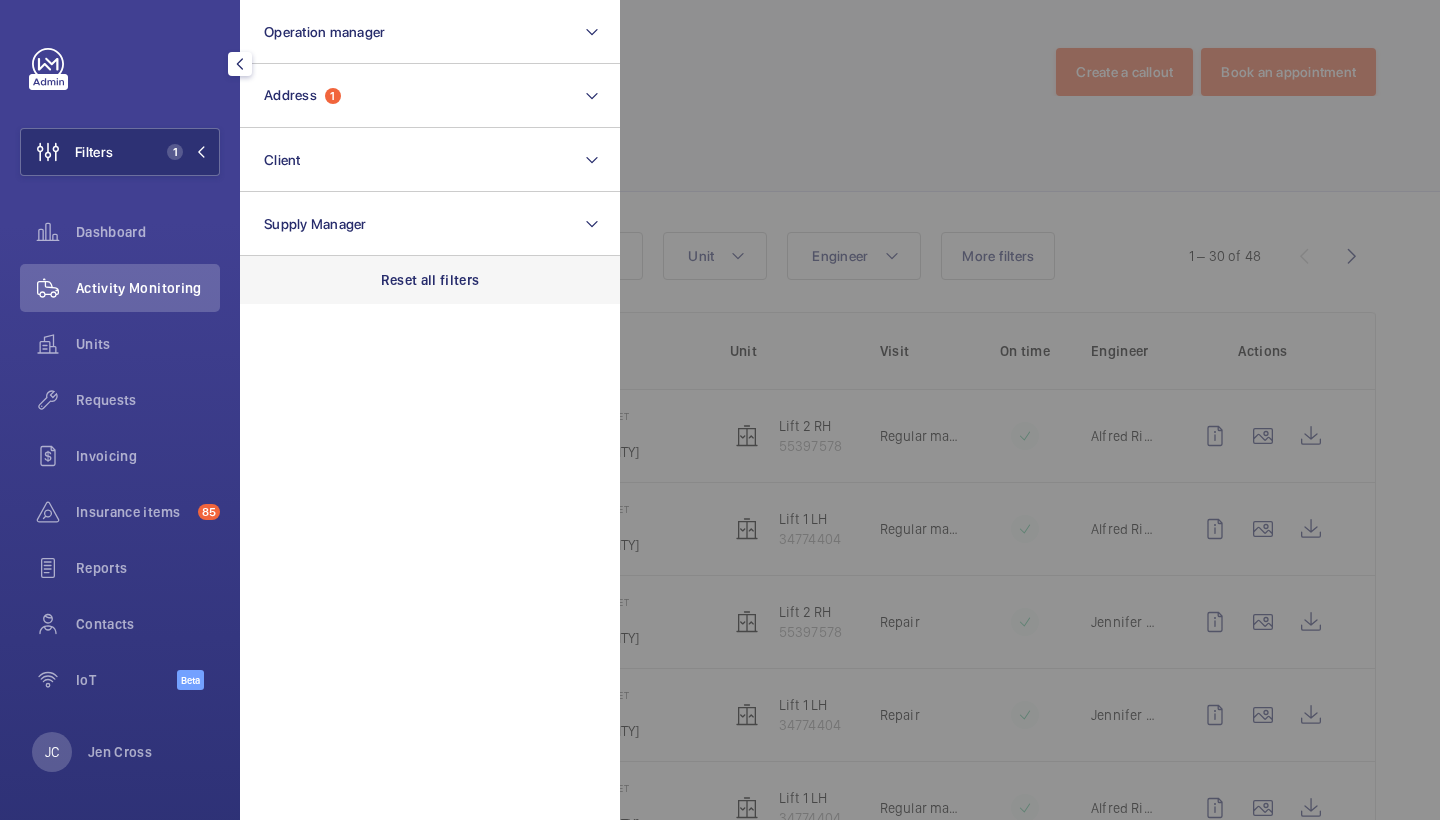 click on "Reset all filters" 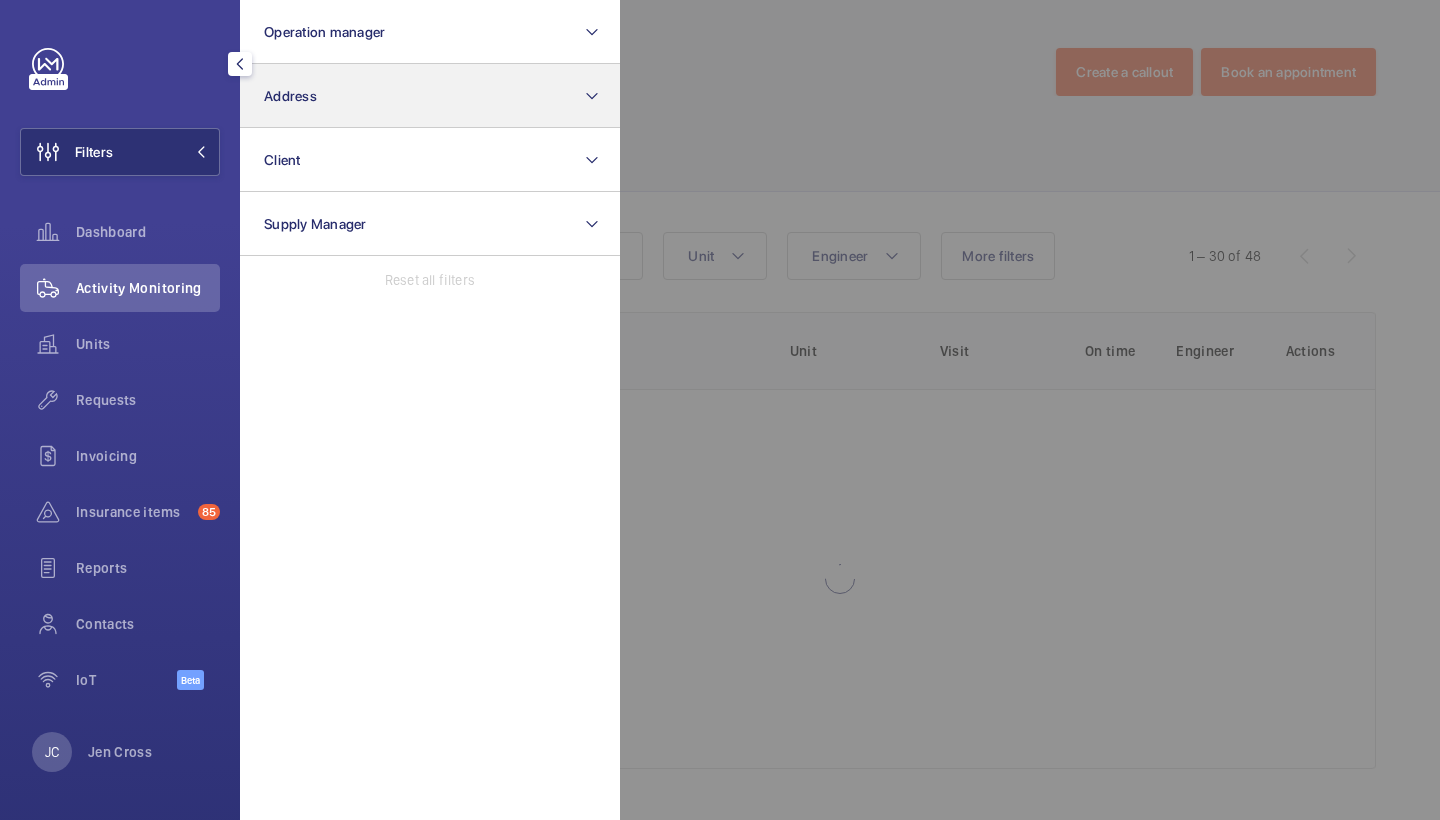 click on "Address" 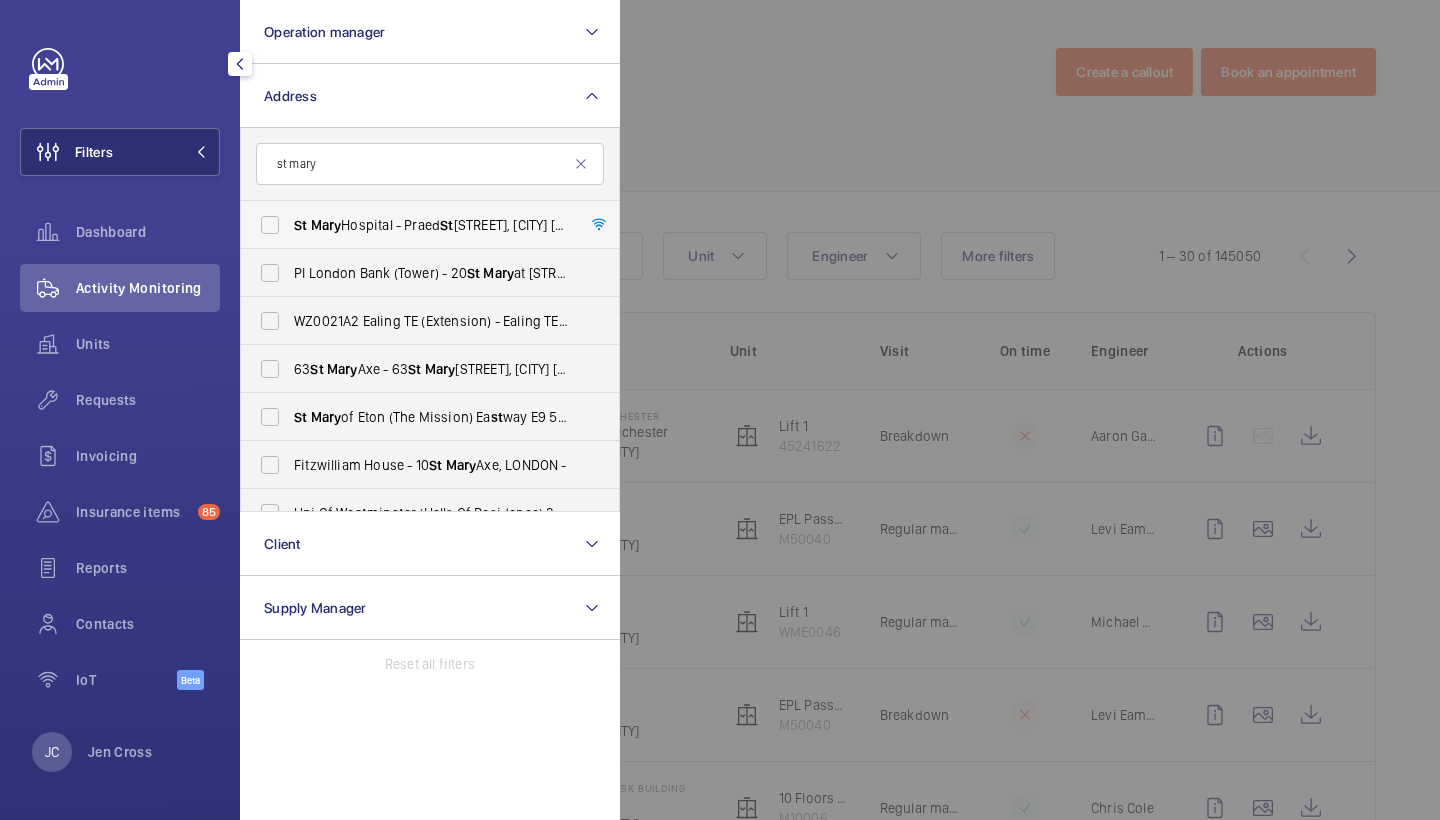 type on "st mary" 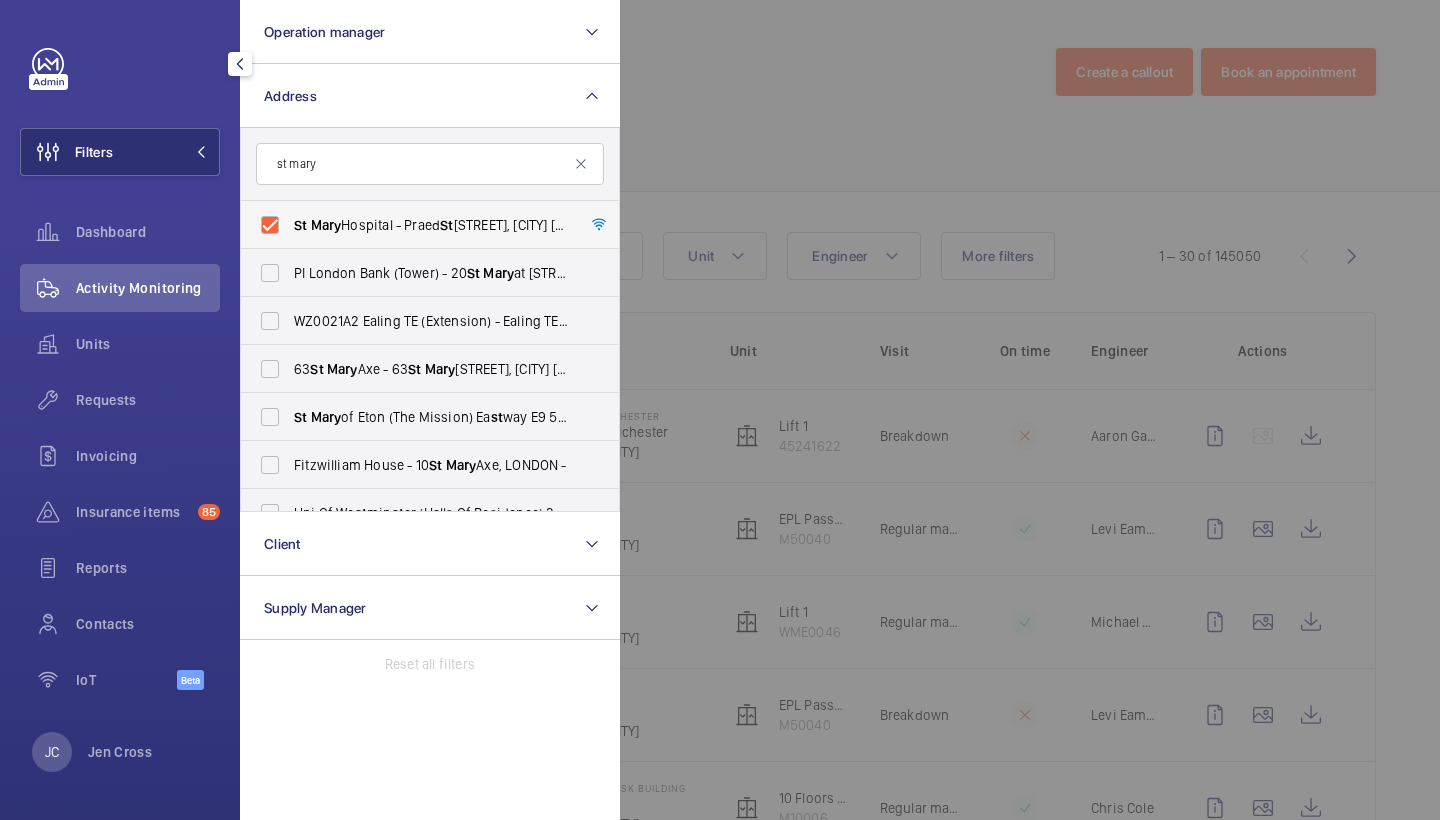 checkbox on "true" 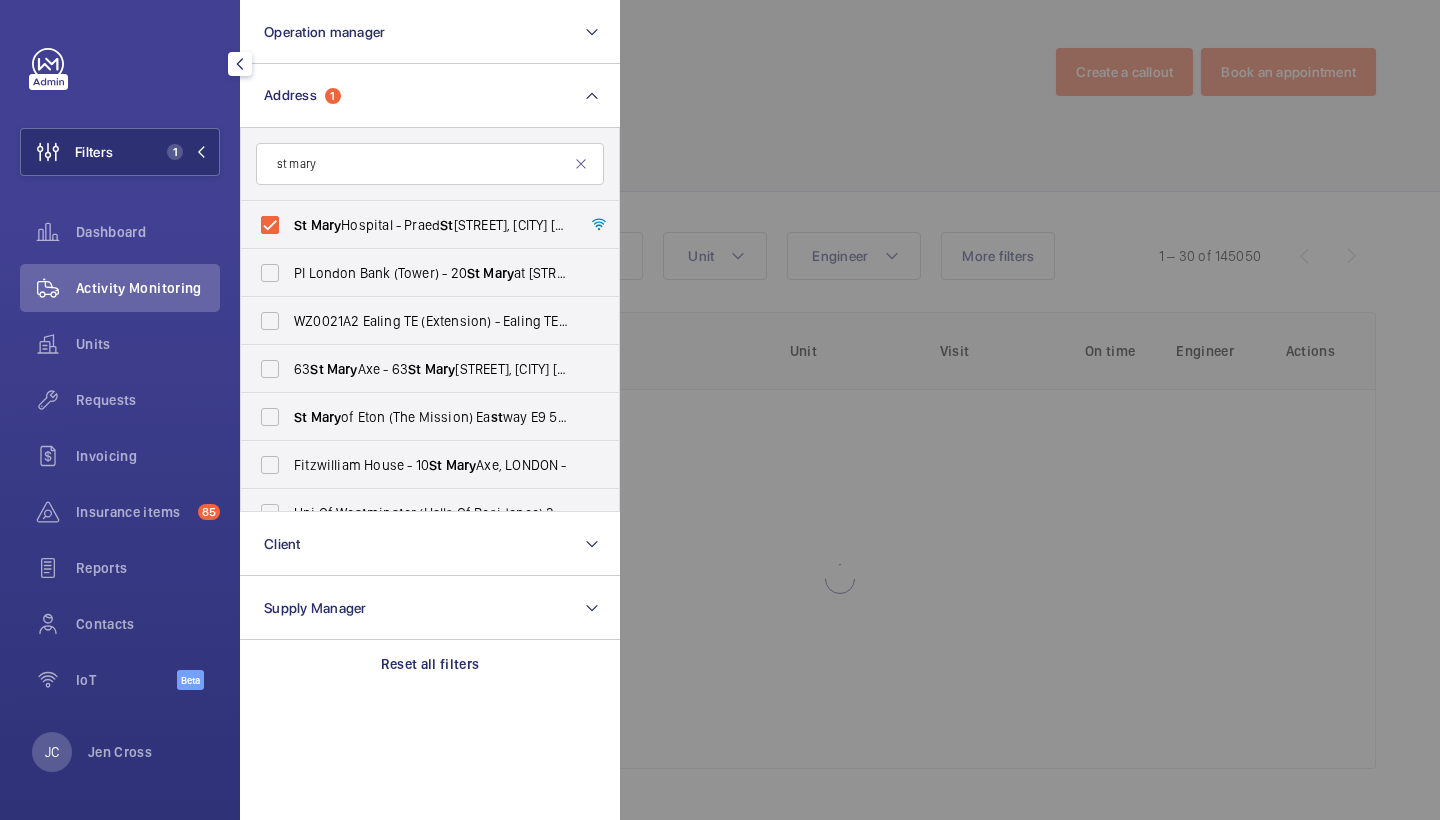 click 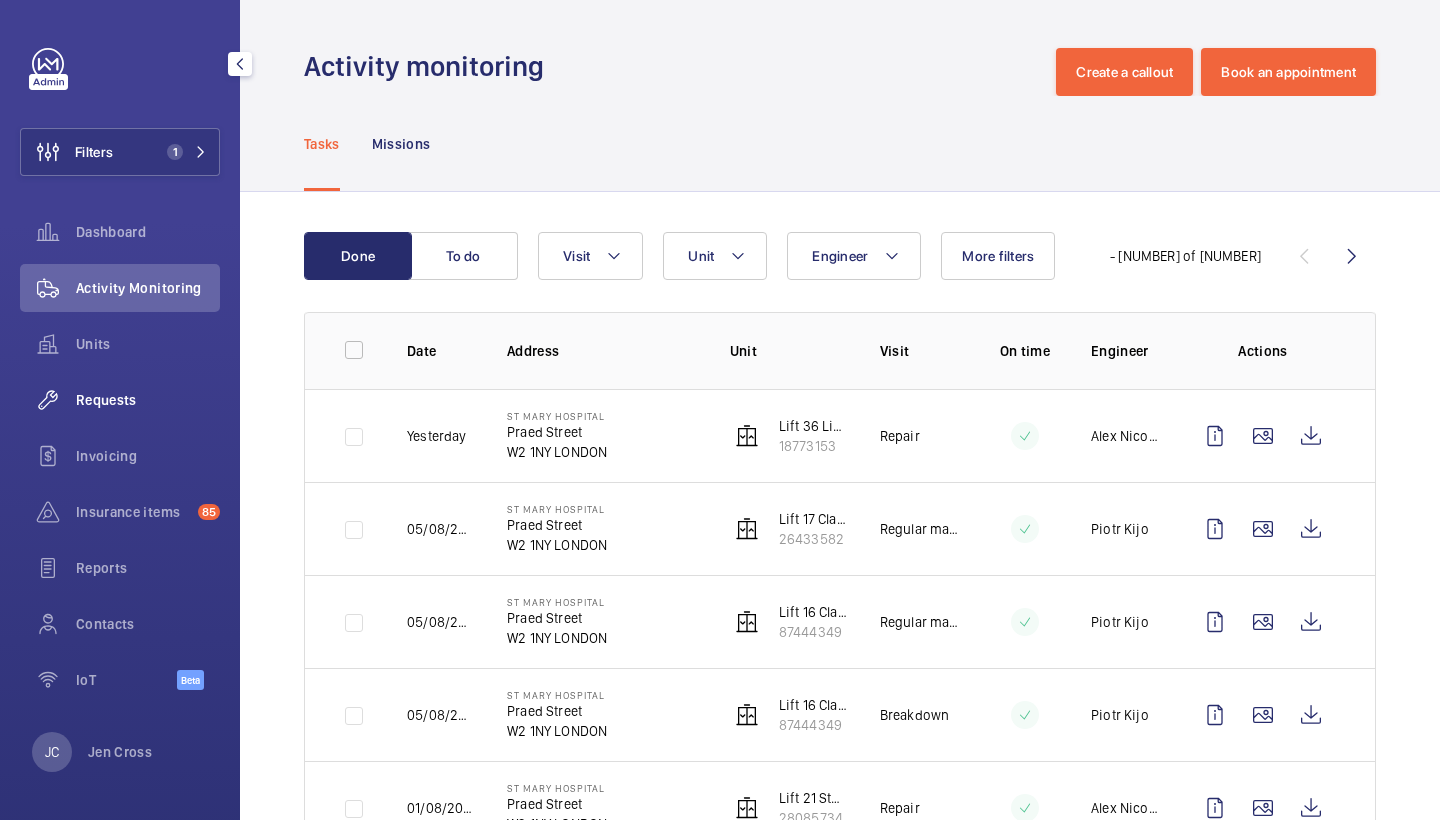 click on "Requests" 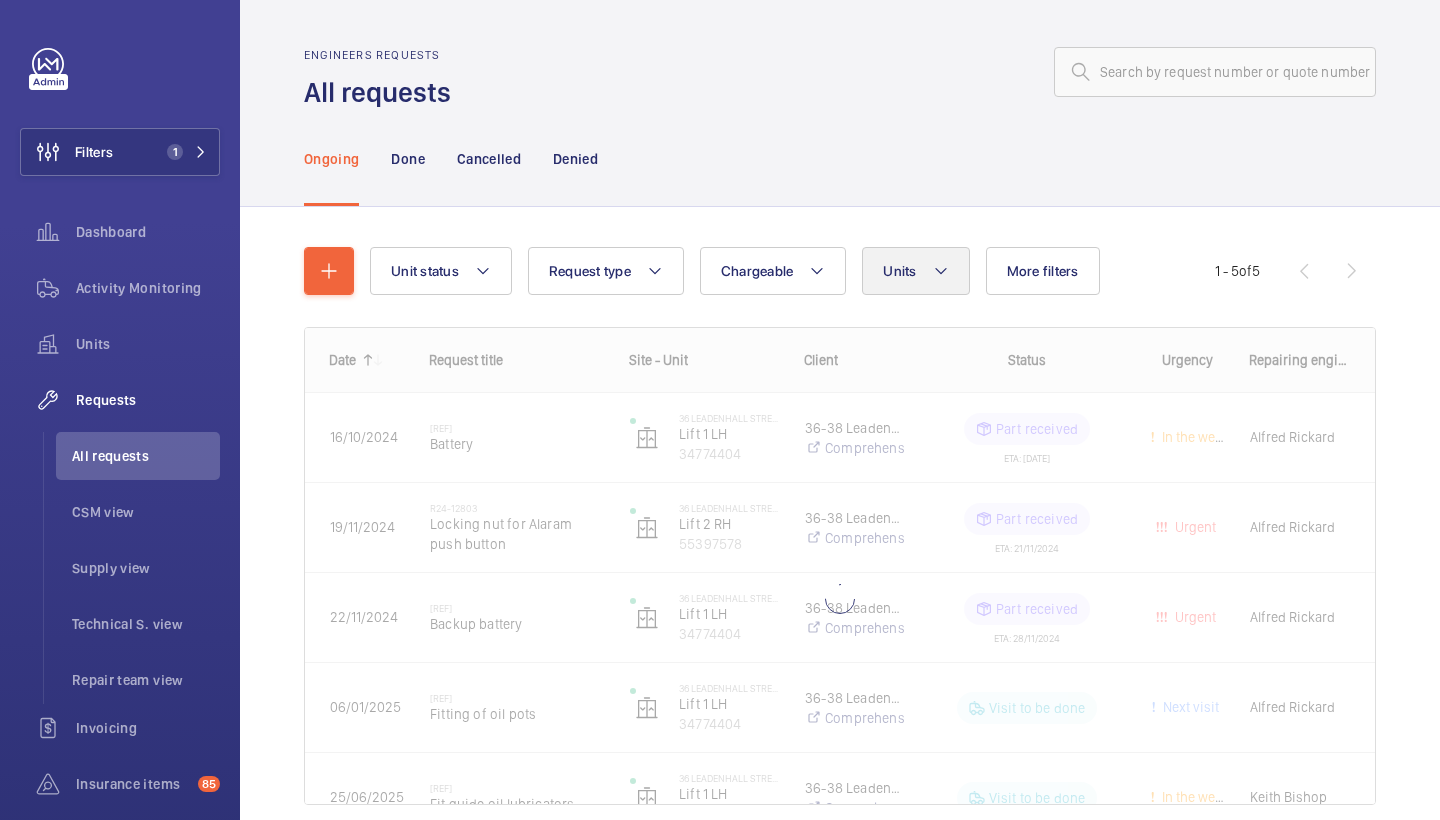 click on "Units" 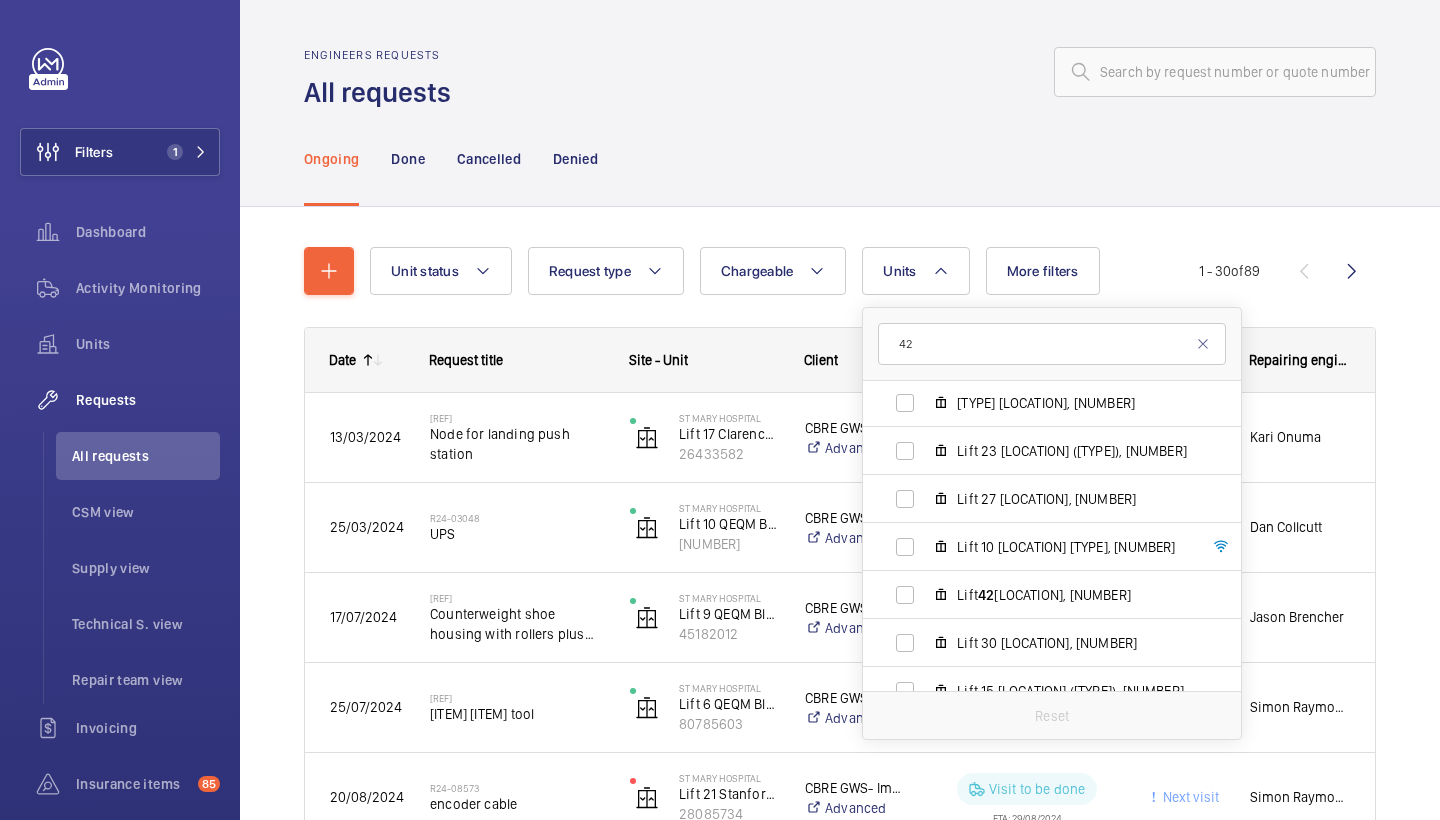 scroll, scrollTop: 598, scrollLeft: 0, axis: vertical 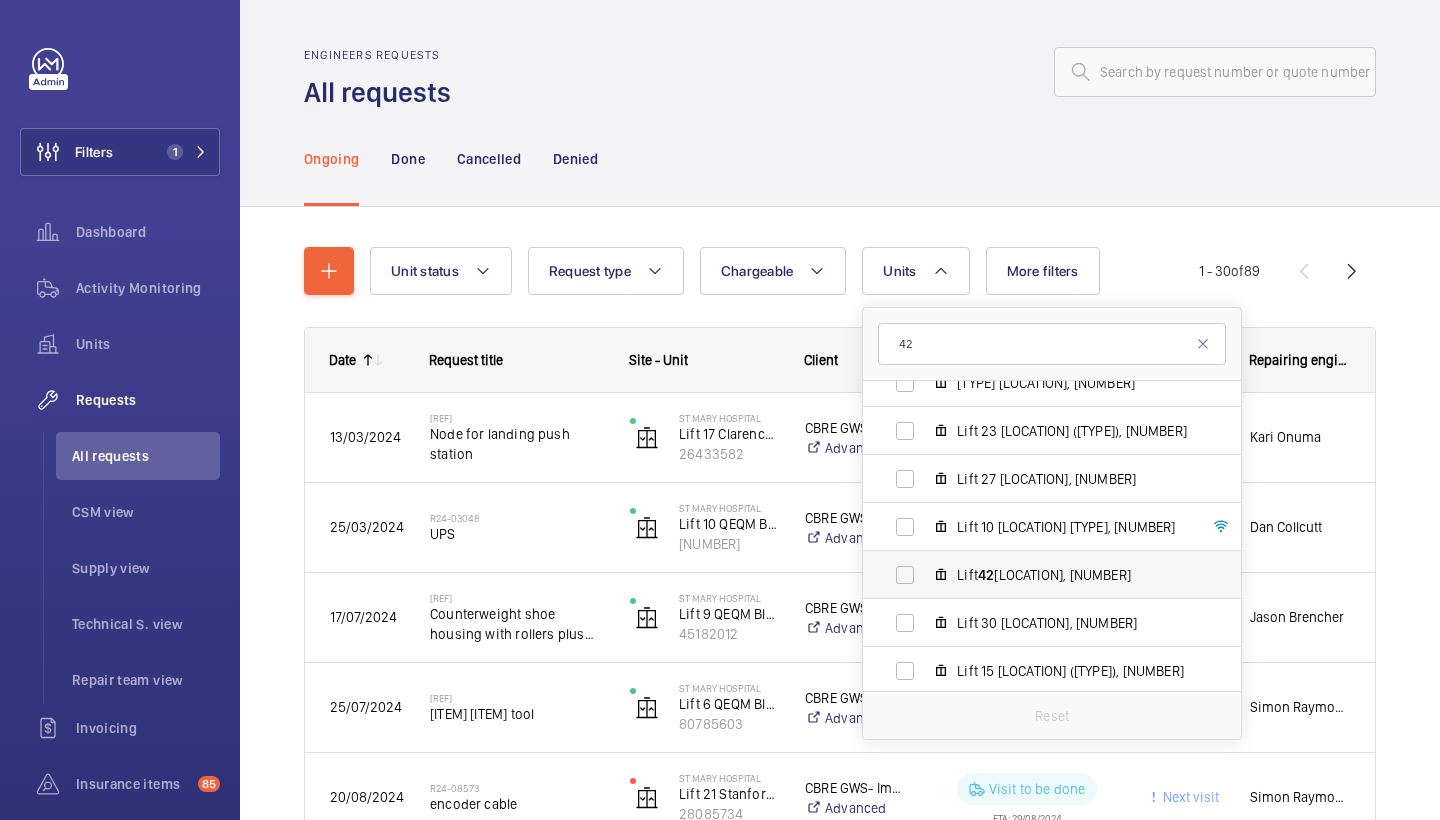 type on "42" 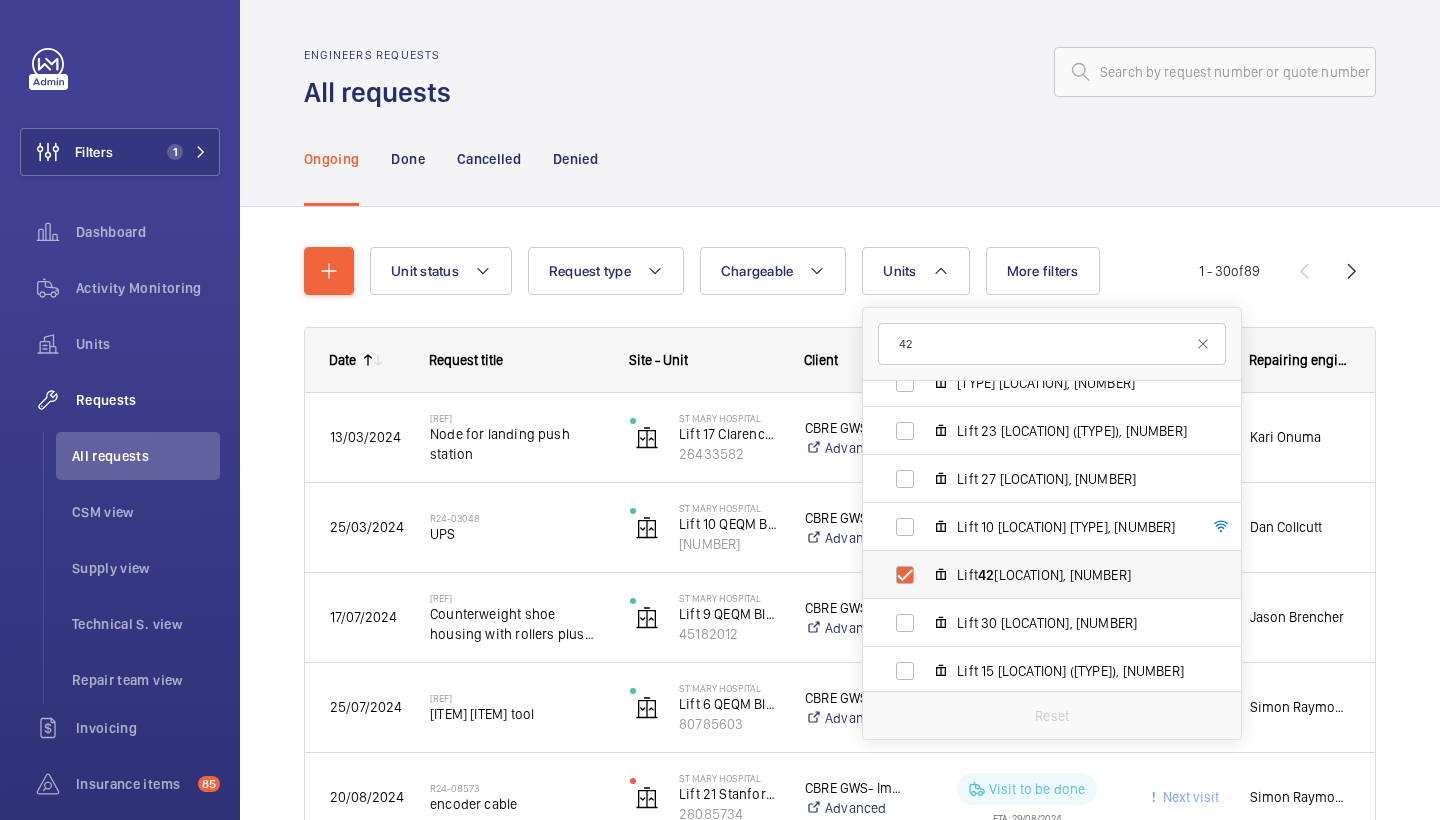 checkbox on "true" 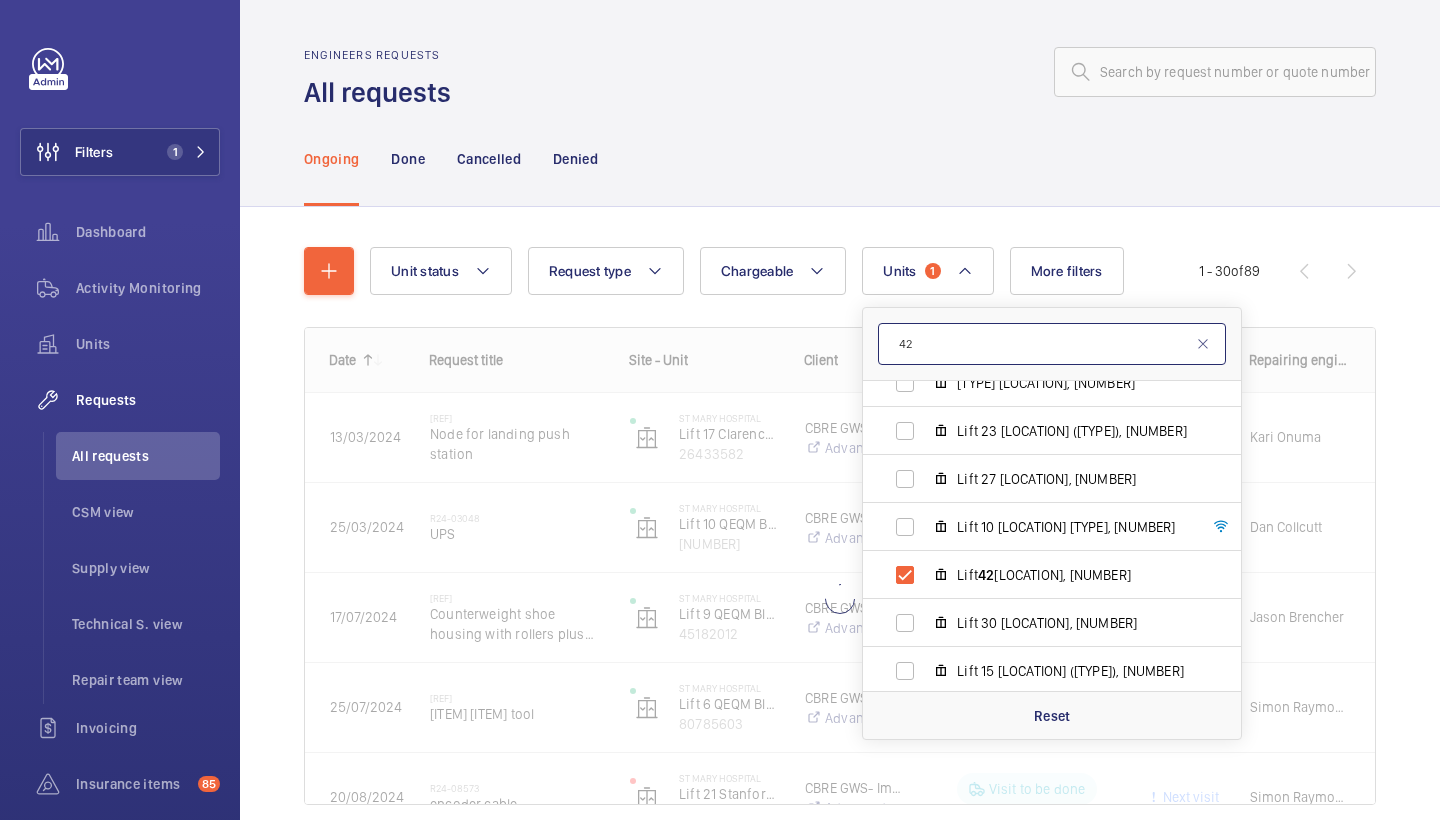 click on "42" 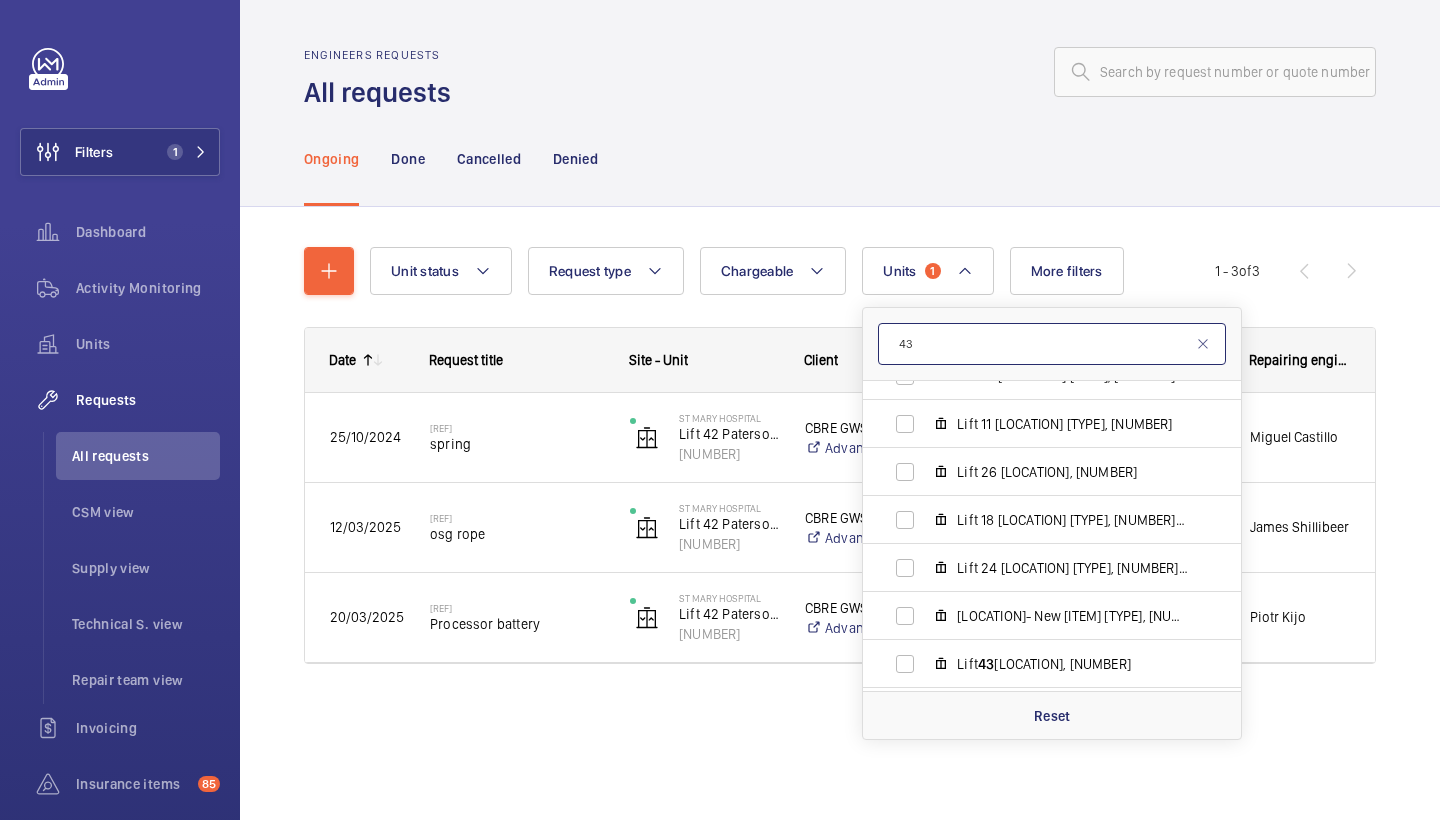 scroll, scrollTop: 1470, scrollLeft: 0, axis: vertical 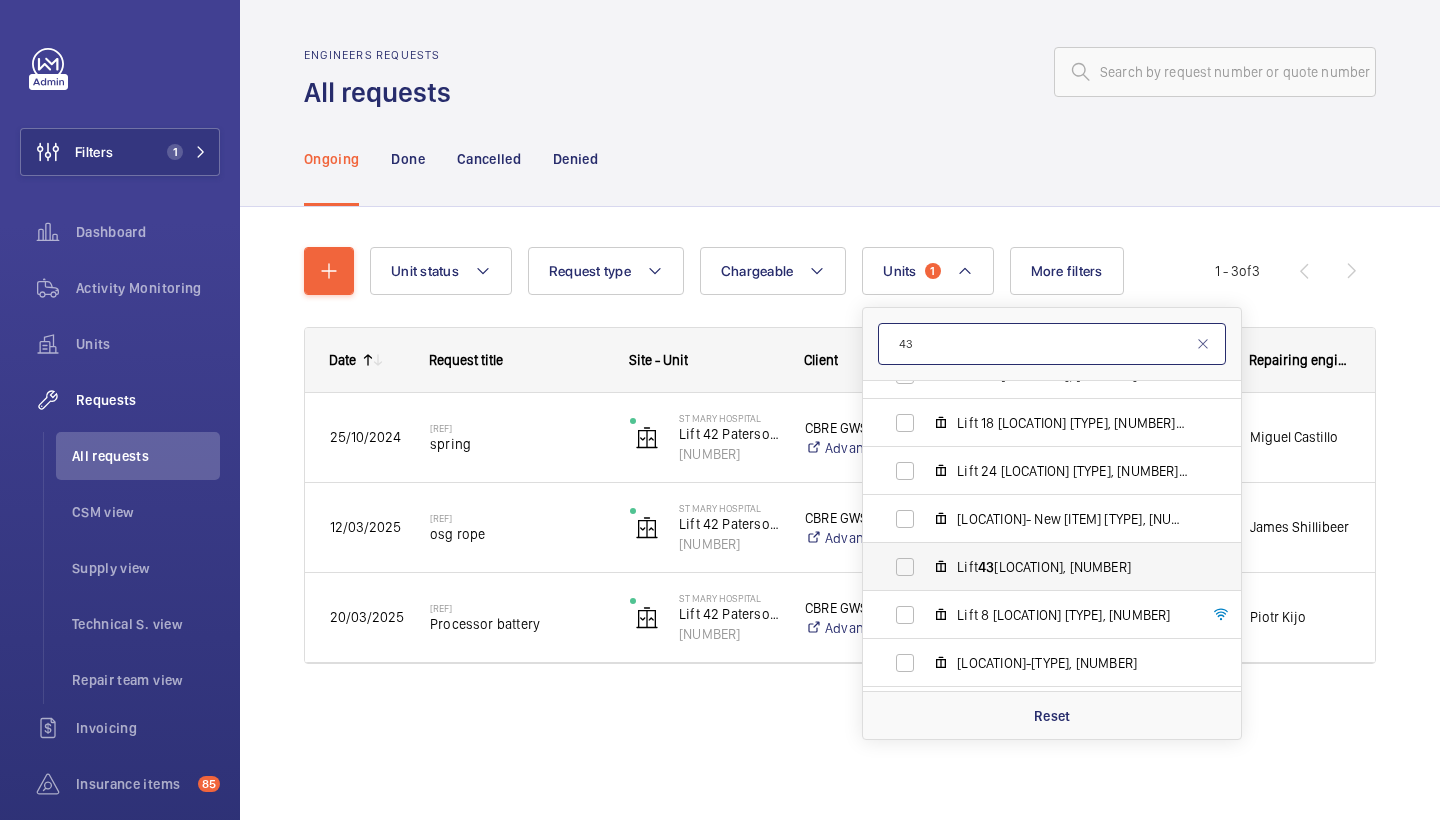 type on "43" 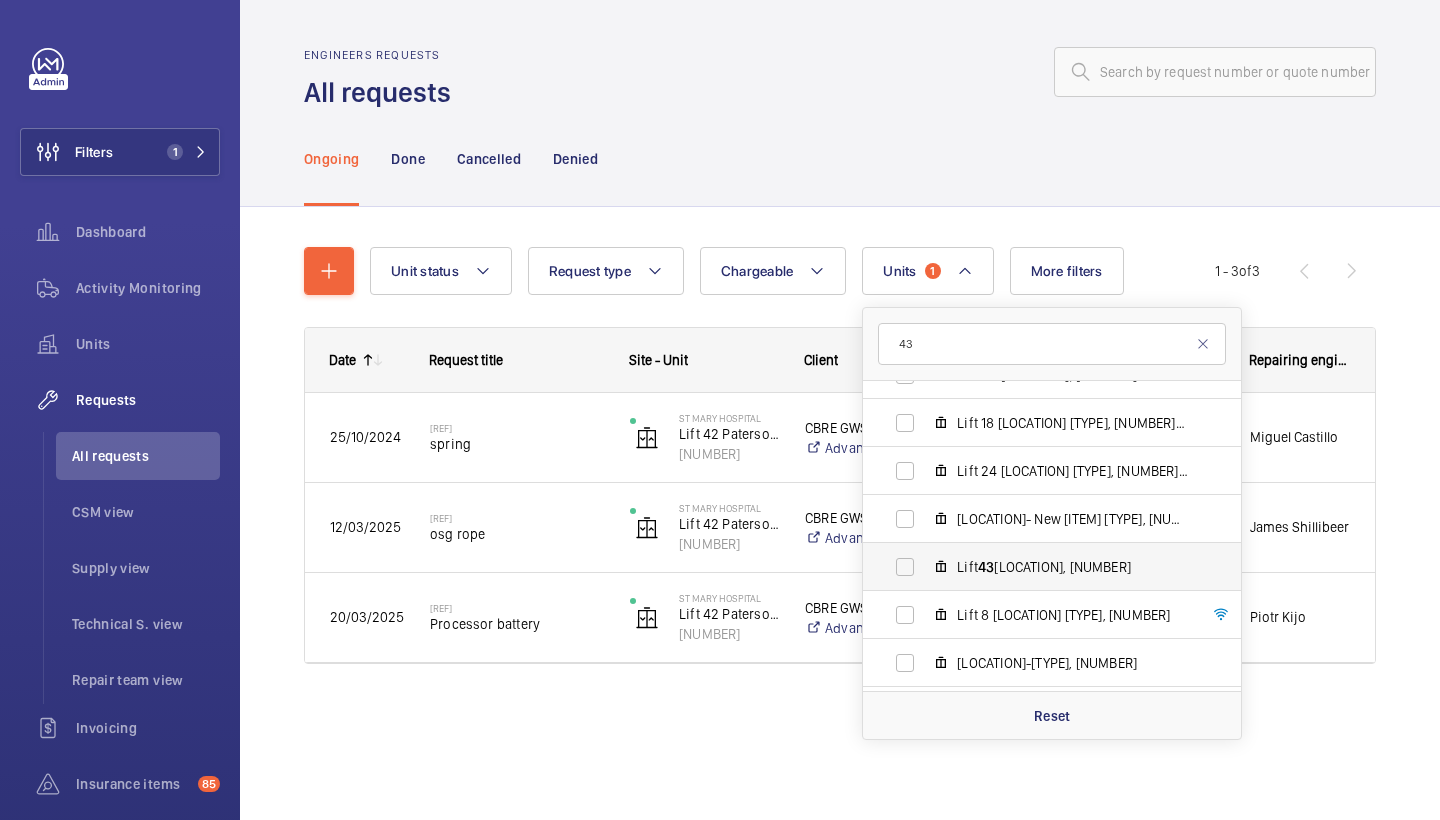 click on "Lift  43  Paterson Centre, 22731319" at bounding box center (1073, 567) 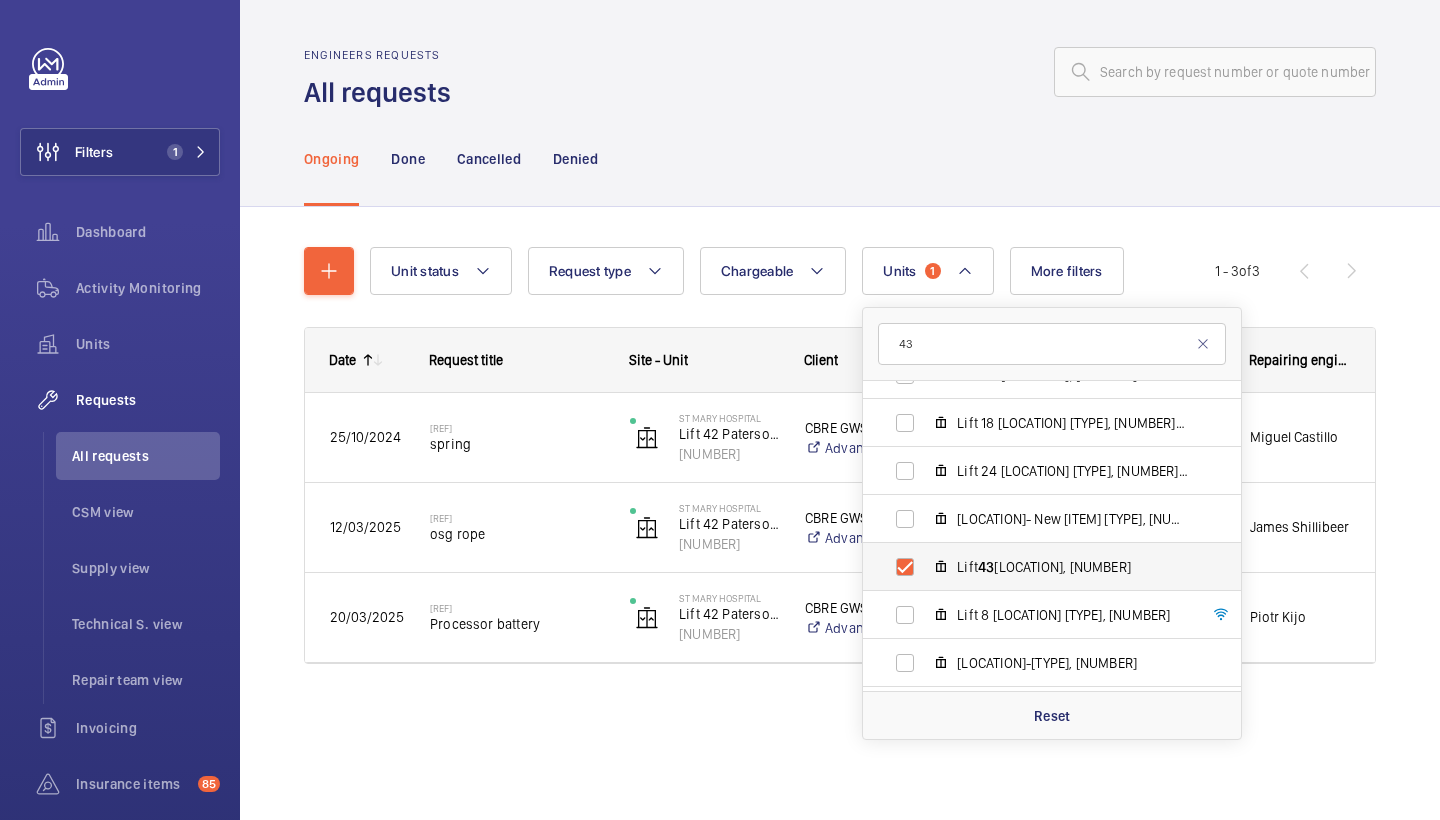 checkbox on "true" 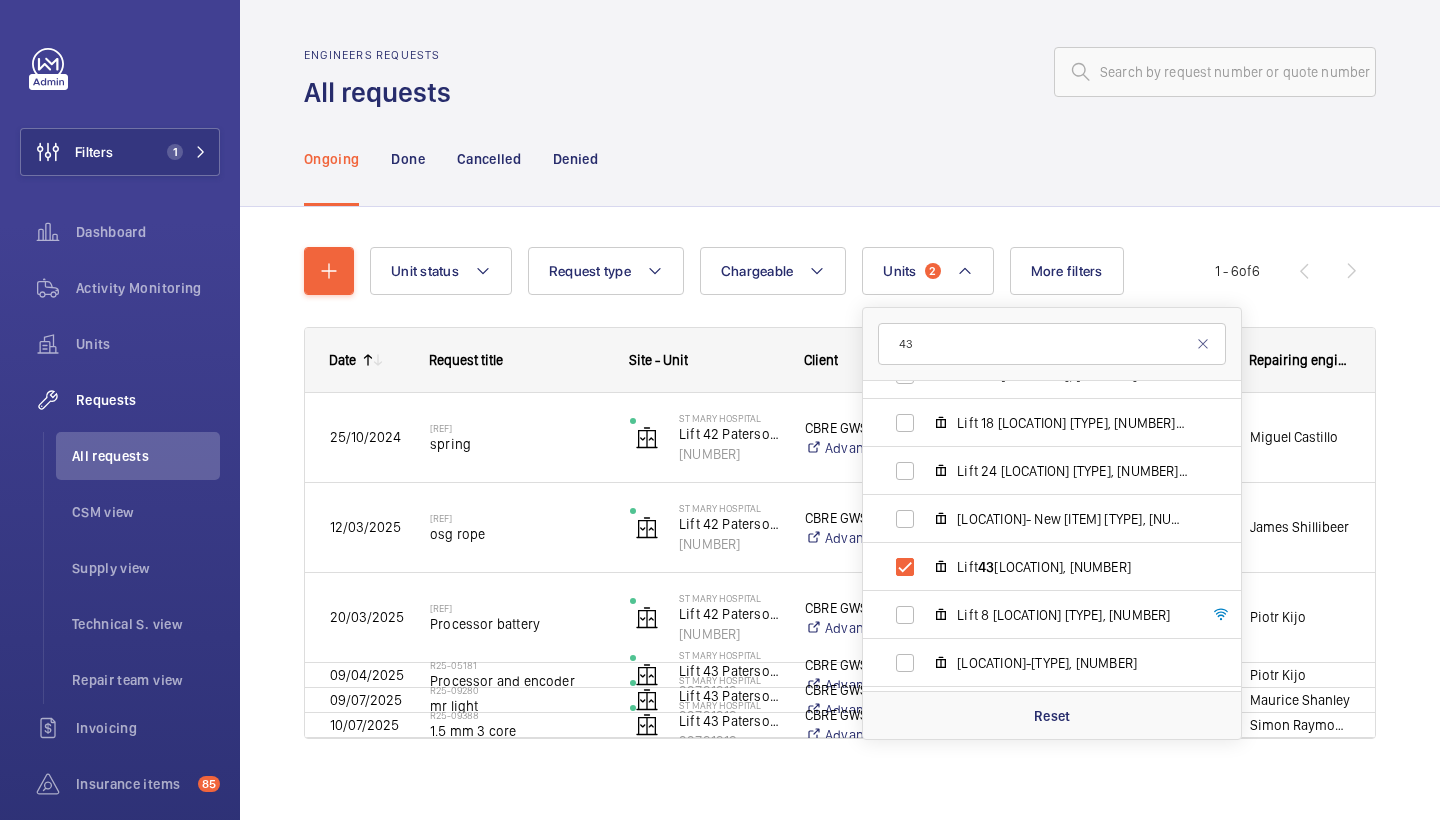 click on "Unit status Request type  Chargeable Units  2 43 St Mary Hospital - Praed Street, W2 1NY LONDON Lift 40 Salton House, 29939785 Lift 12 QEQM MAJOR TRAUMA BED LIFT, 69 43 1710 Lift 22 Stanford Wing, 53782292 Lift 17 Clarence Wing, 26 43 3582 Lift 4 QEQM Block, 52405164 Lift 36 Lindo, 18773153 Lift 3 QEQM Block, 68925714 WEH hospital- Stairlift/Disabled L45, 37698555 Lift 1 QEQM Block, 22317592 Lift 35 Lindo, 51633395 Lift 41 Winston Churchill, 13459086 Stairlift Winston Churchill, 96453350 Lift 23 Stanford Wing (Scissor), 76317553 Lift 27 WEH, 94558441 Lift 10 QEQM Block, 17956299 Lift 42 Paterson Centre, 86266706 Lift 30 Outpatients, 80009679 Lift 15 Cambridge Wing (stairlift), 83905066 Lift 9 QEQM Block, 45182012 Lift 39 Victoria & Albert, 60975248 Lift 45 WEH, 33488 43 5 Lift 7 QEQM Block, 18738031 Lift 16 Clarence Wing, 8744 43 49 Lift 20 Stanford Wing, 82584508 Lift 6 QEQM Block, 80785603 Lift 29 Outpatients, 92977286 Lift 5 QEQM Block, 61310899 Lift 21 Stanford Wing, 28085734 Lift 11 QEQM Block, 72035282" 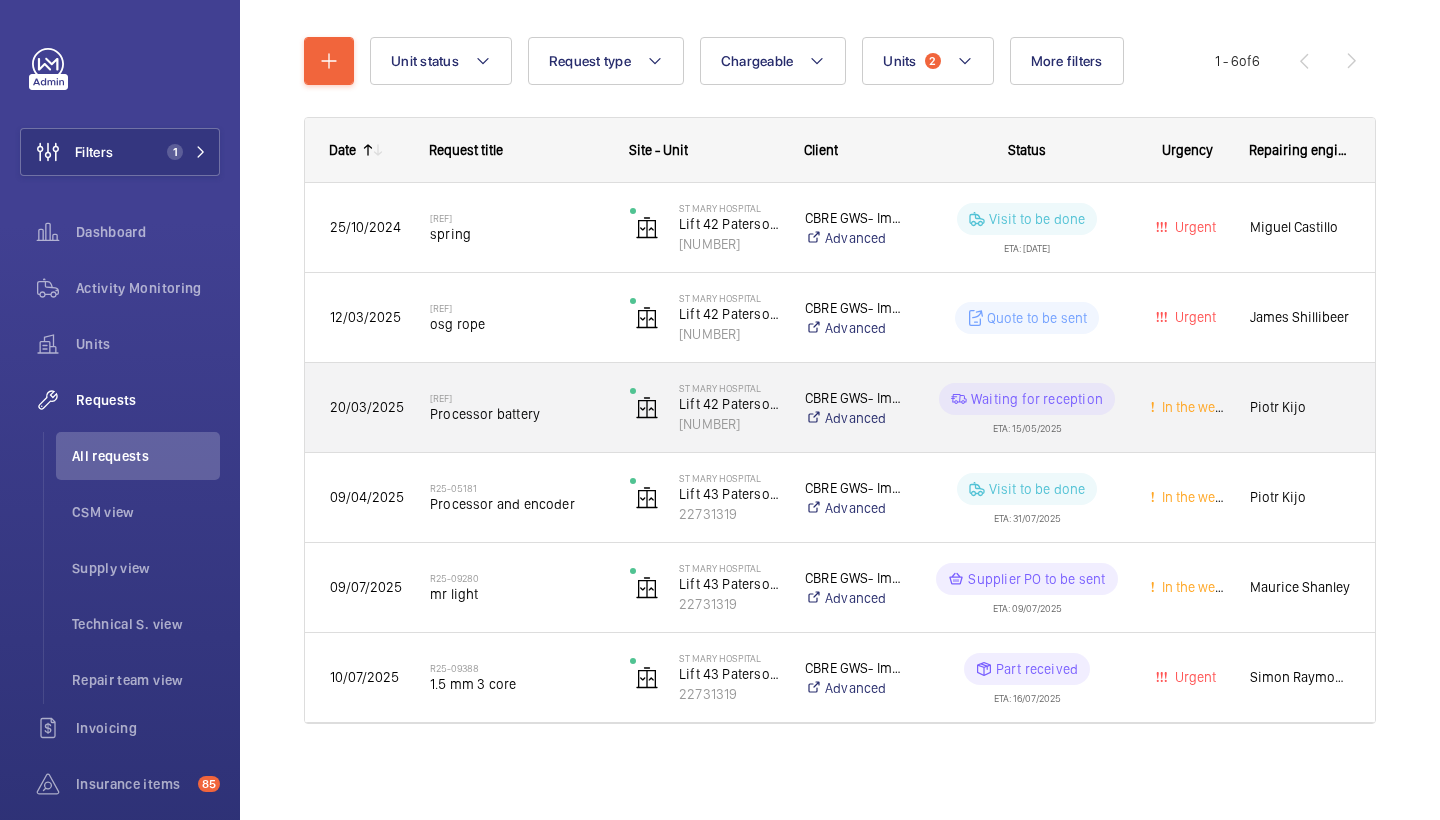 scroll, scrollTop: 210, scrollLeft: 0, axis: vertical 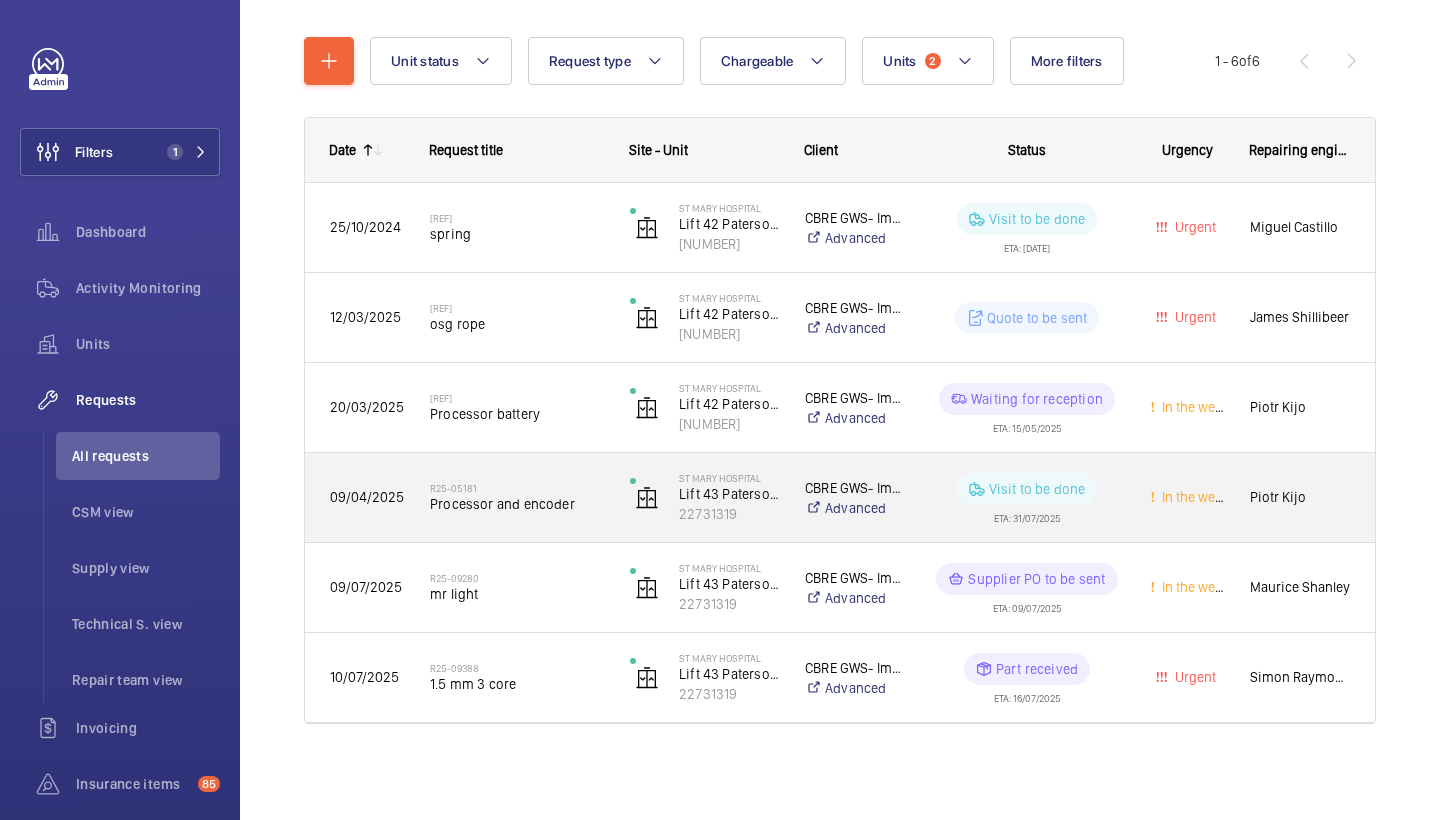 click on "Processor and encoder" 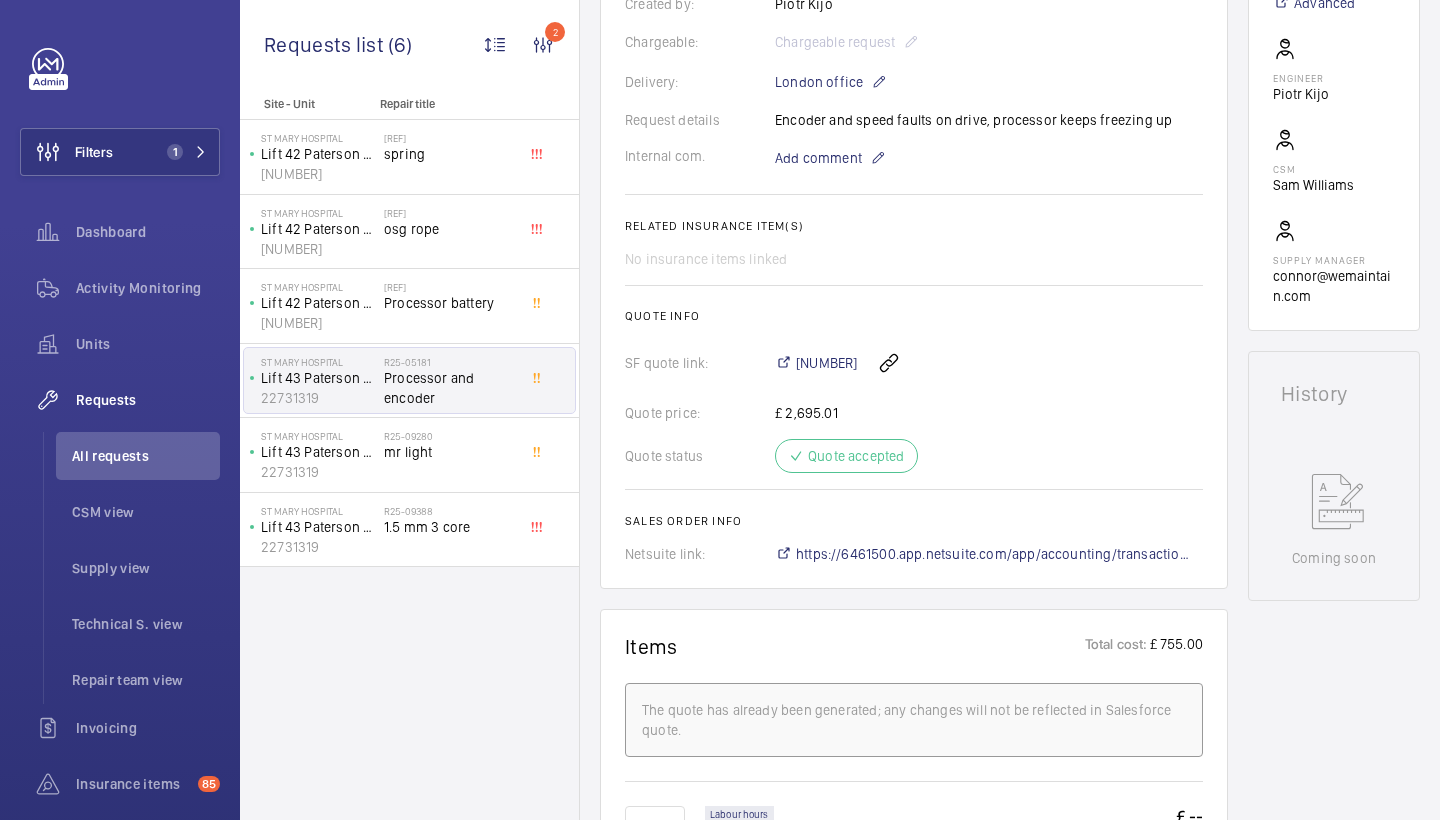scroll, scrollTop: 577, scrollLeft: 0, axis: vertical 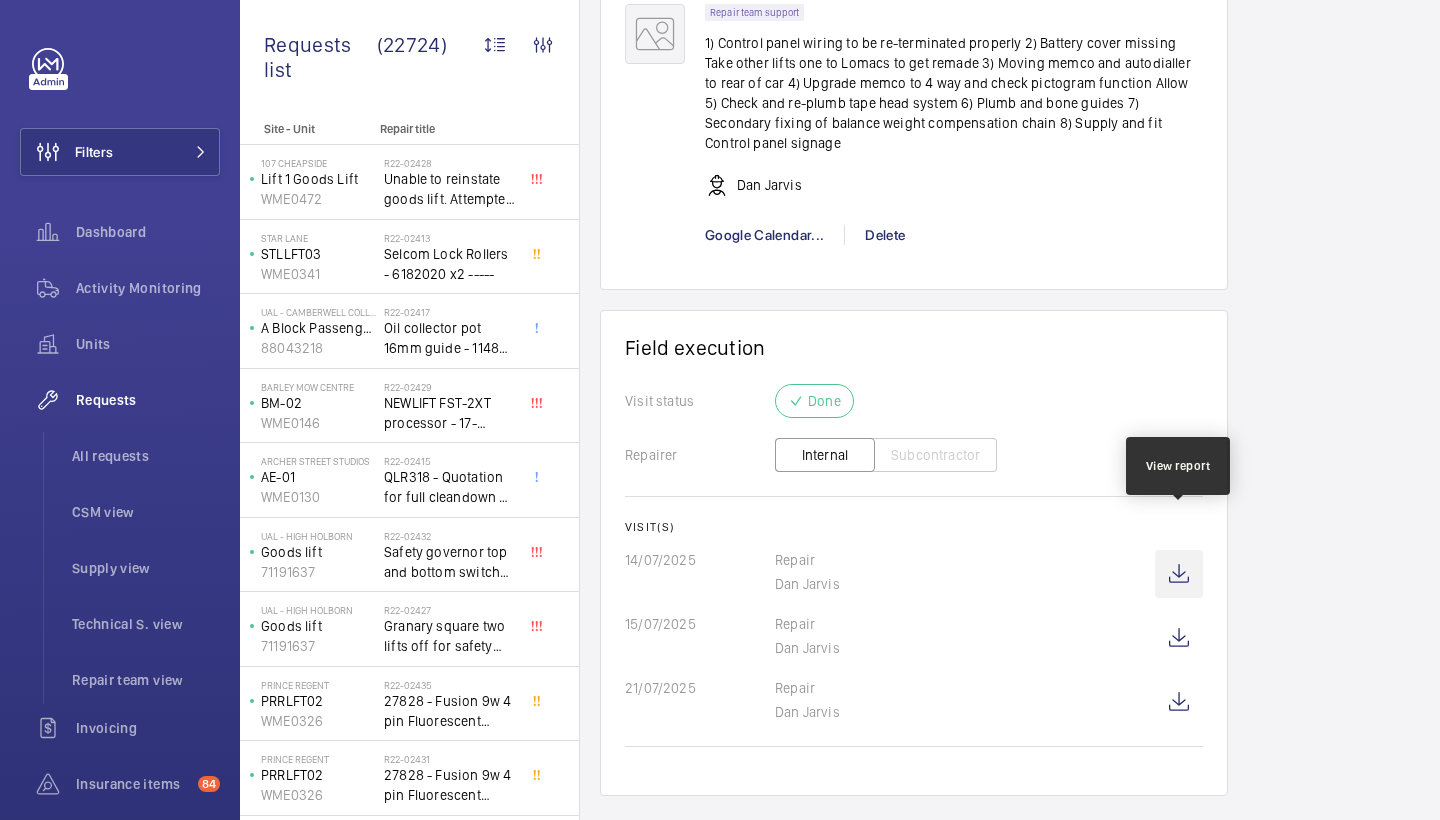 click 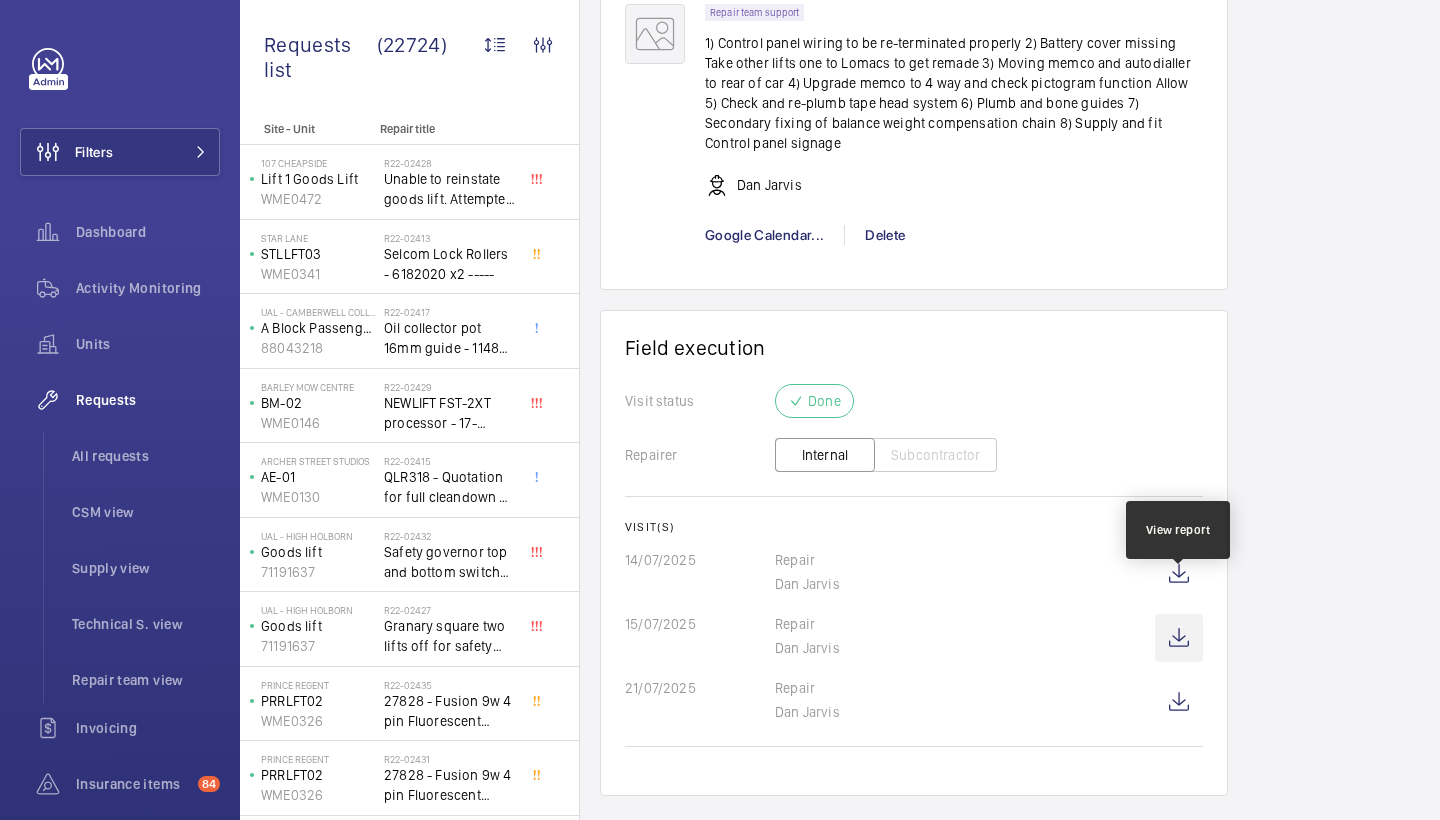 click 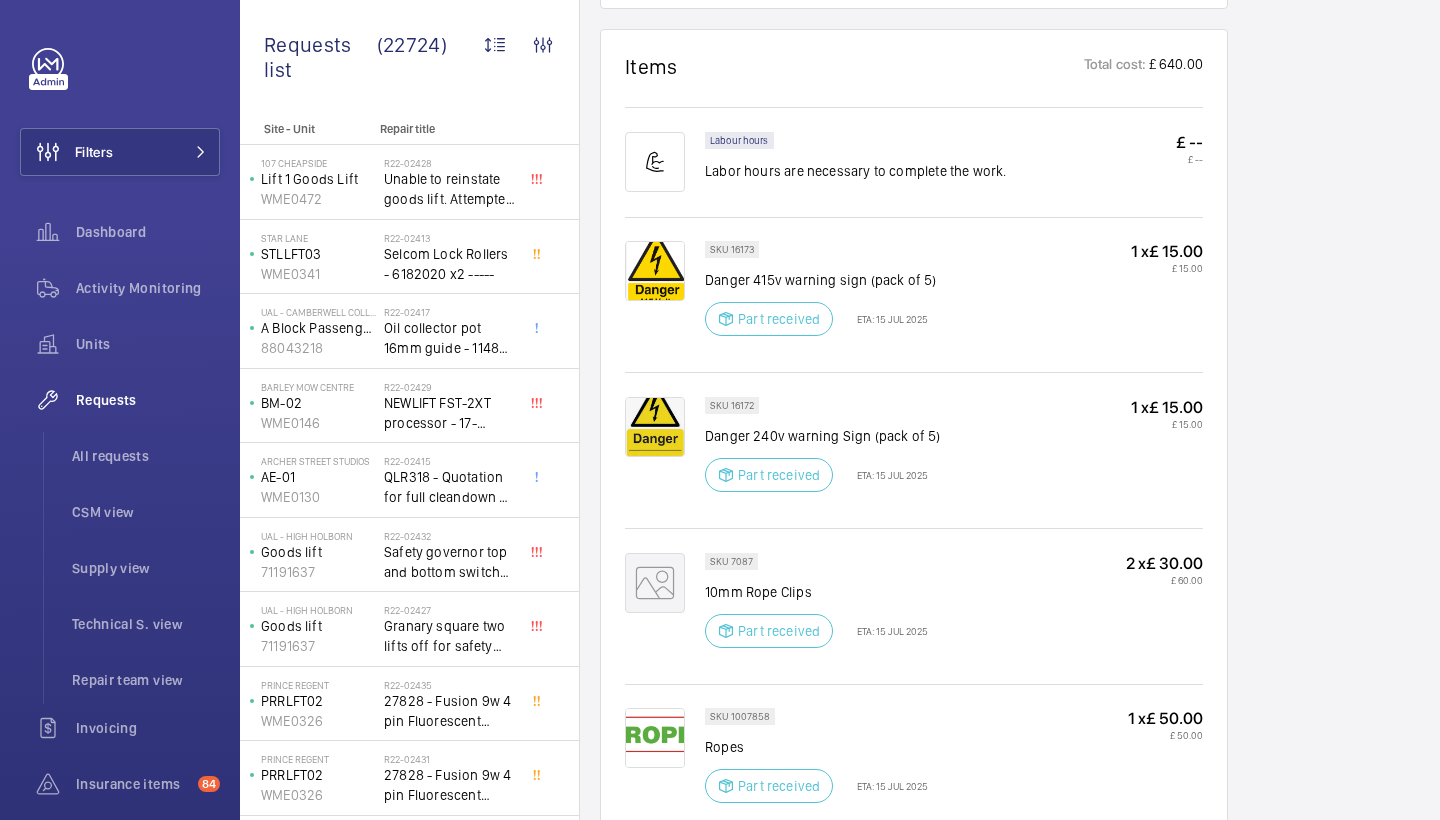 scroll, scrollTop: 382, scrollLeft: 0, axis: vertical 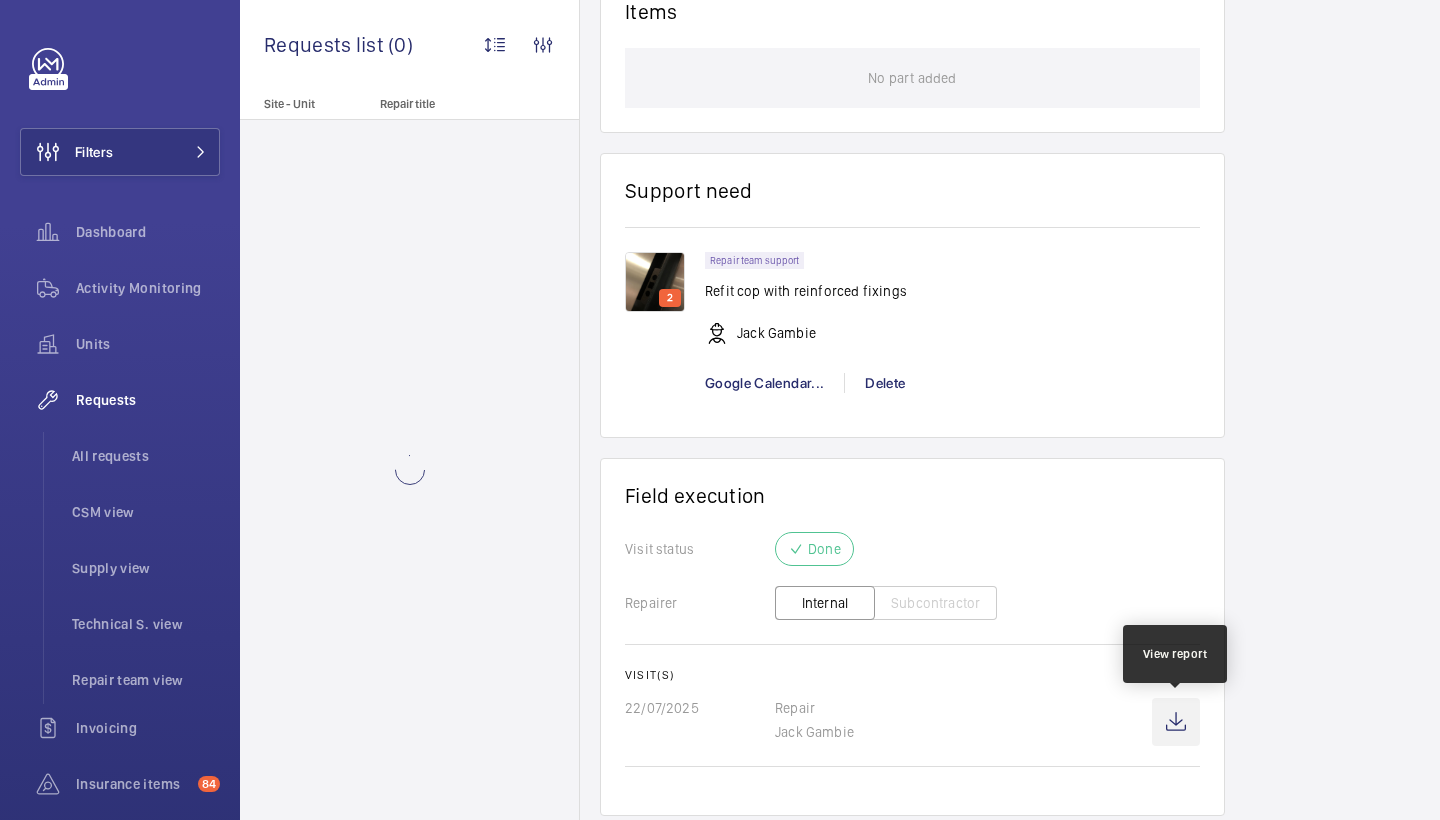 click 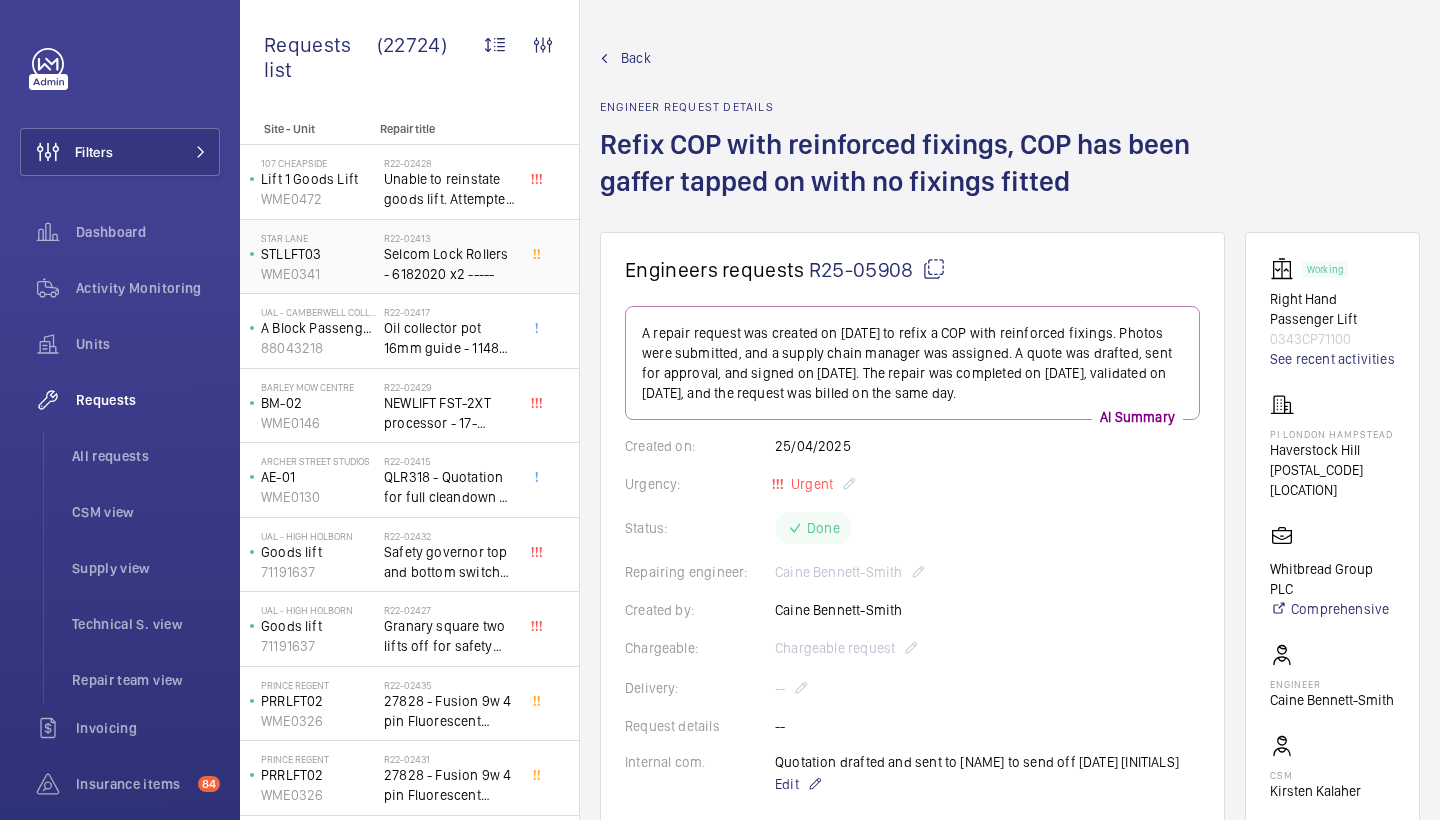 scroll, scrollTop: 0, scrollLeft: 0, axis: both 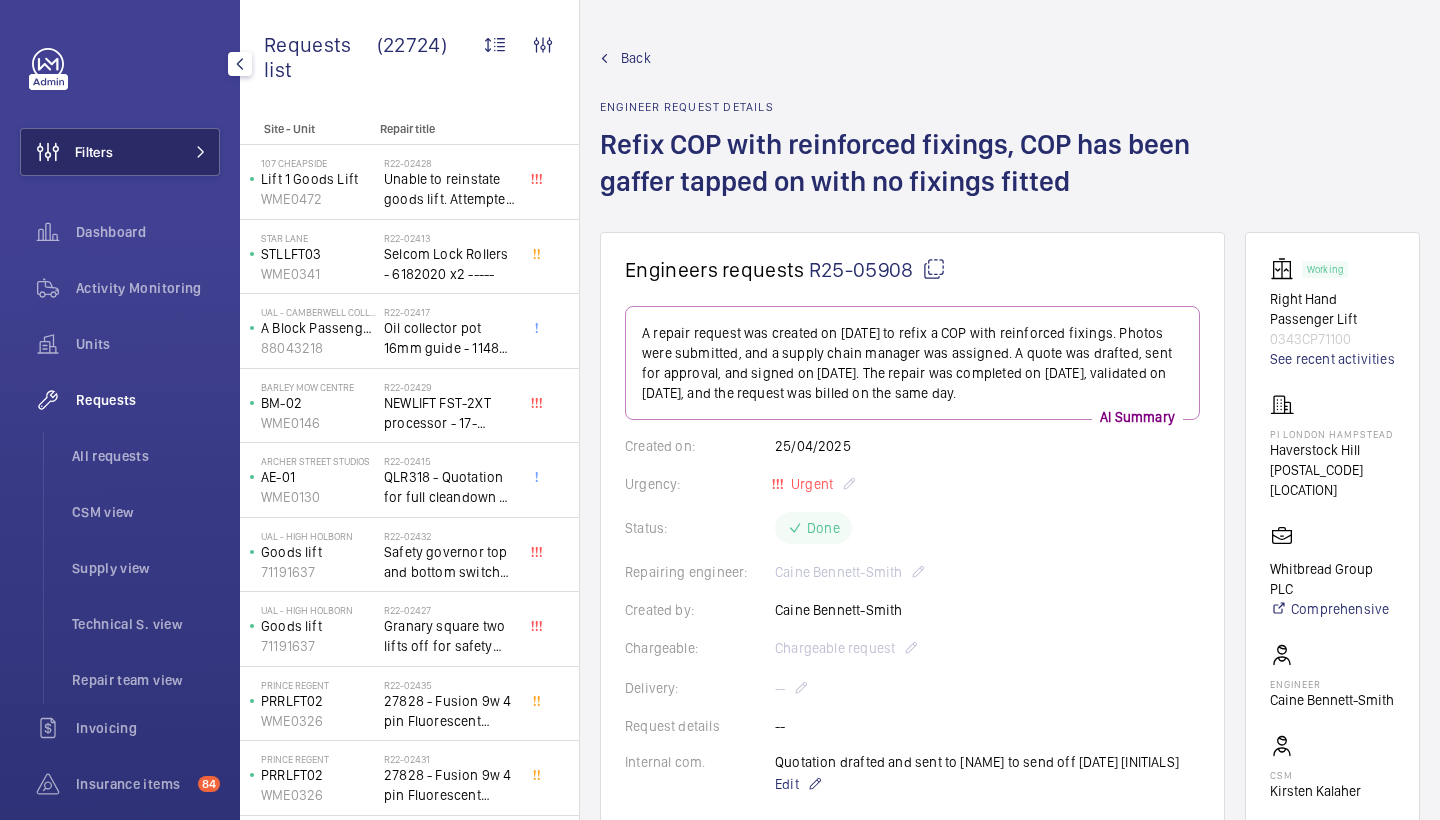 click on "Filters" 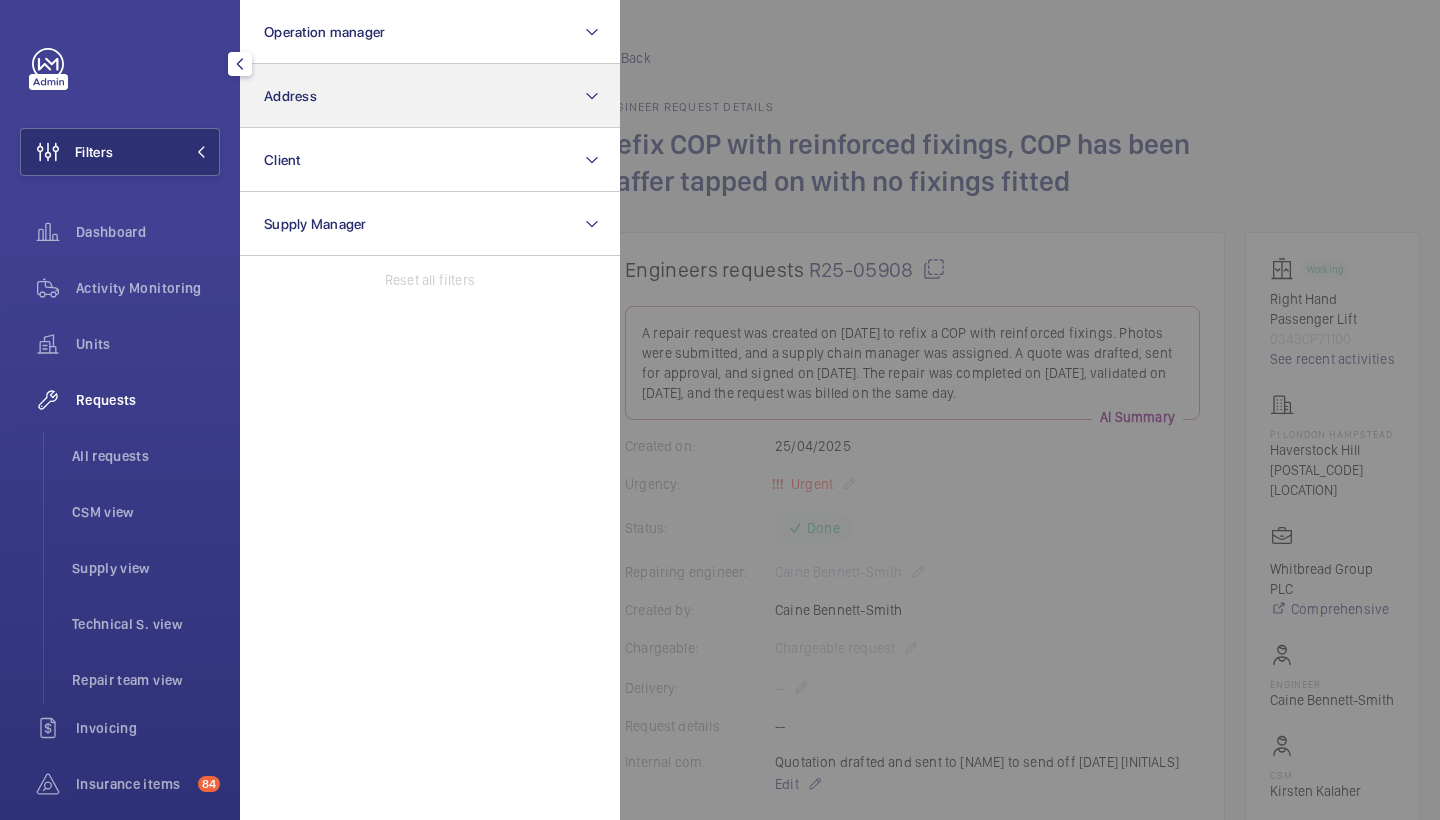 click on "Address" 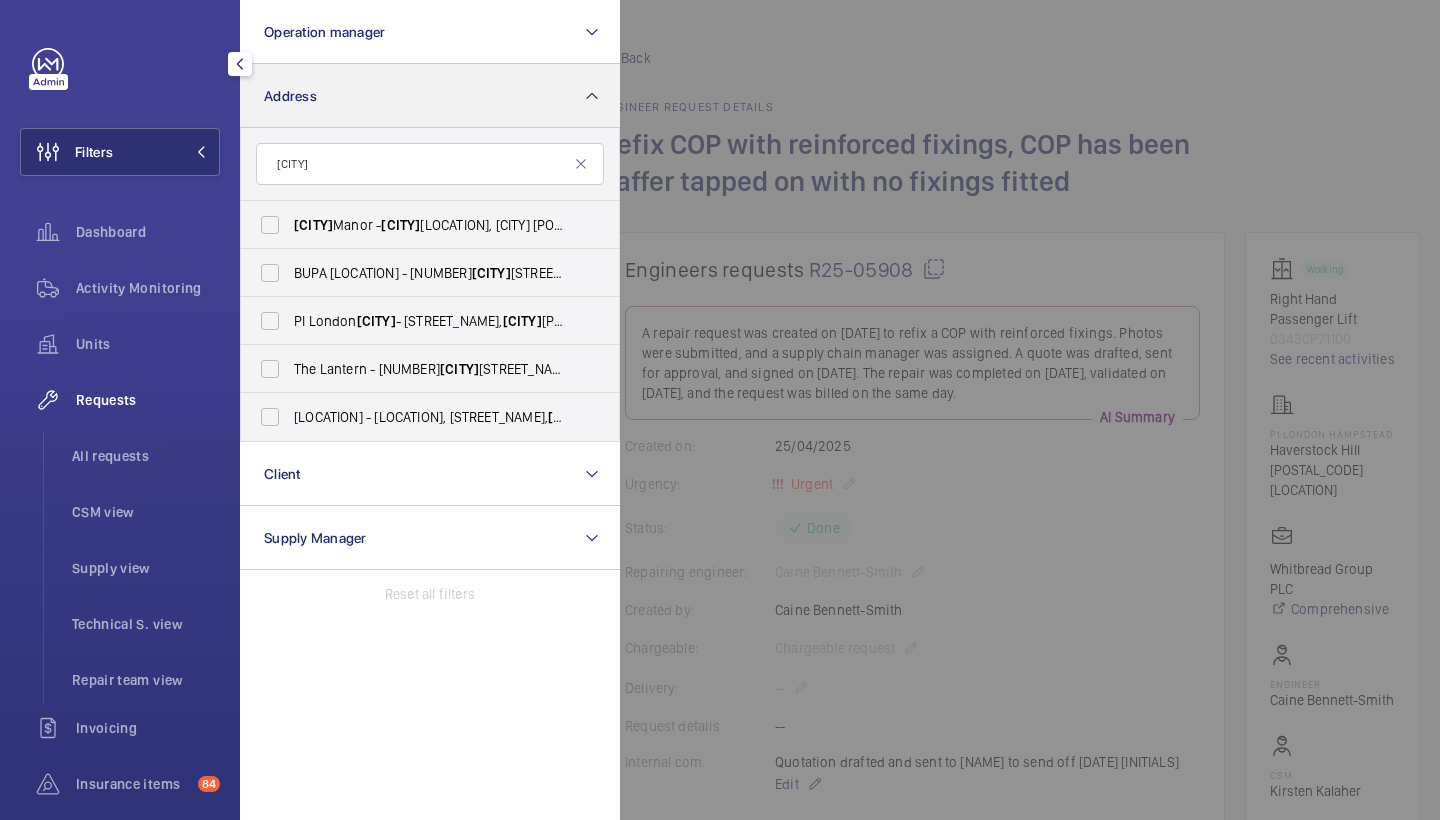 type on "Hampstead" 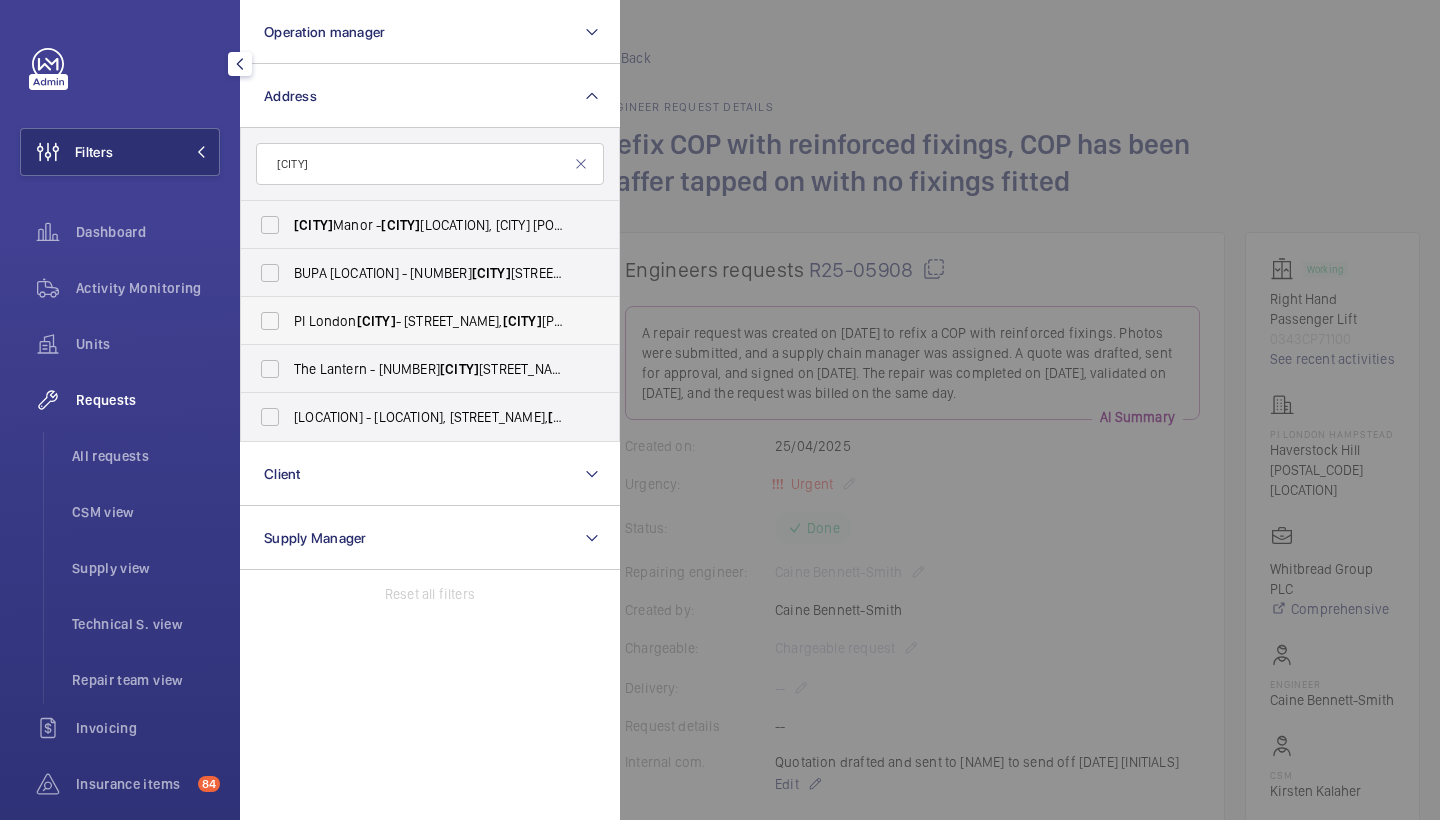 drag, startPoint x: 325, startPoint y: 86, endPoint x: 381, endPoint y: 314, distance: 234.77649 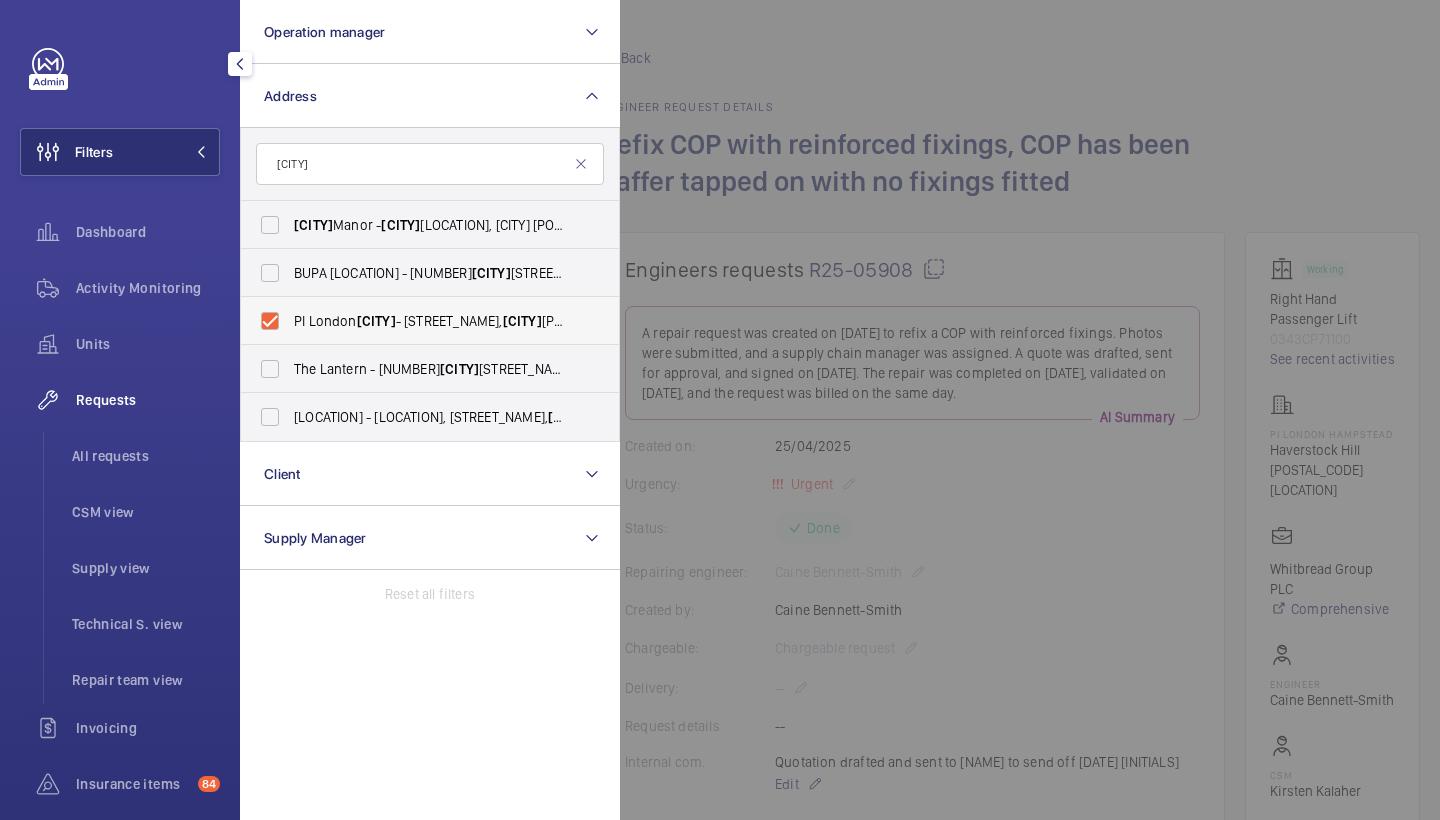checkbox on "true" 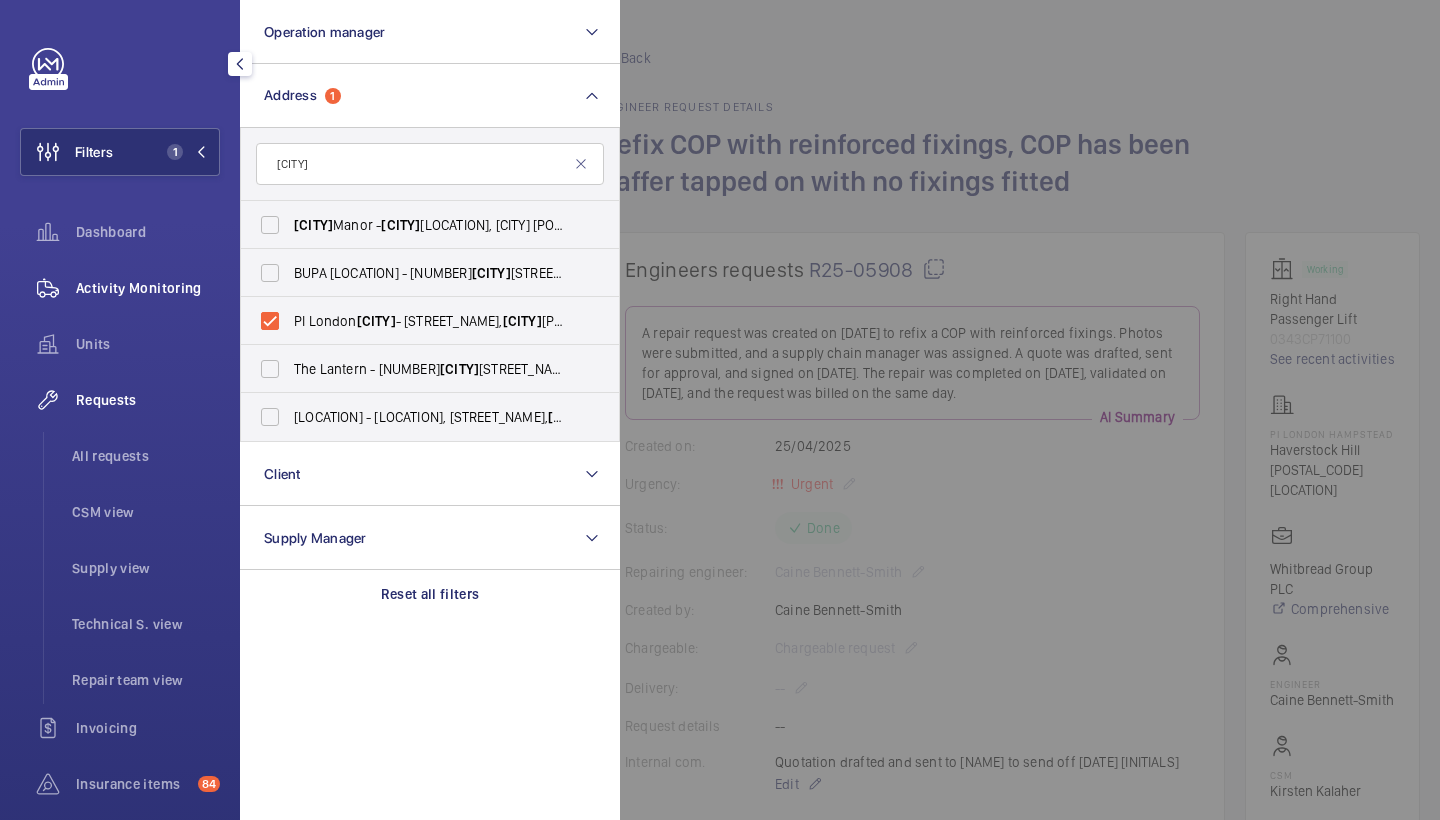 click on "Activity Monitoring" 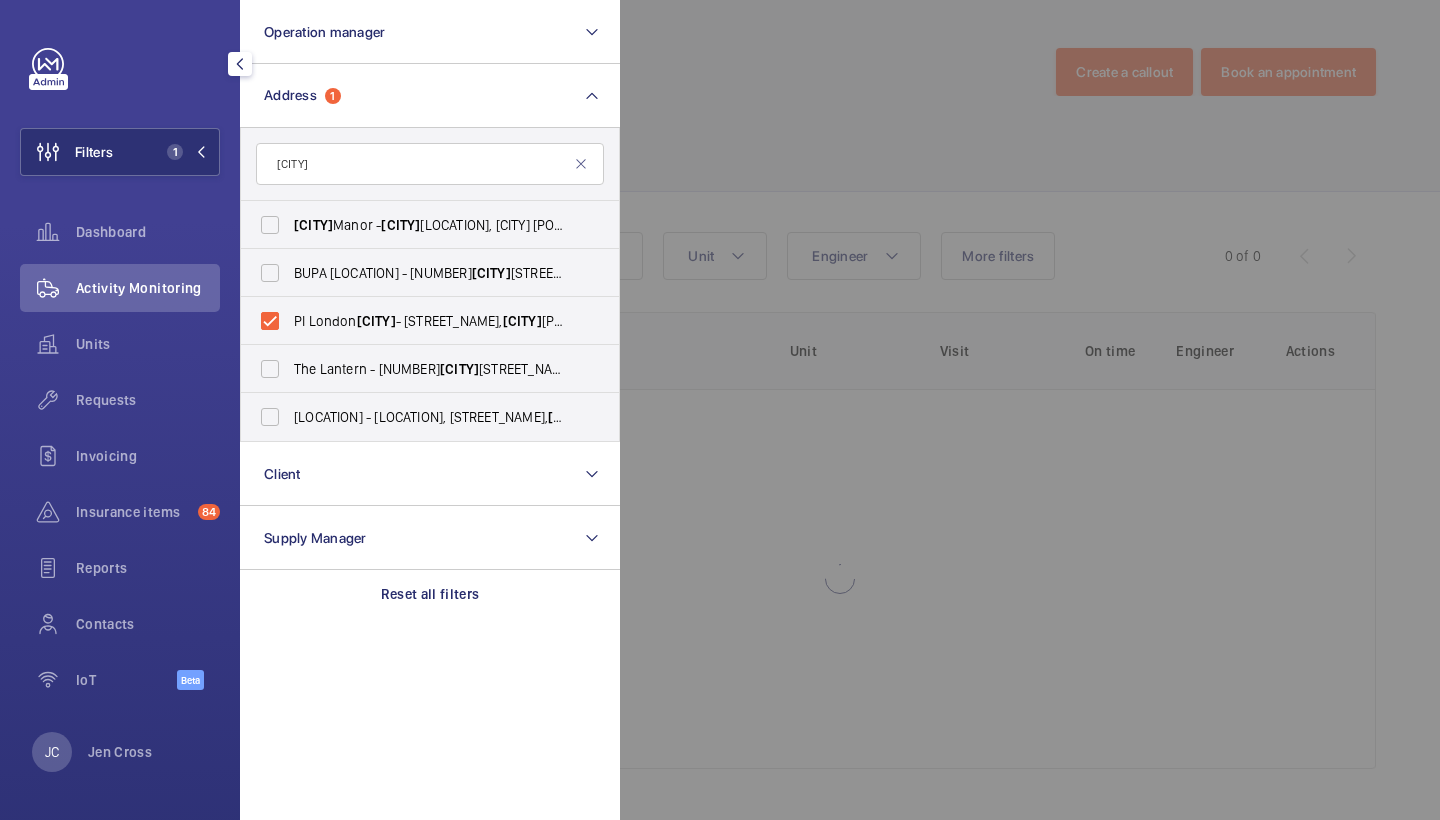 click 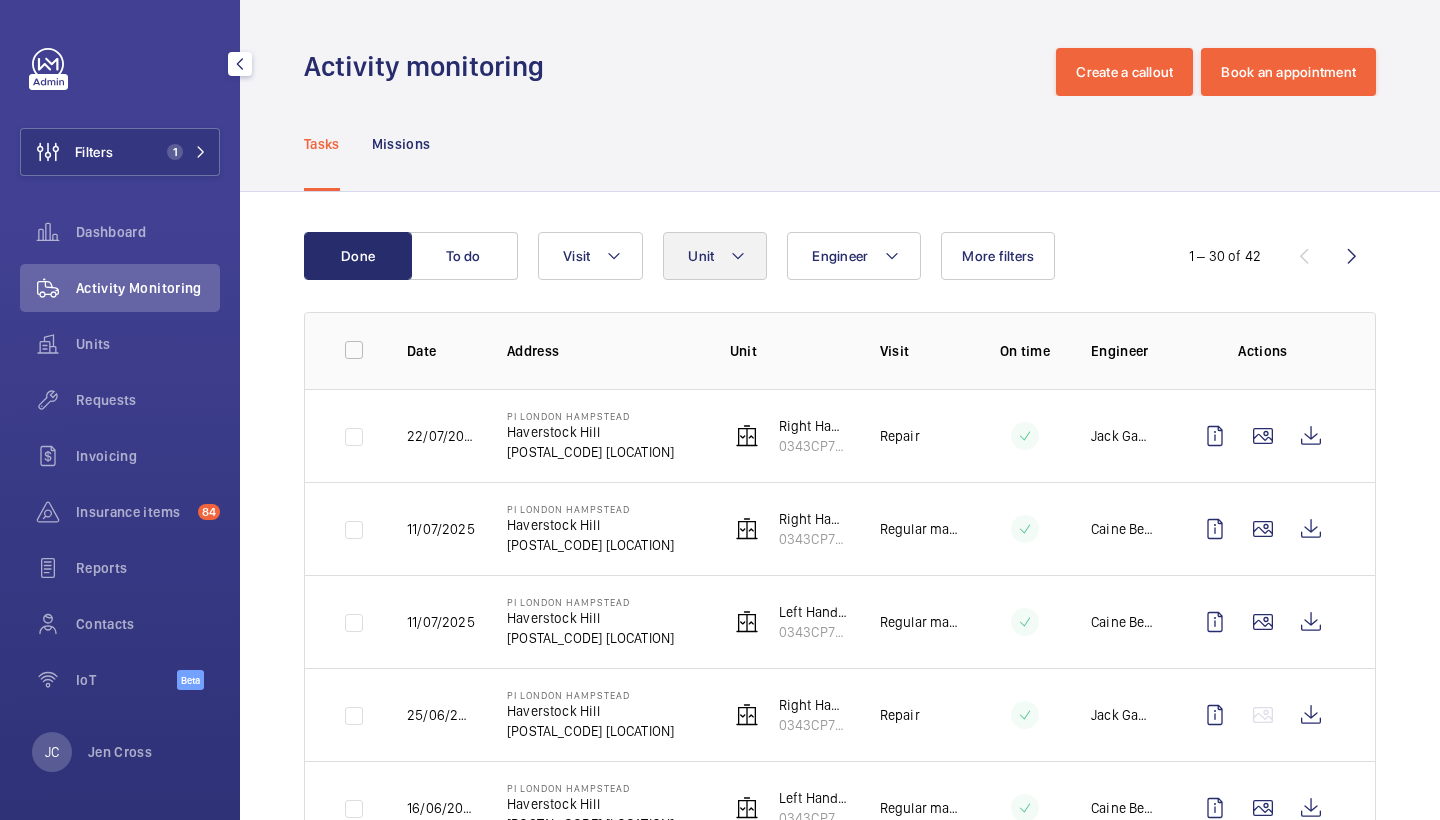 click on "Unit" 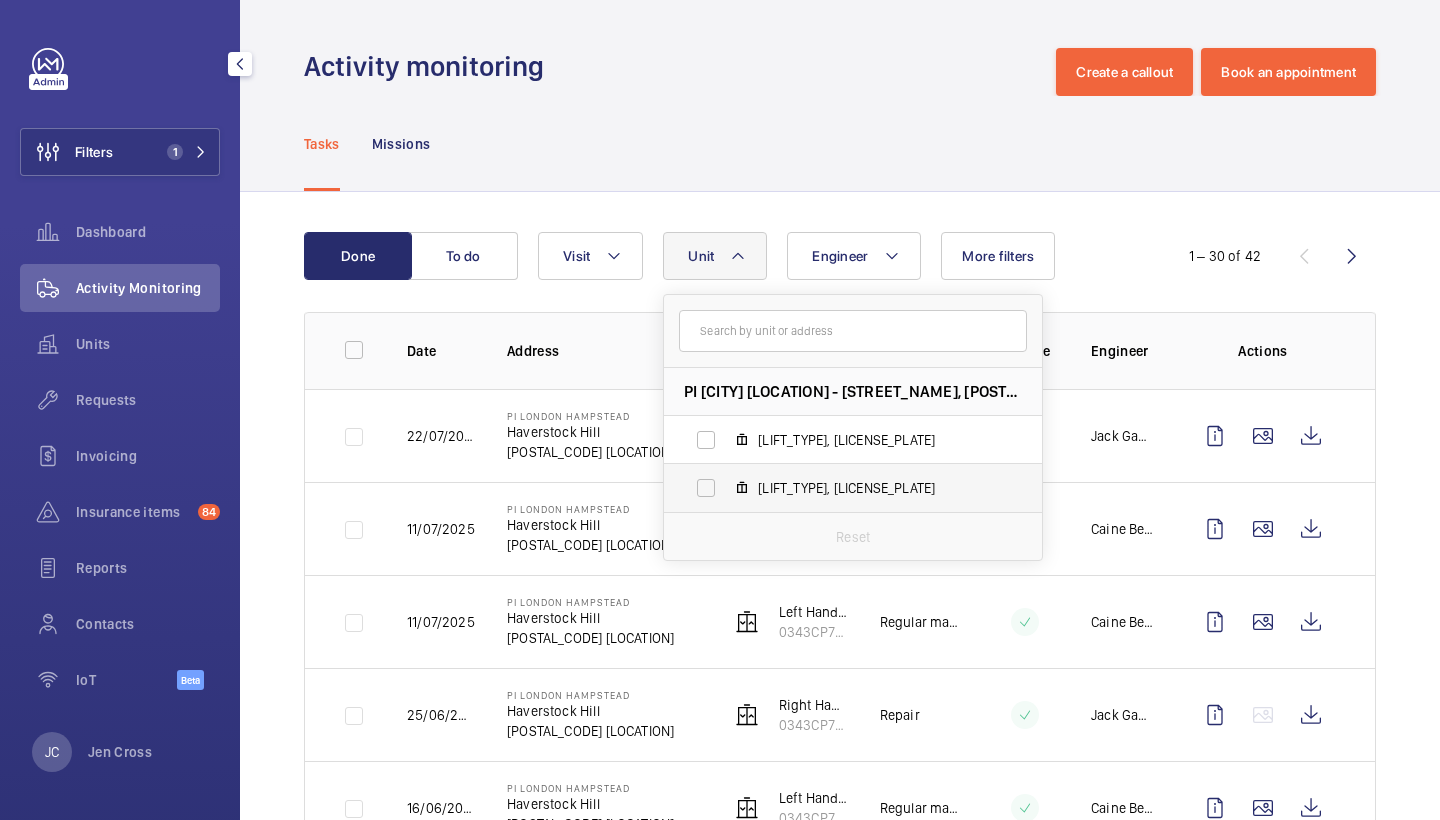 click on "Right Hand Passenger Lift, 0343CP71100" at bounding box center [874, 488] 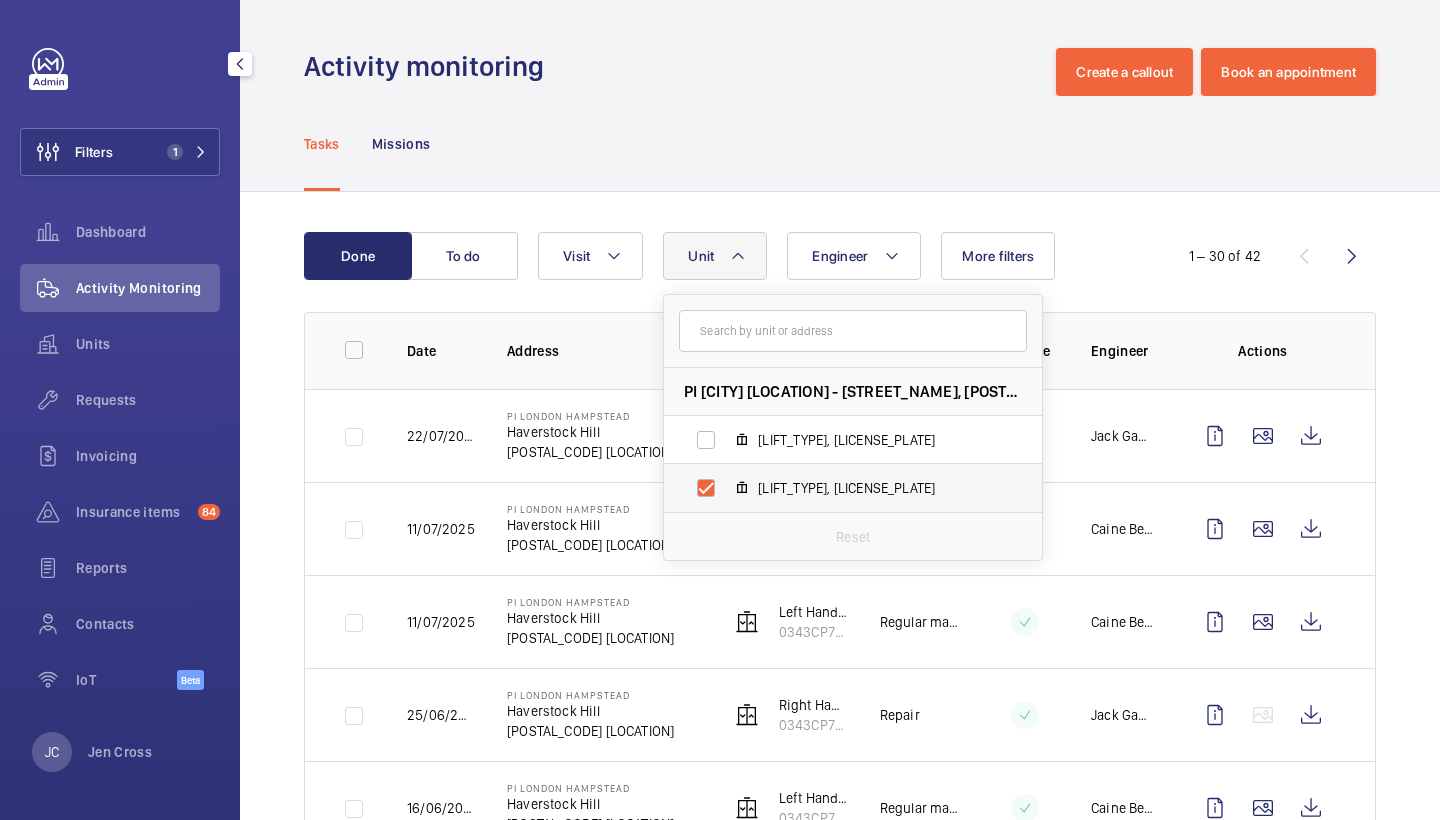 checkbox on "true" 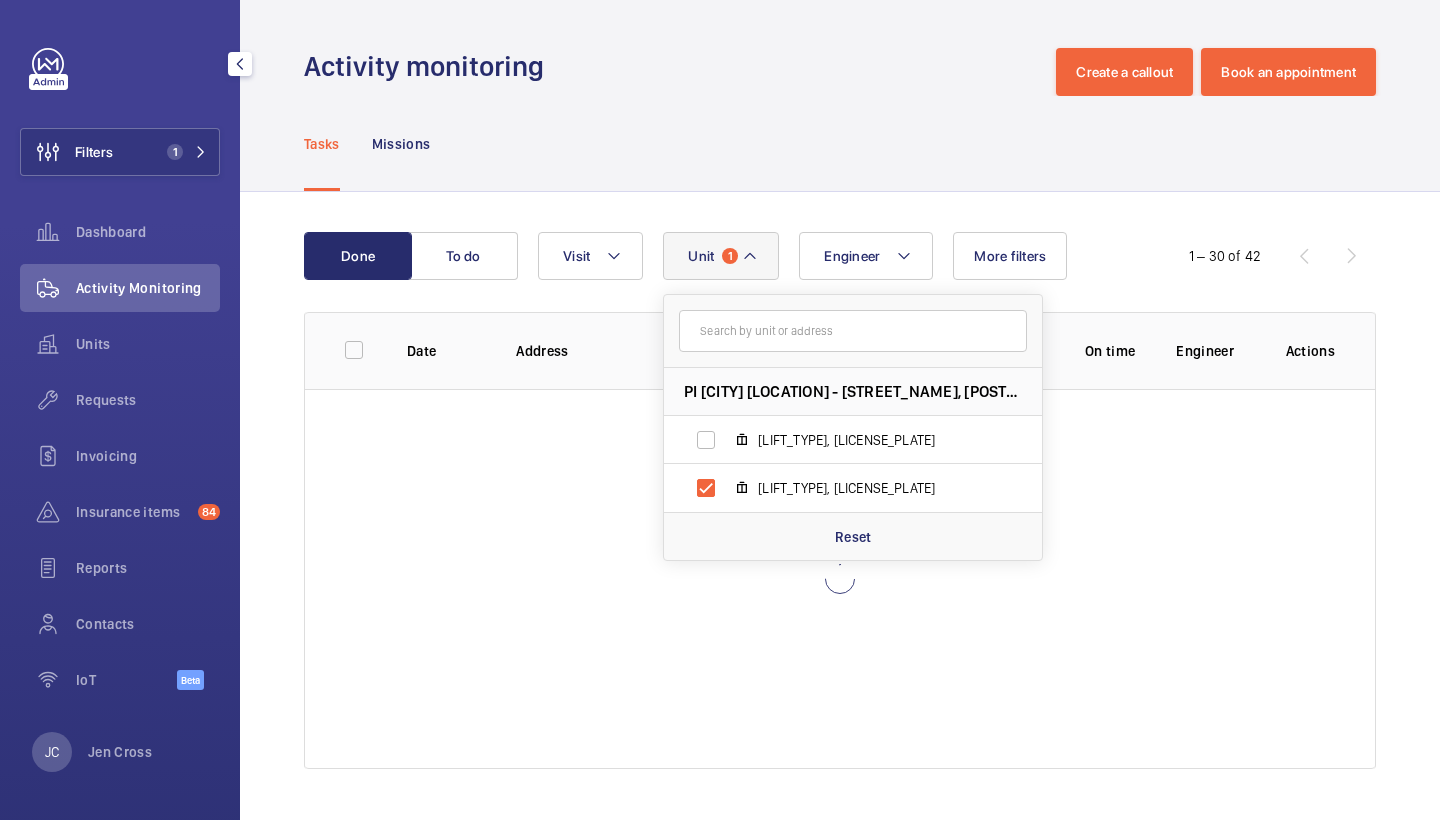 click on "Activity monitoring  Create a callout Book an appointment" 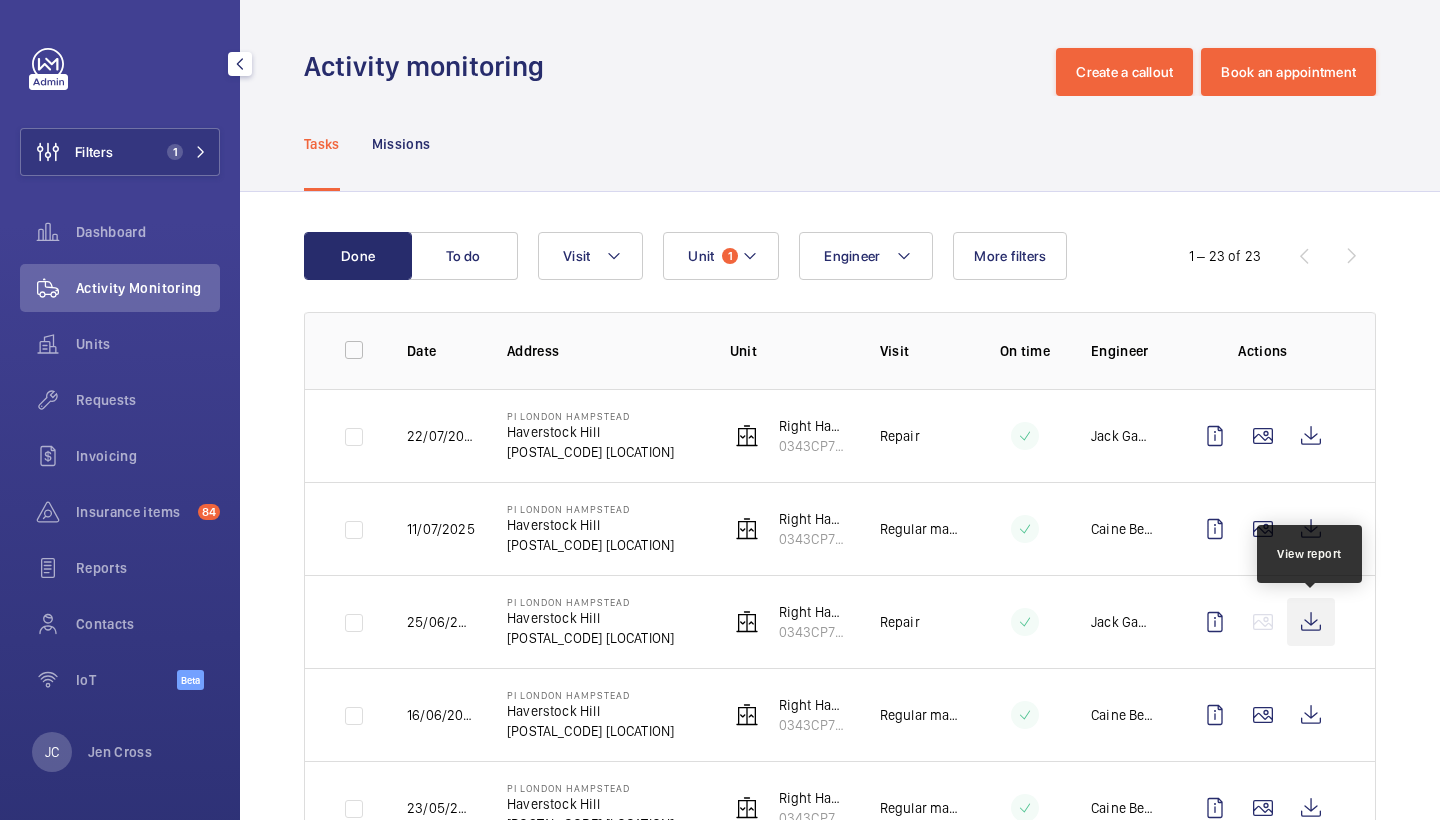 click 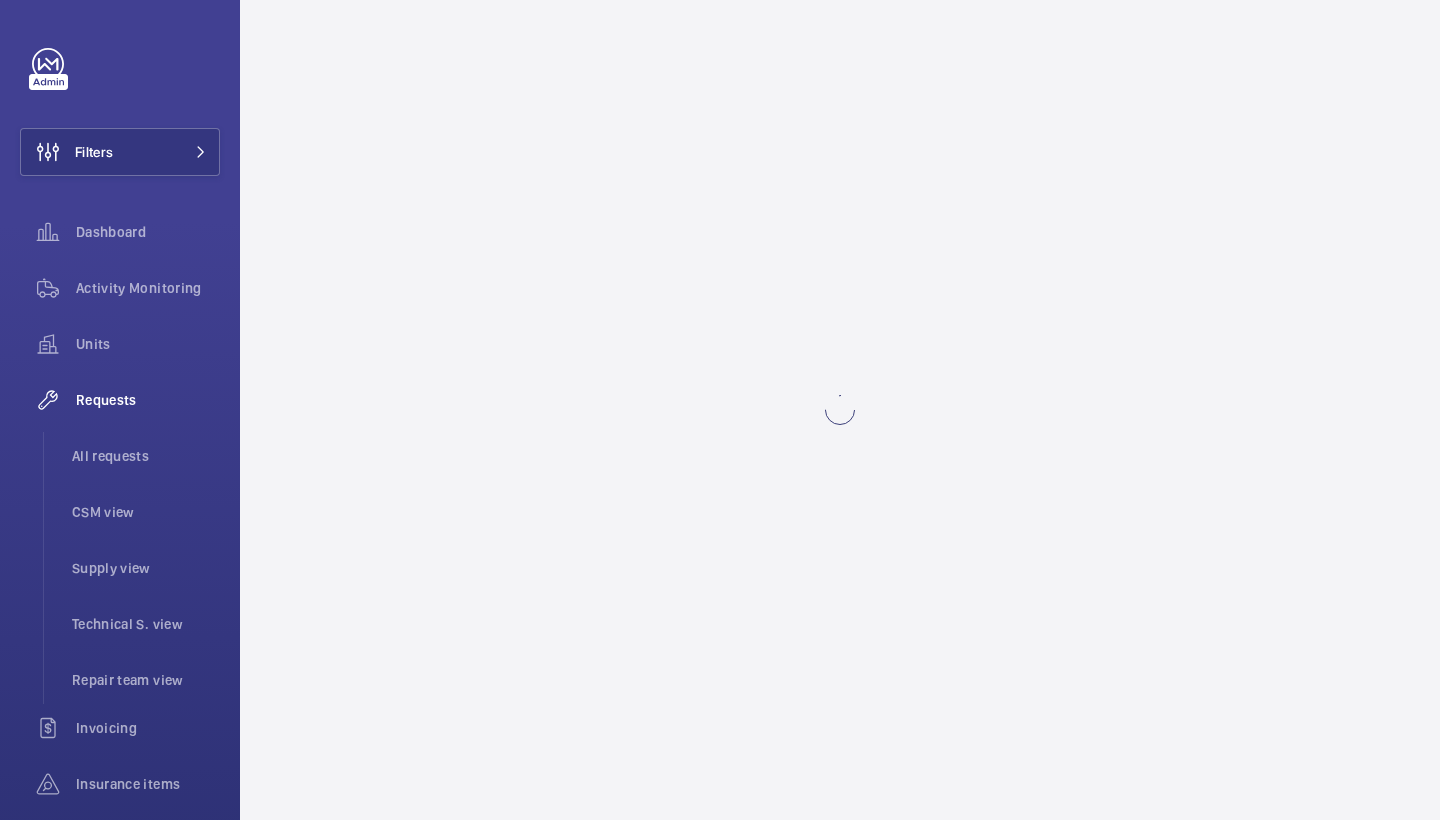 scroll, scrollTop: 0, scrollLeft: 0, axis: both 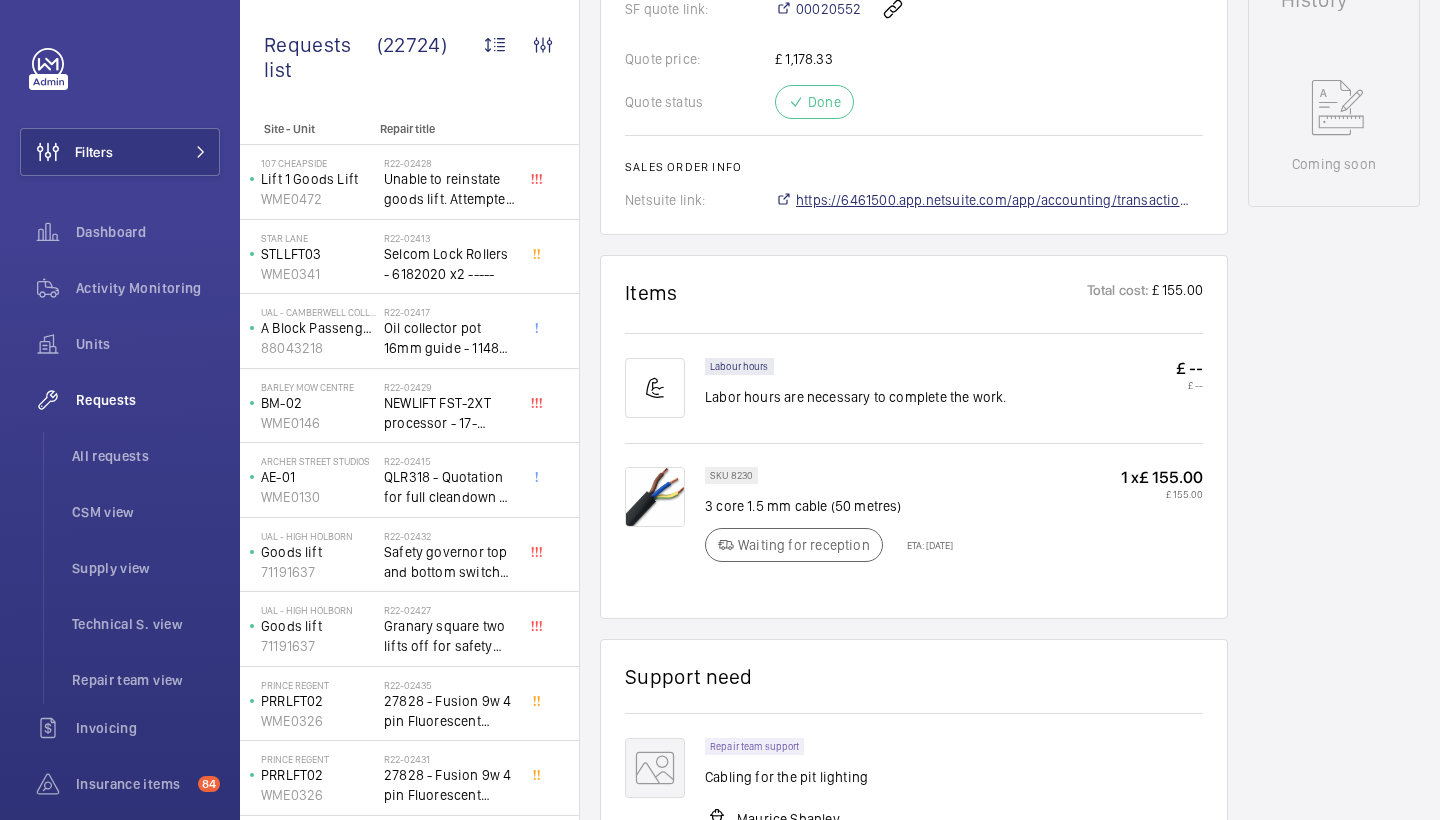 click on "https://6461500.app.netsuite.com/app/accounting/transactions/salesord.nl?id=2788315" 